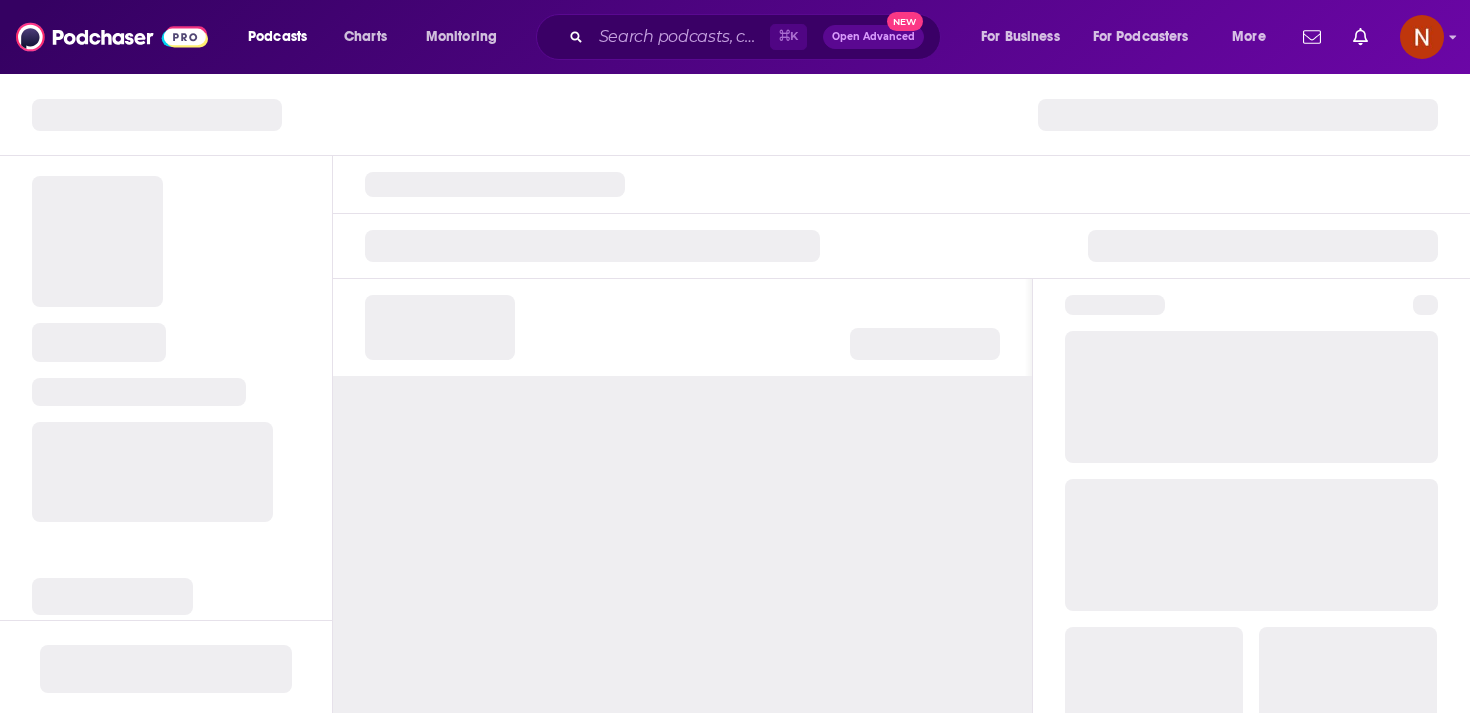 scroll, scrollTop: 0, scrollLeft: 0, axis: both 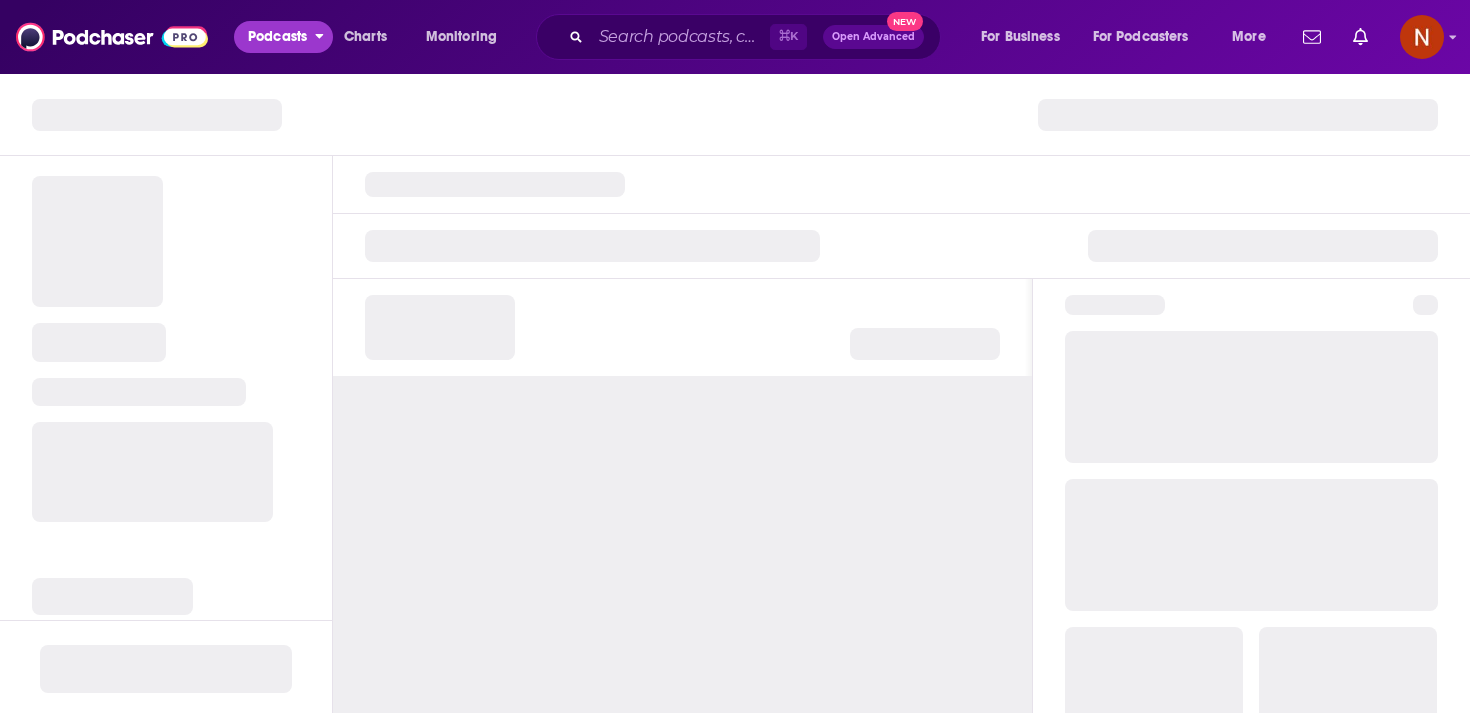 click on "Podcasts" at bounding box center [277, 37] 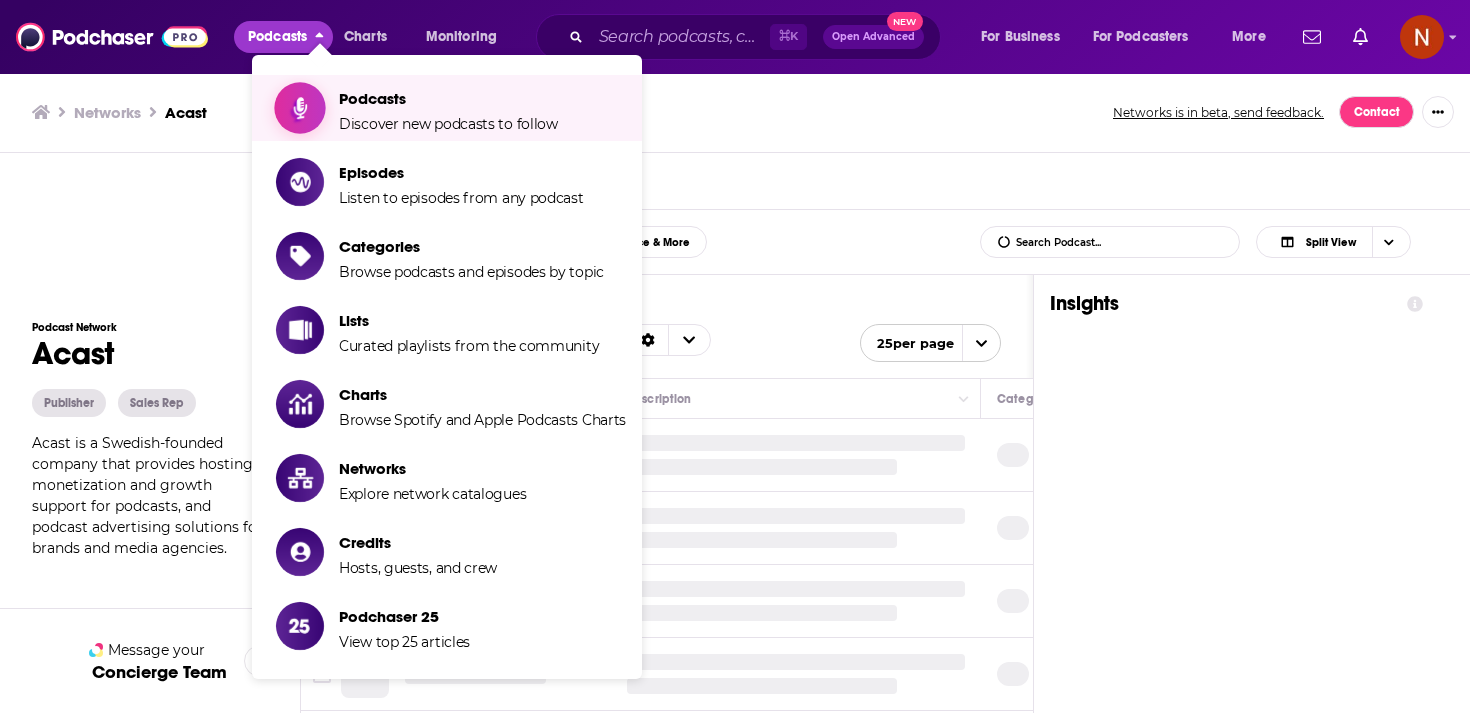 click at bounding box center [300, 108] 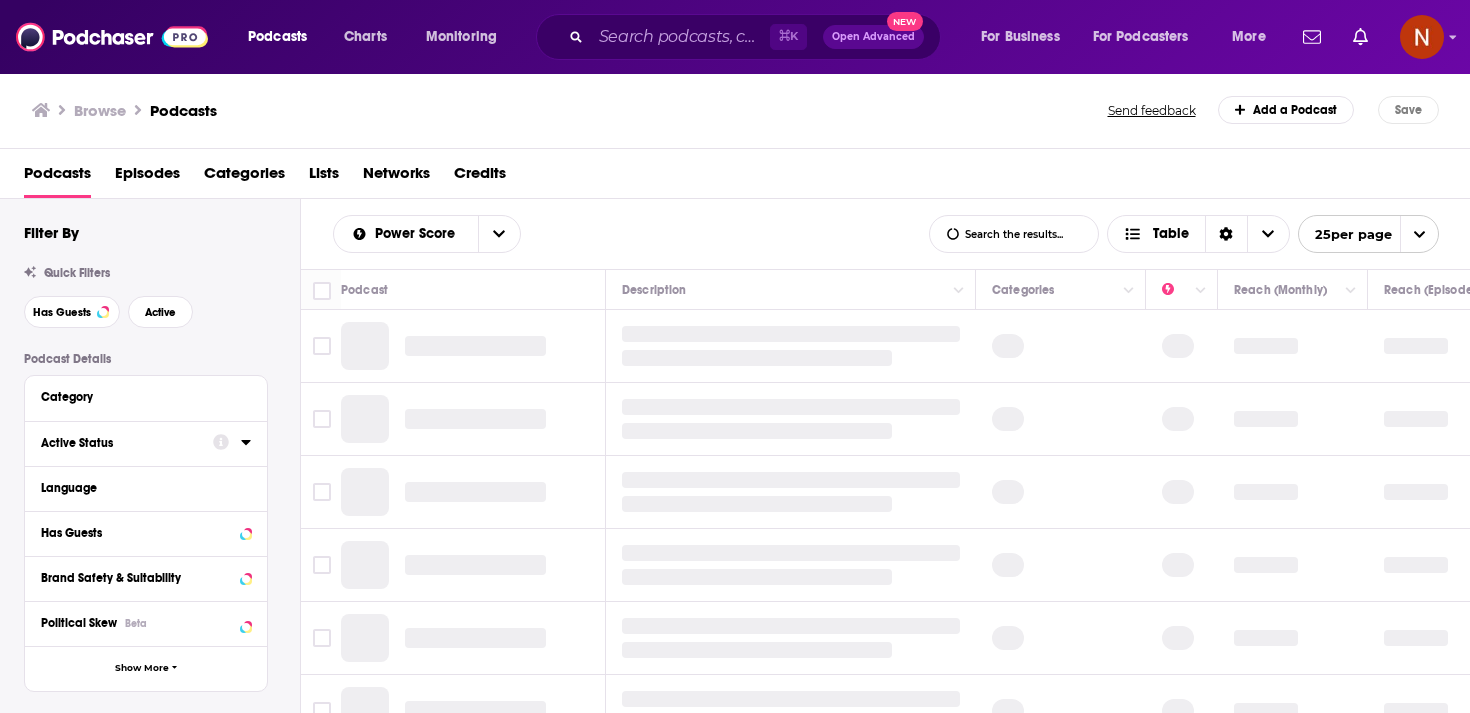 click 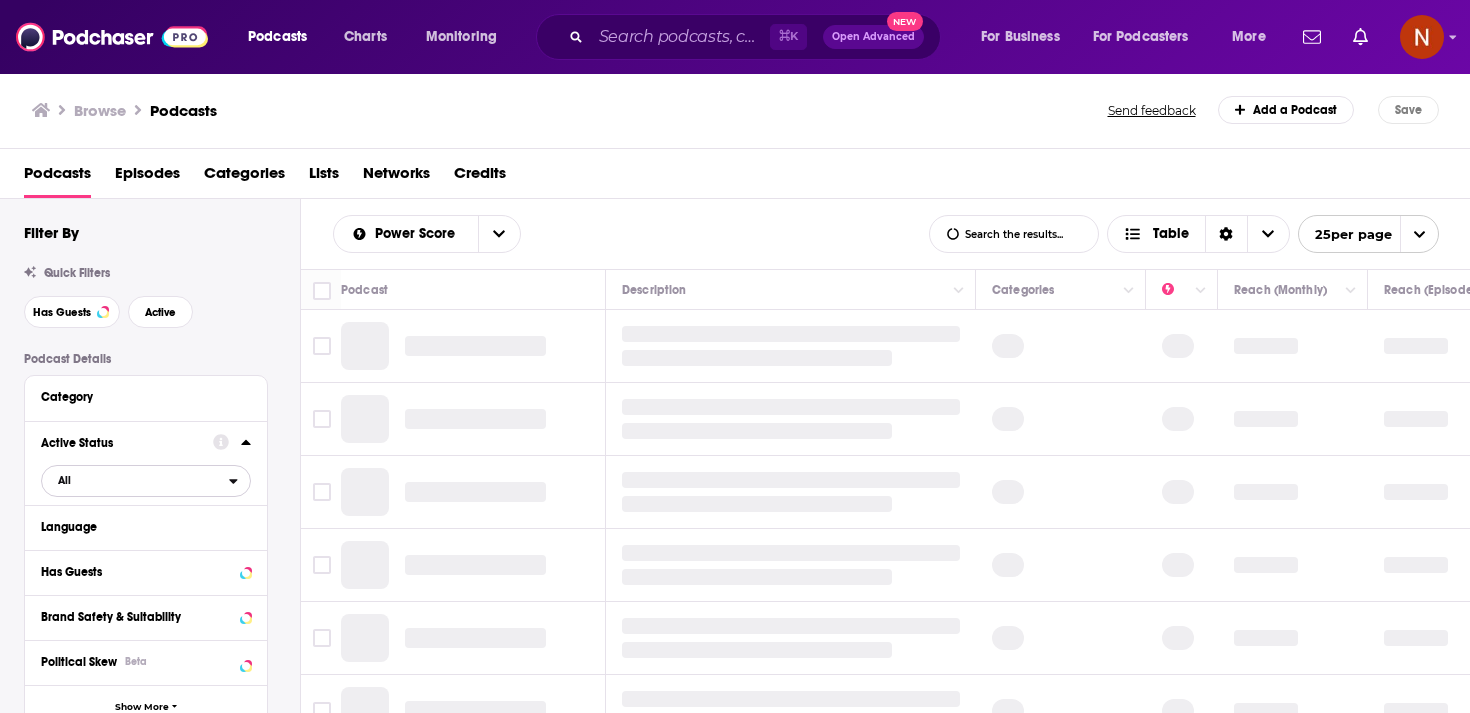 click on "All" at bounding box center (135, 480) 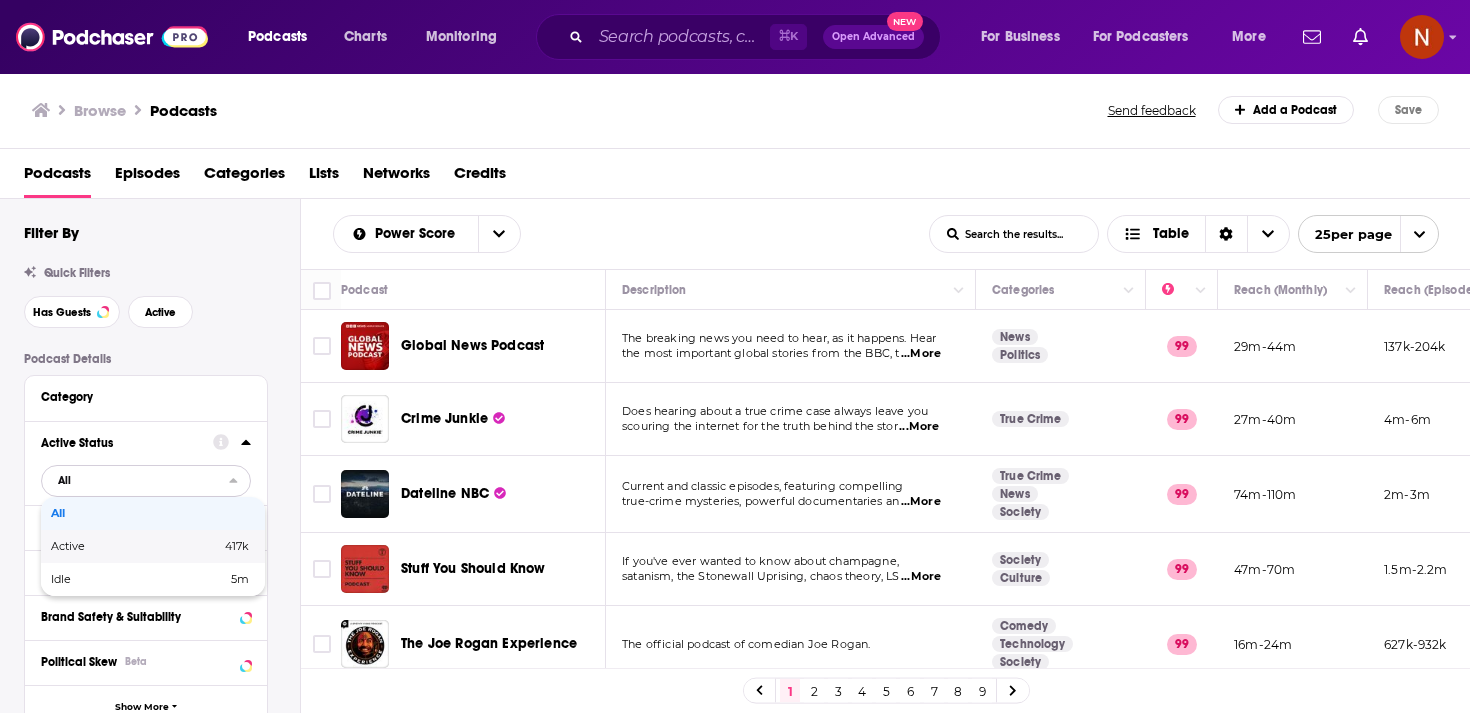 click on "417k" at bounding box center (201, 546) 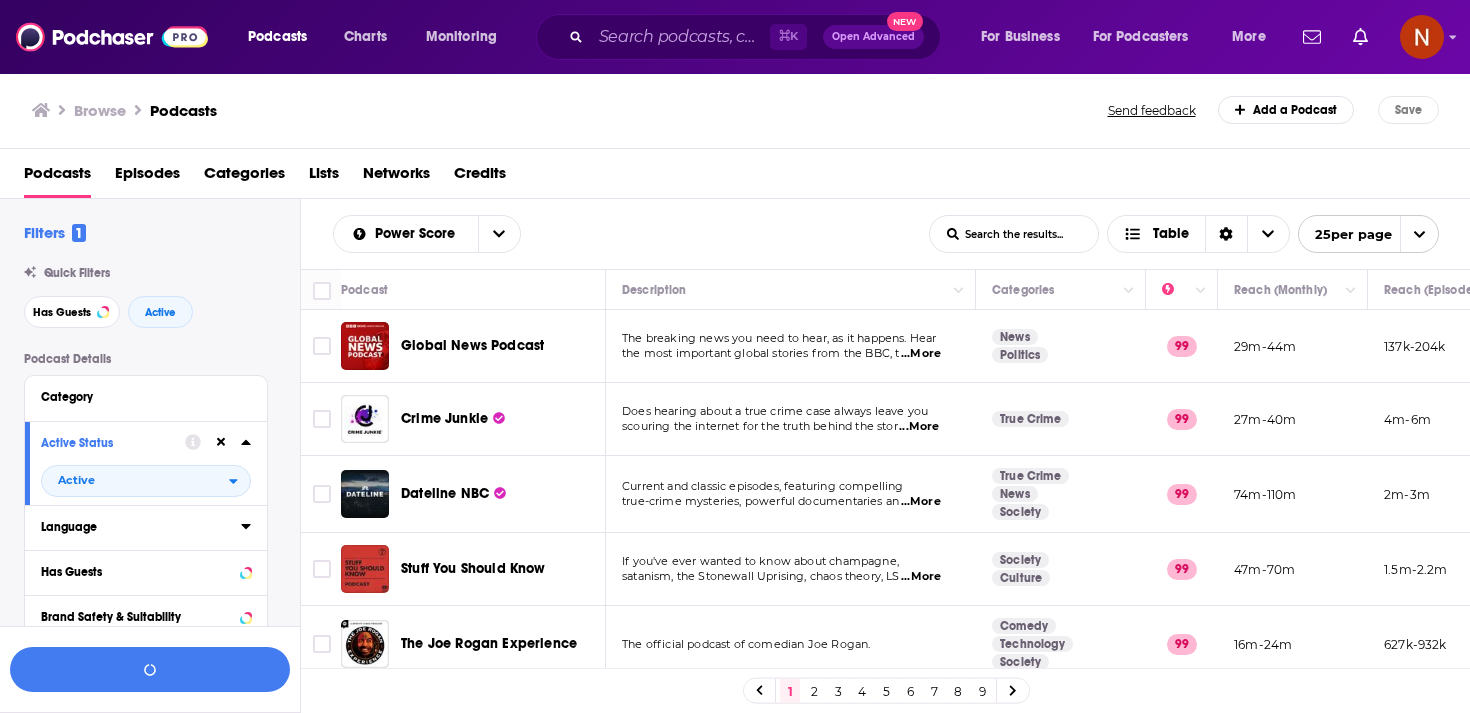 click on "Language" at bounding box center (134, 527) 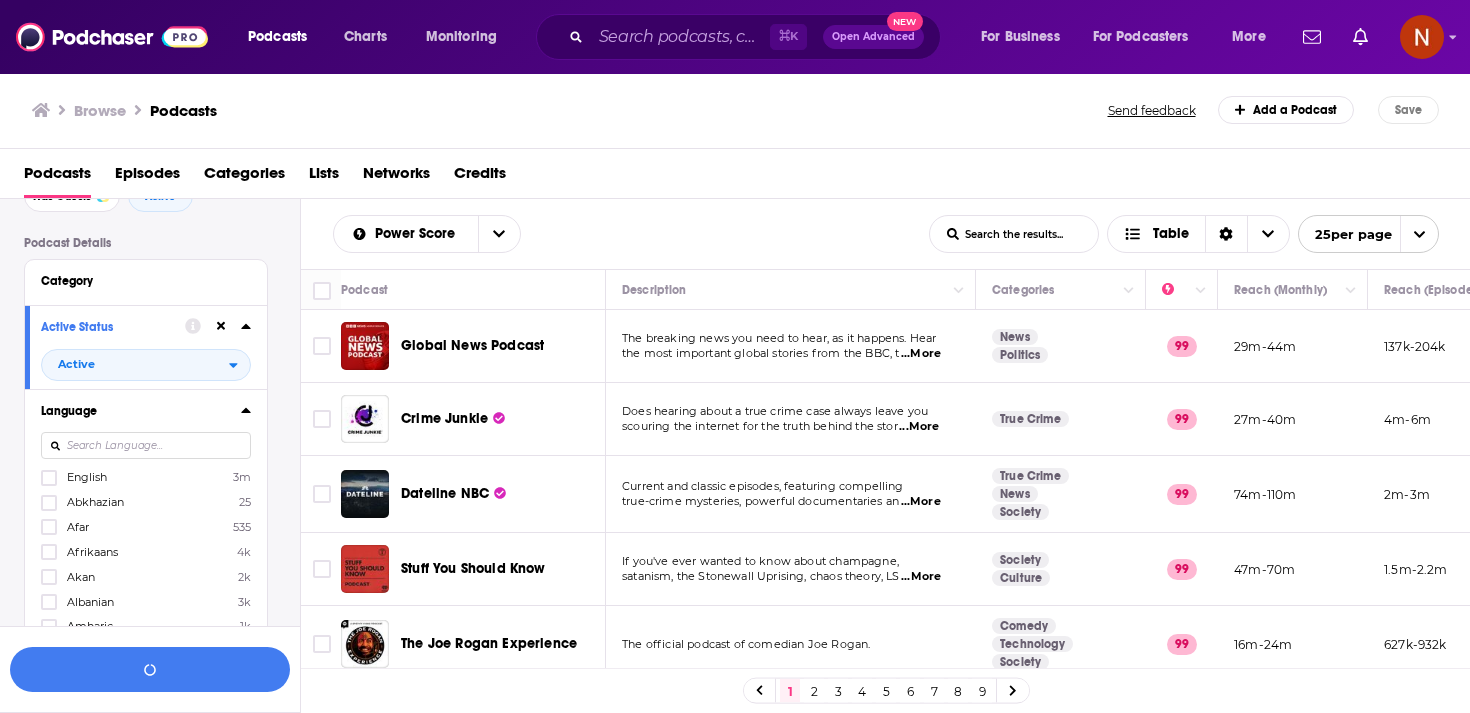 scroll, scrollTop: 179, scrollLeft: 0, axis: vertical 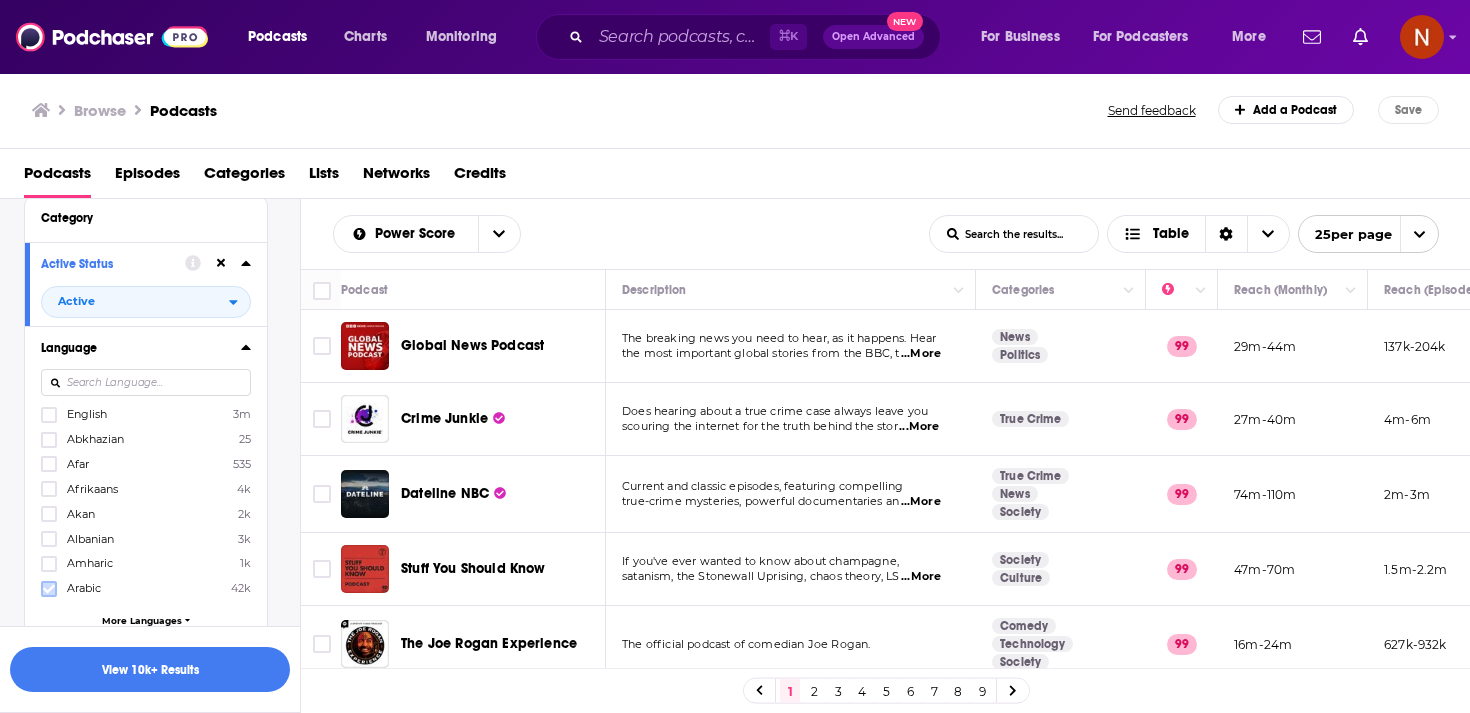 click 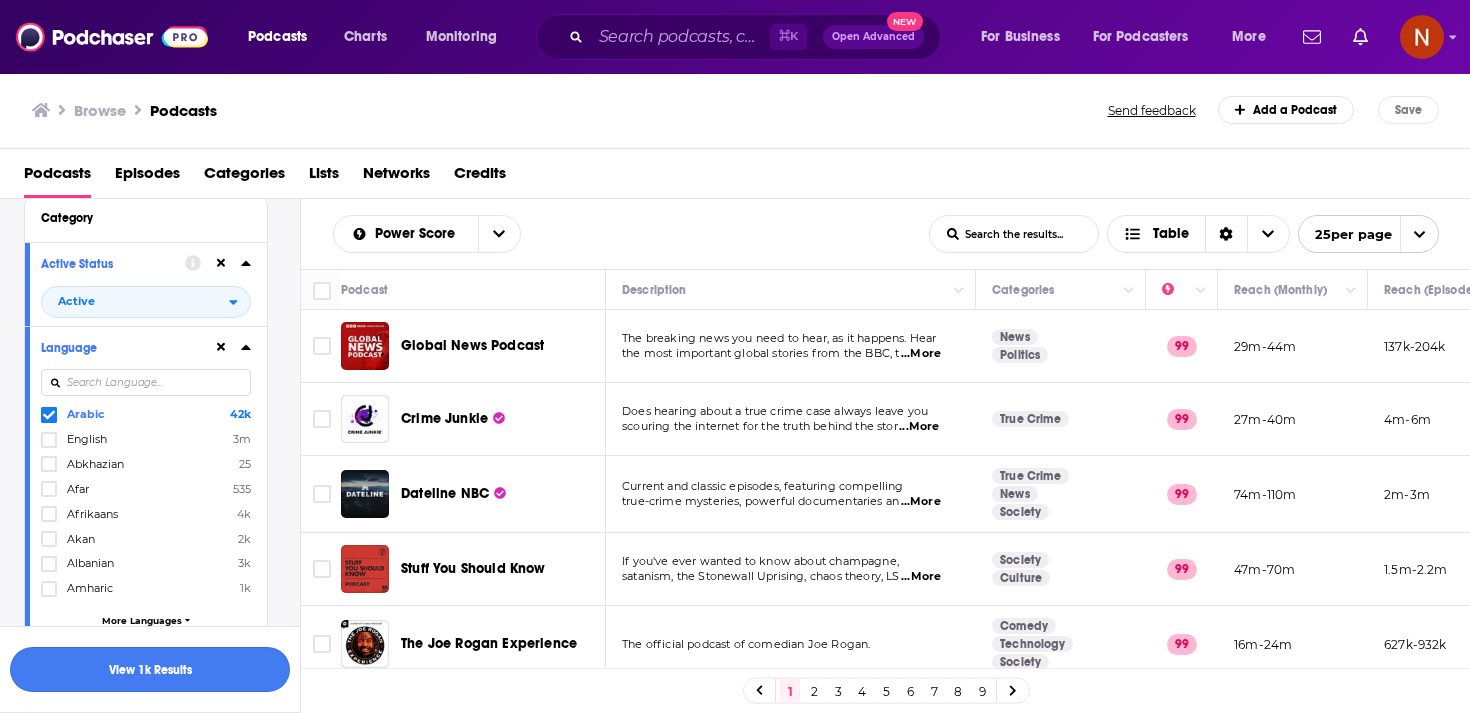 click on "View 1k Results" at bounding box center [150, 669] 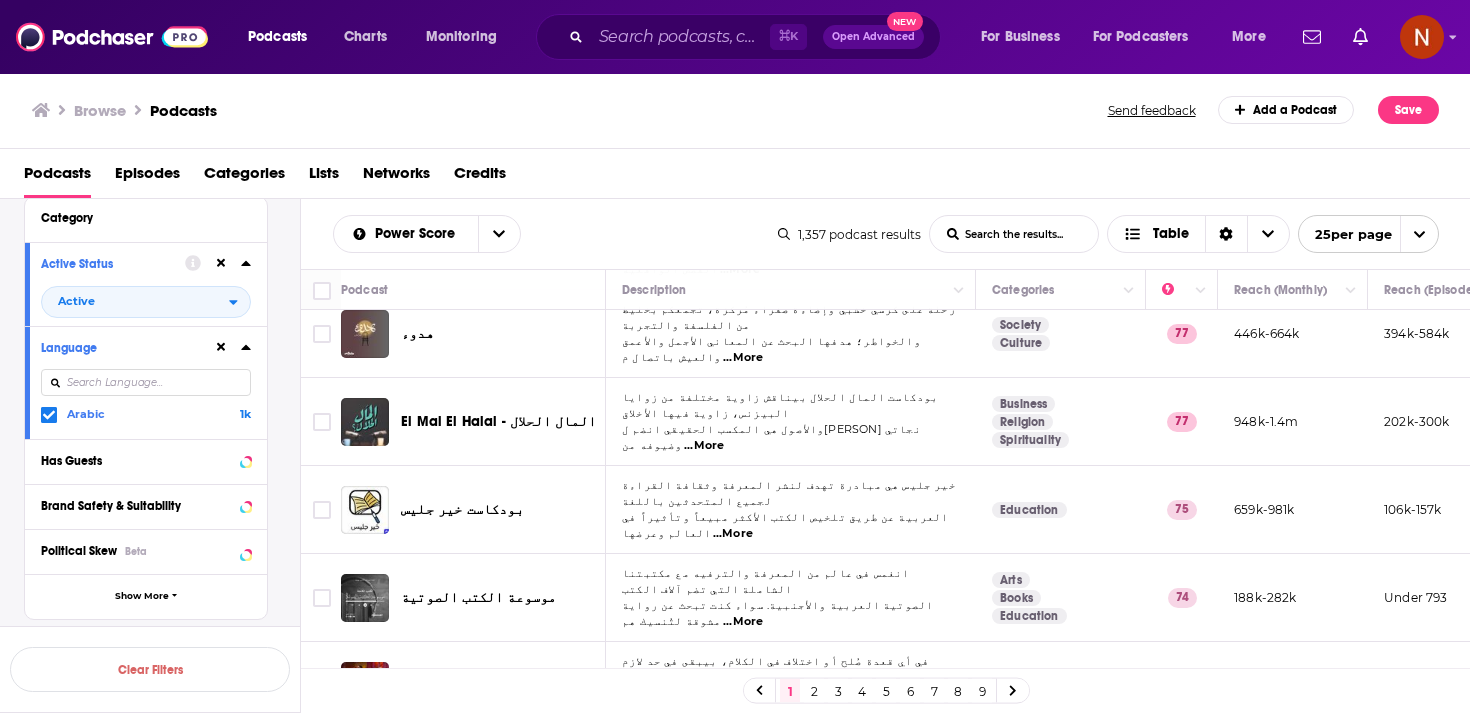 scroll, scrollTop: 855, scrollLeft: 0, axis: vertical 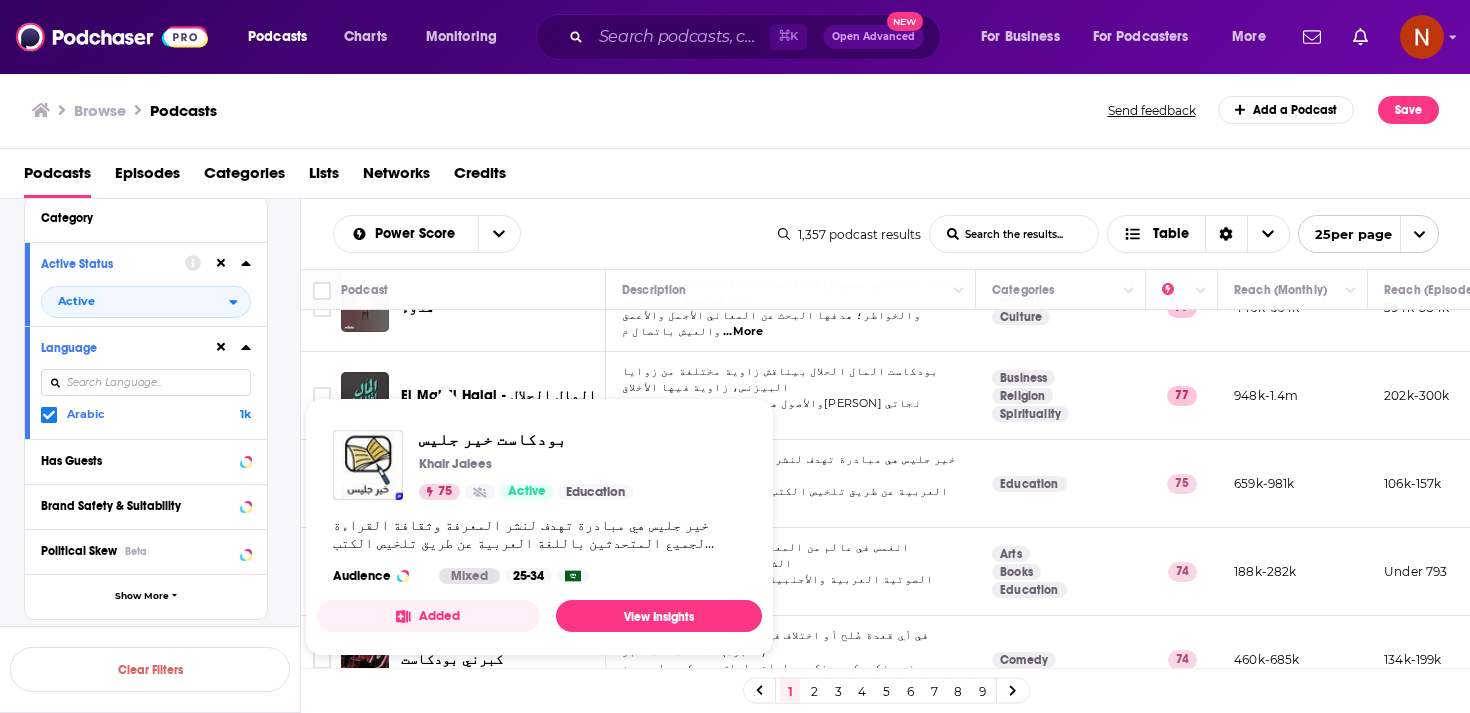 drag, startPoint x: 466, startPoint y: 389, endPoint x: 418, endPoint y: 385, distance: 48.166378 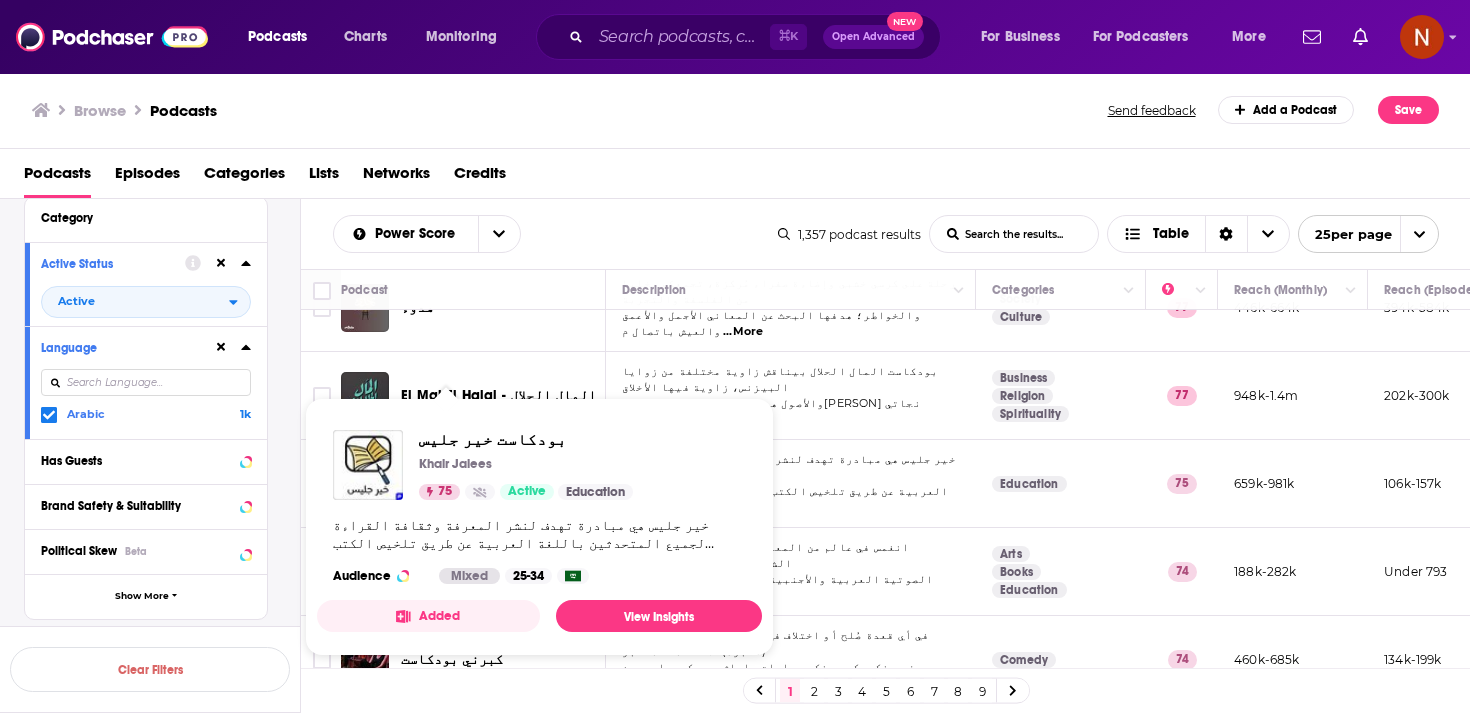 click on "بودكاست خير جليس" at bounding box center (462, 483) 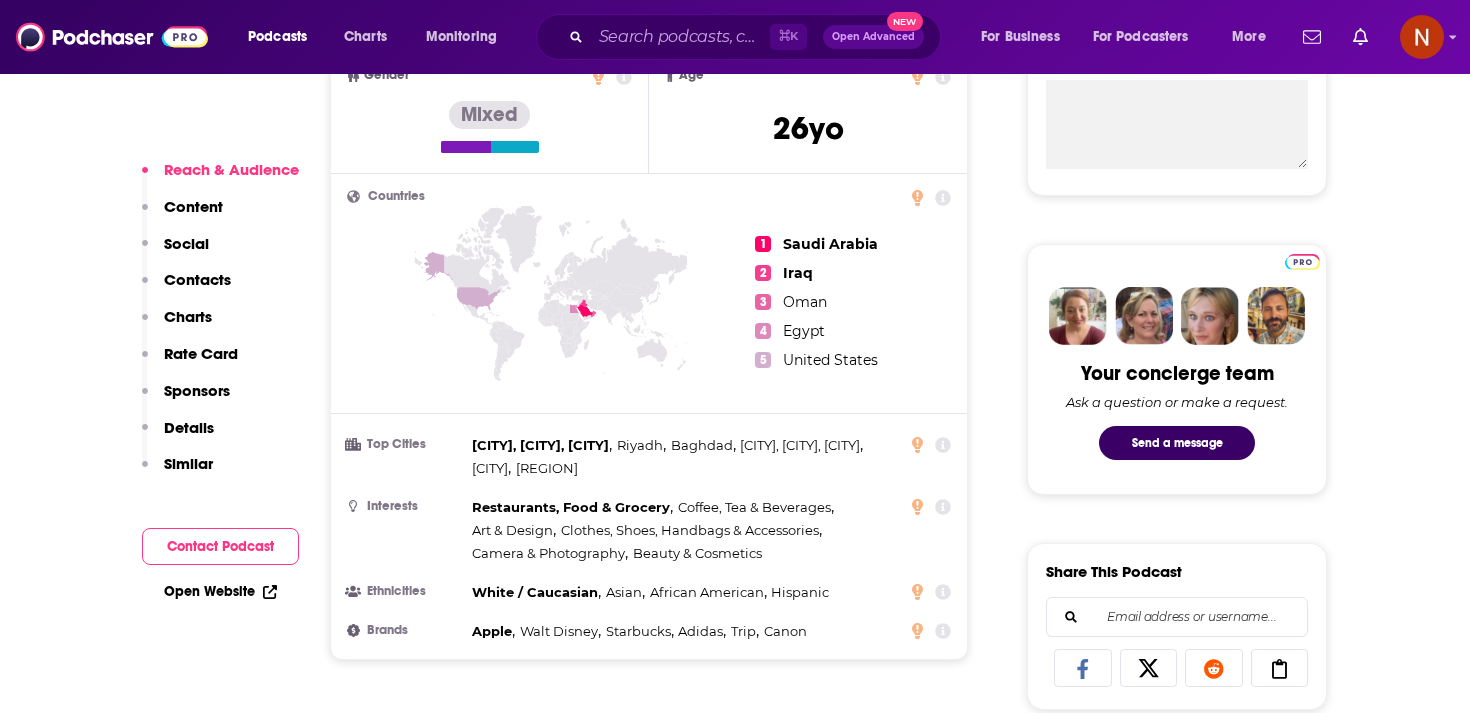 scroll, scrollTop: 784, scrollLeft: 0, axis: vertical 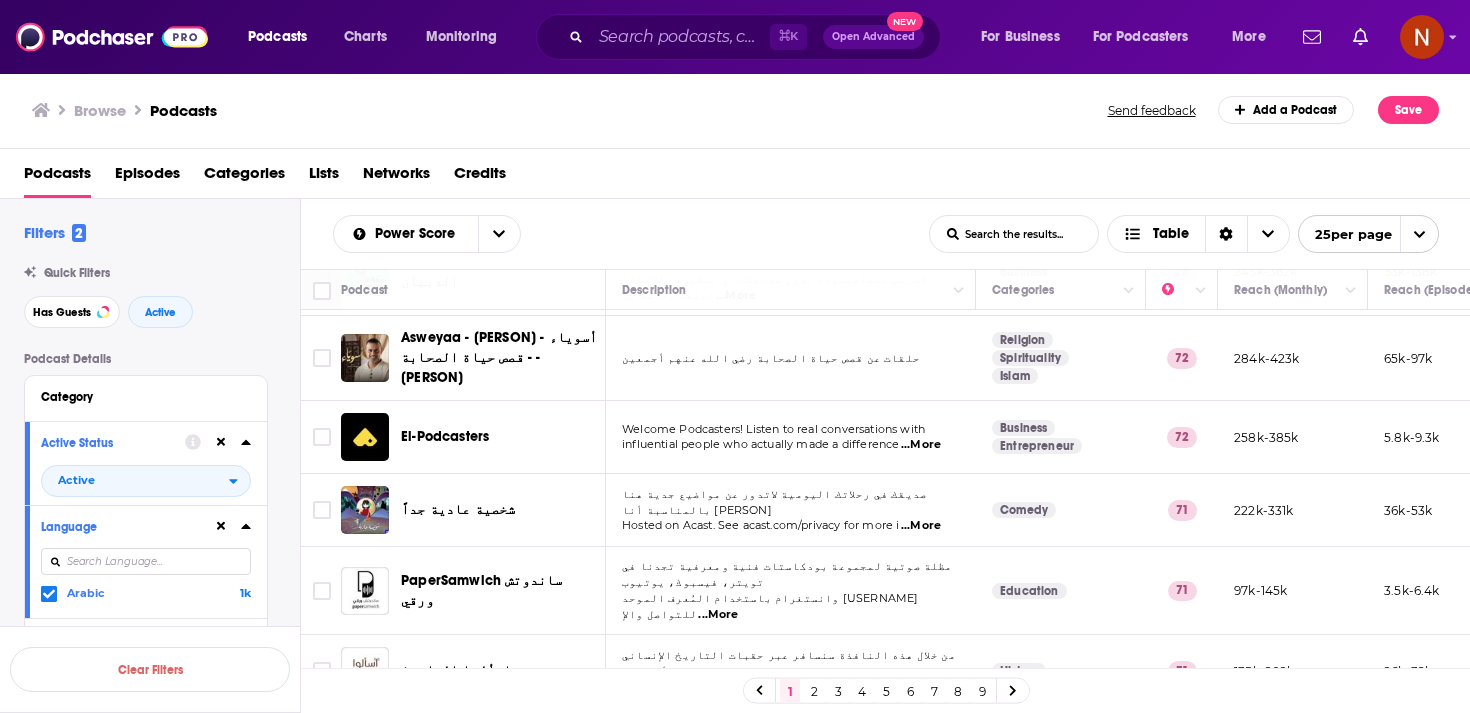click on "2" at bounding box center (814, 691) 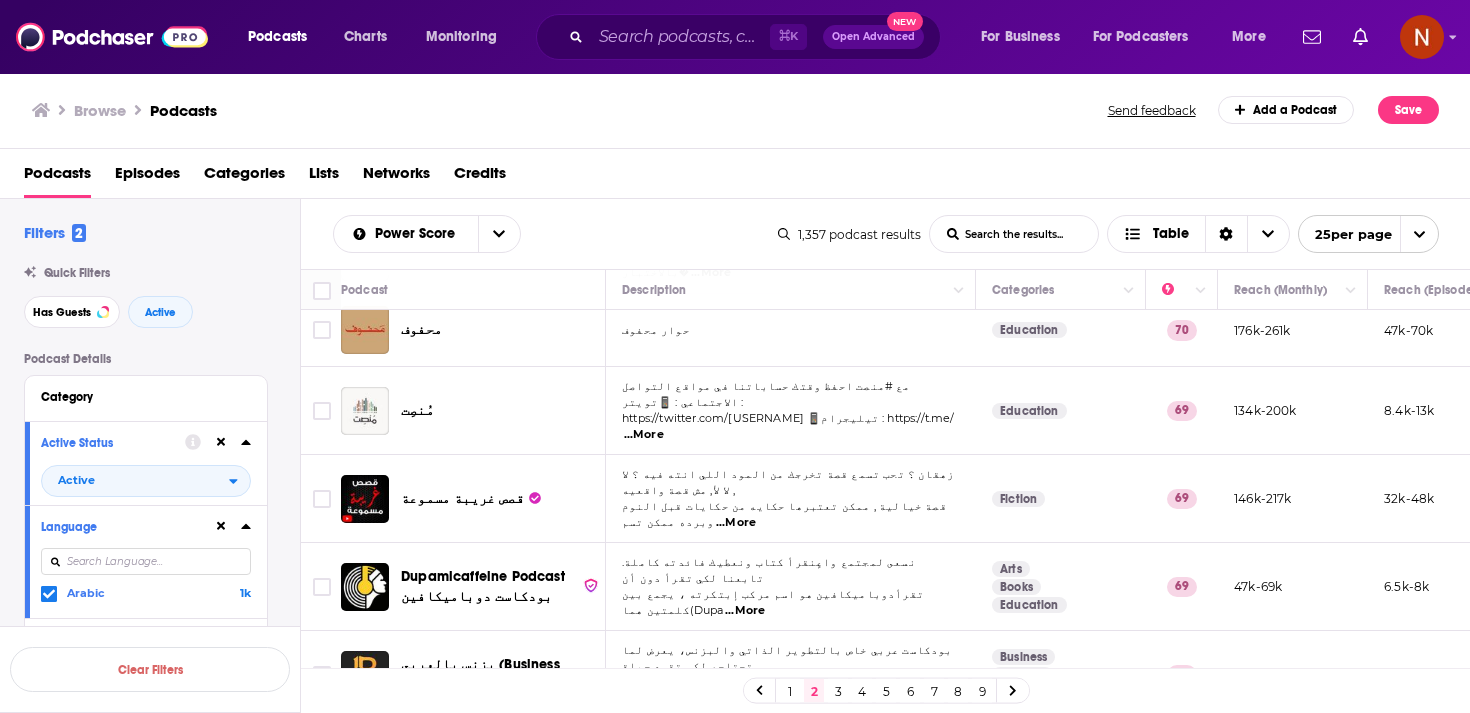 scroll, scrollTop: 240, scrollLeft: 0, axis: vertical 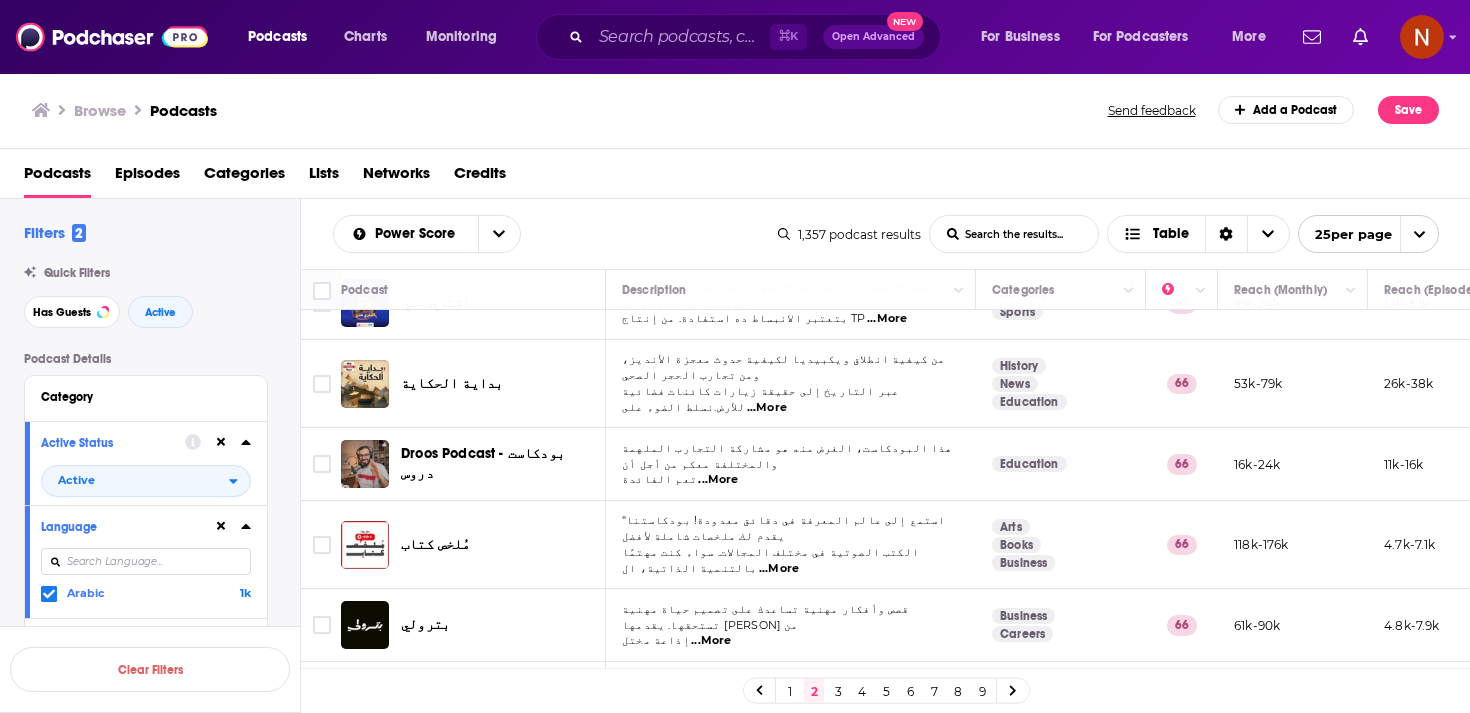click on "3" at bounding box center [838, 691] 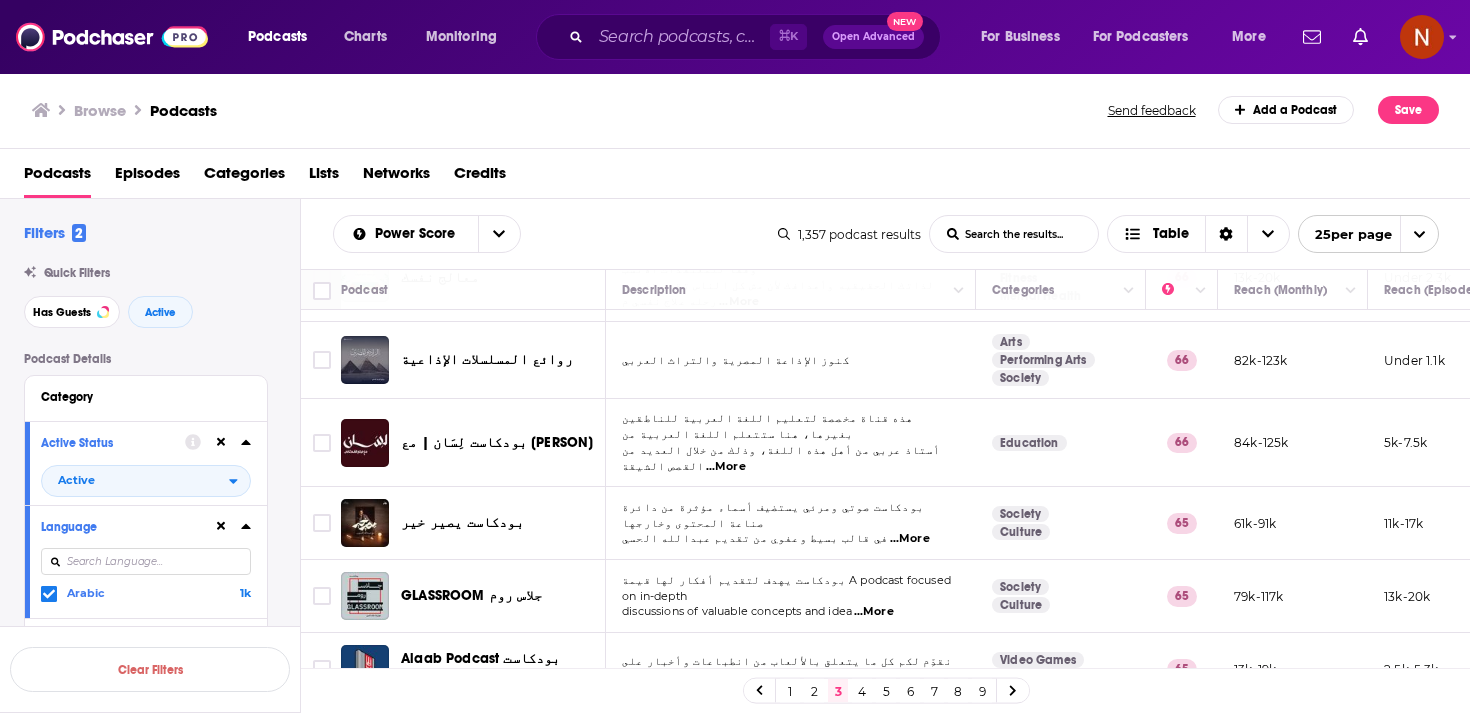 scroll, scrollTop: 81, scrollLeft: 0, axis: vertical 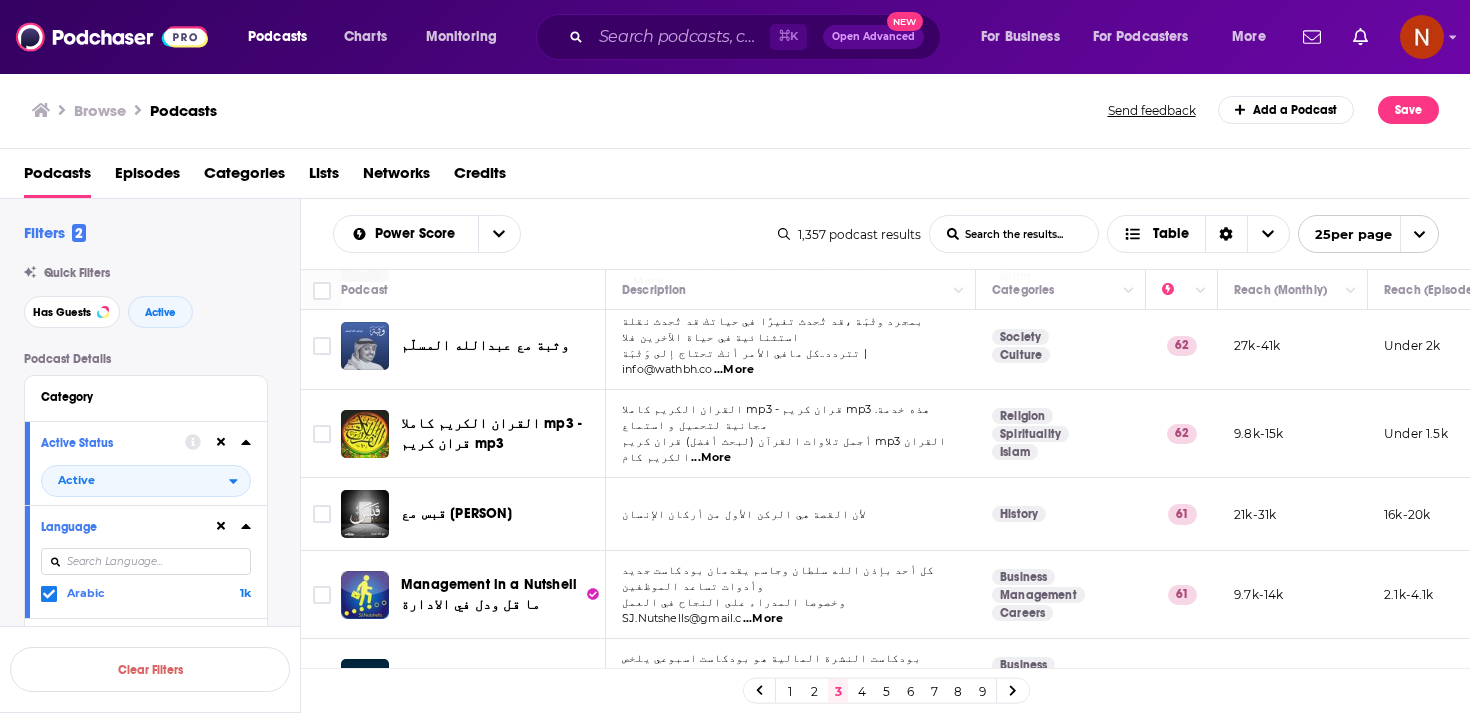 click on "4" at bounding box center [862, 691] 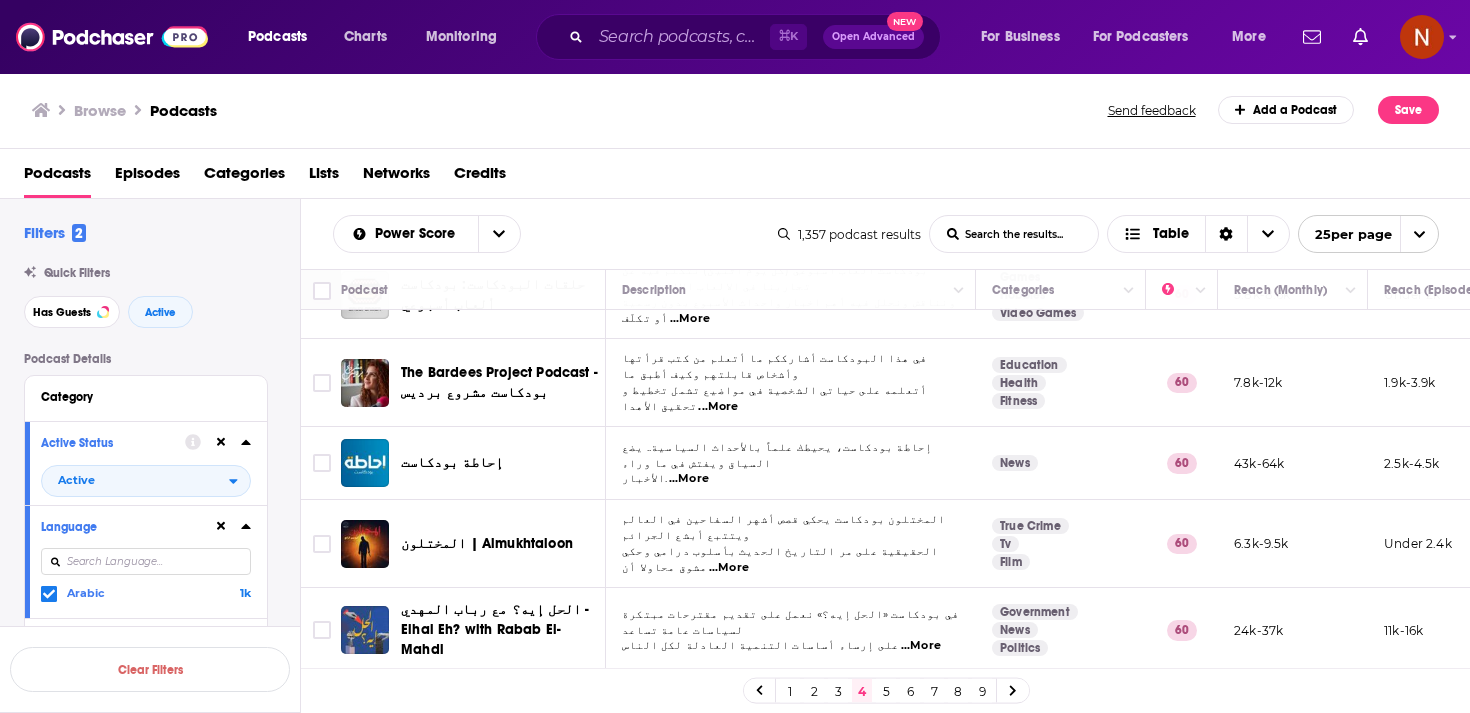 scroll, scrollTop: 62, scrollLeft: 0, axis: vertical 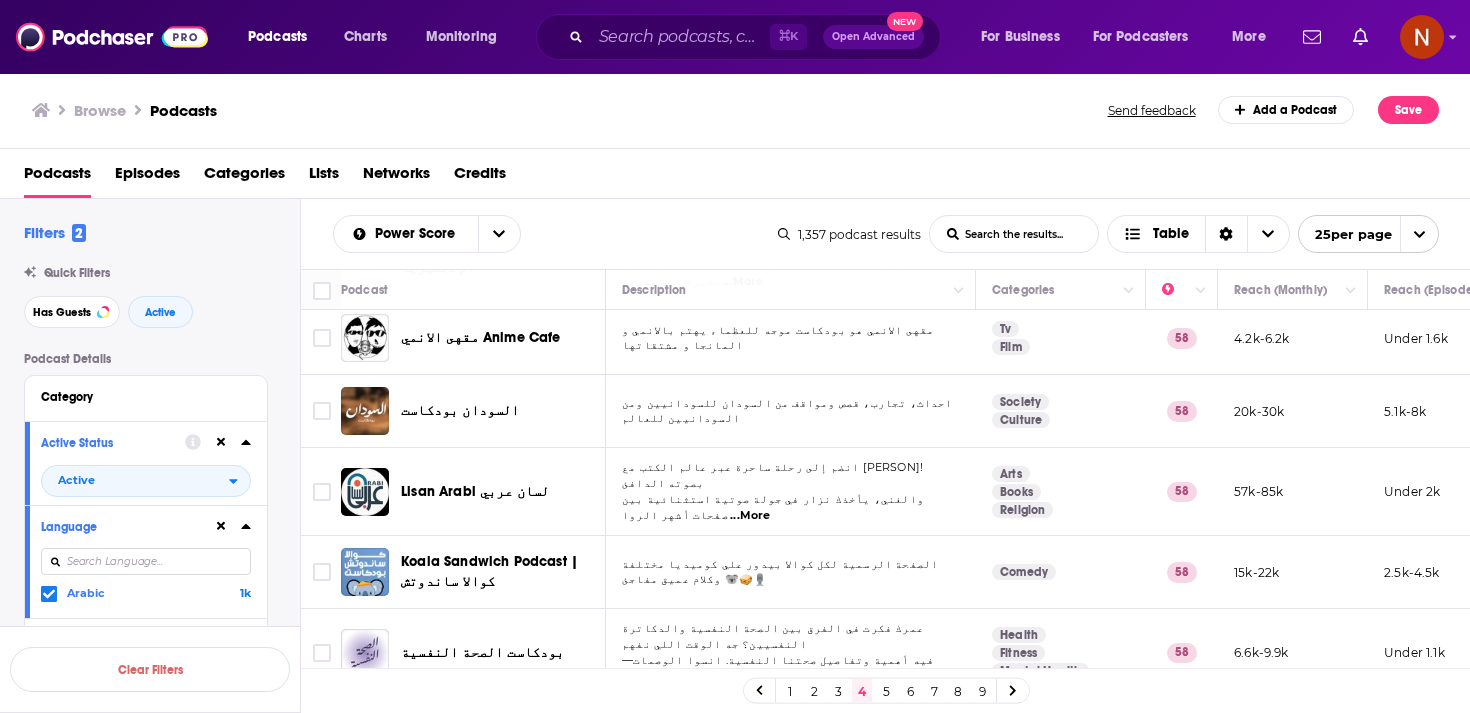 click on "5" at bounding box center (886, 691) 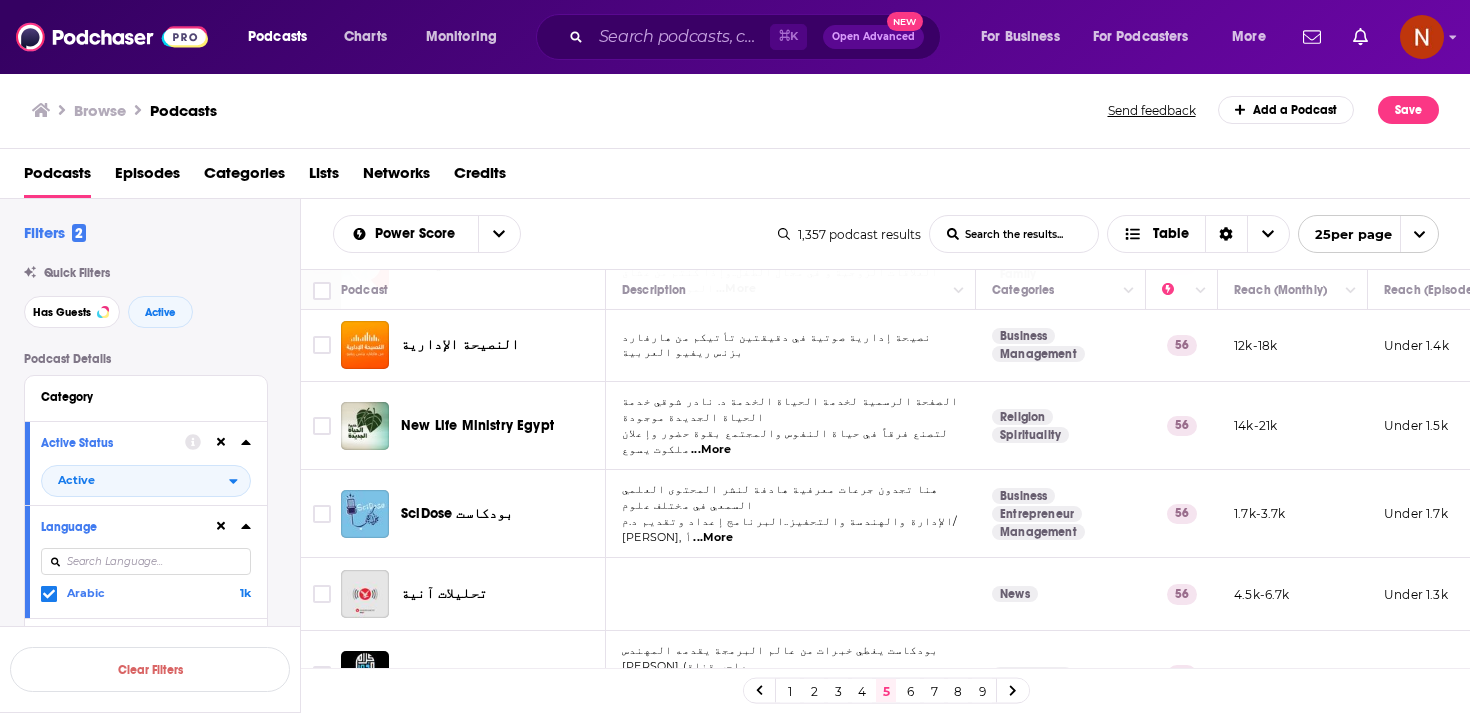 scroll, scrollTop: 1142, scrollLeft: 0, axis: vertical 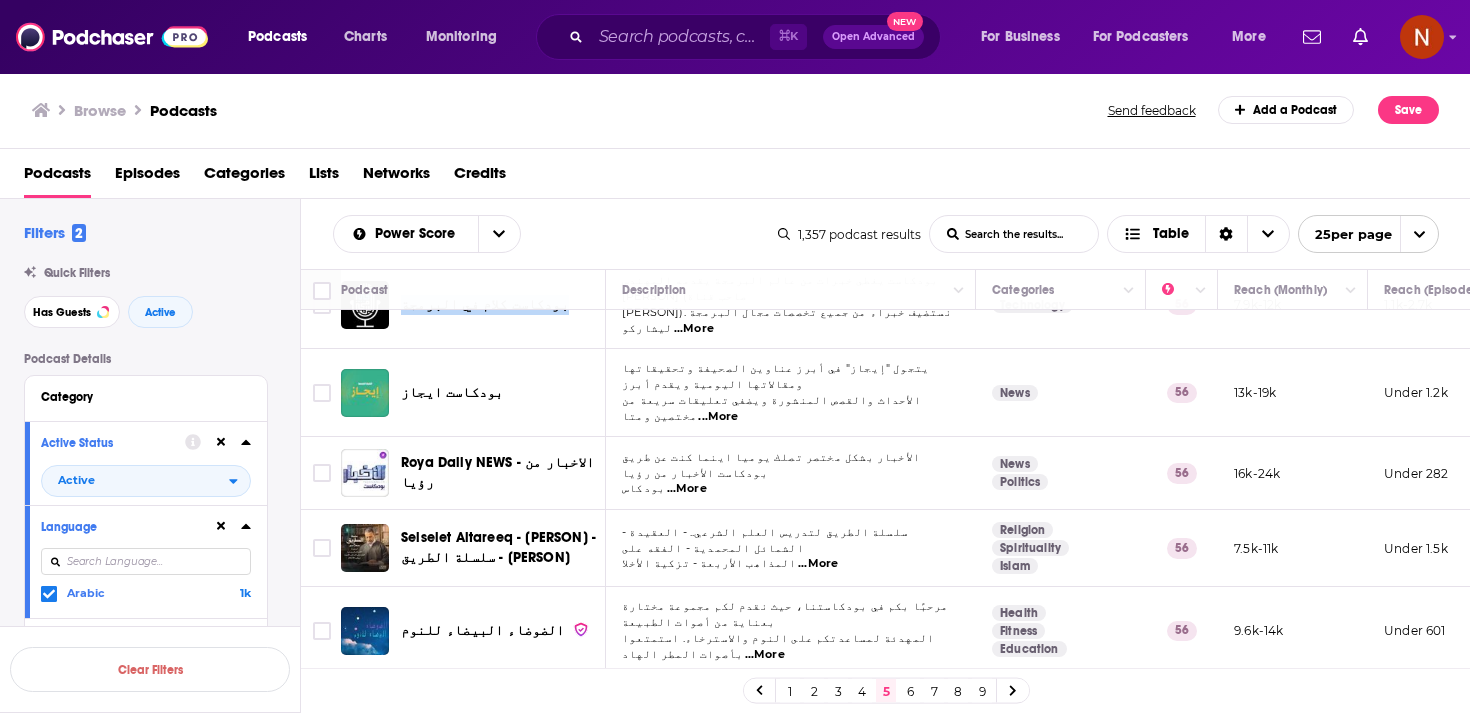 click on "6" at bounding box center (910, 691) 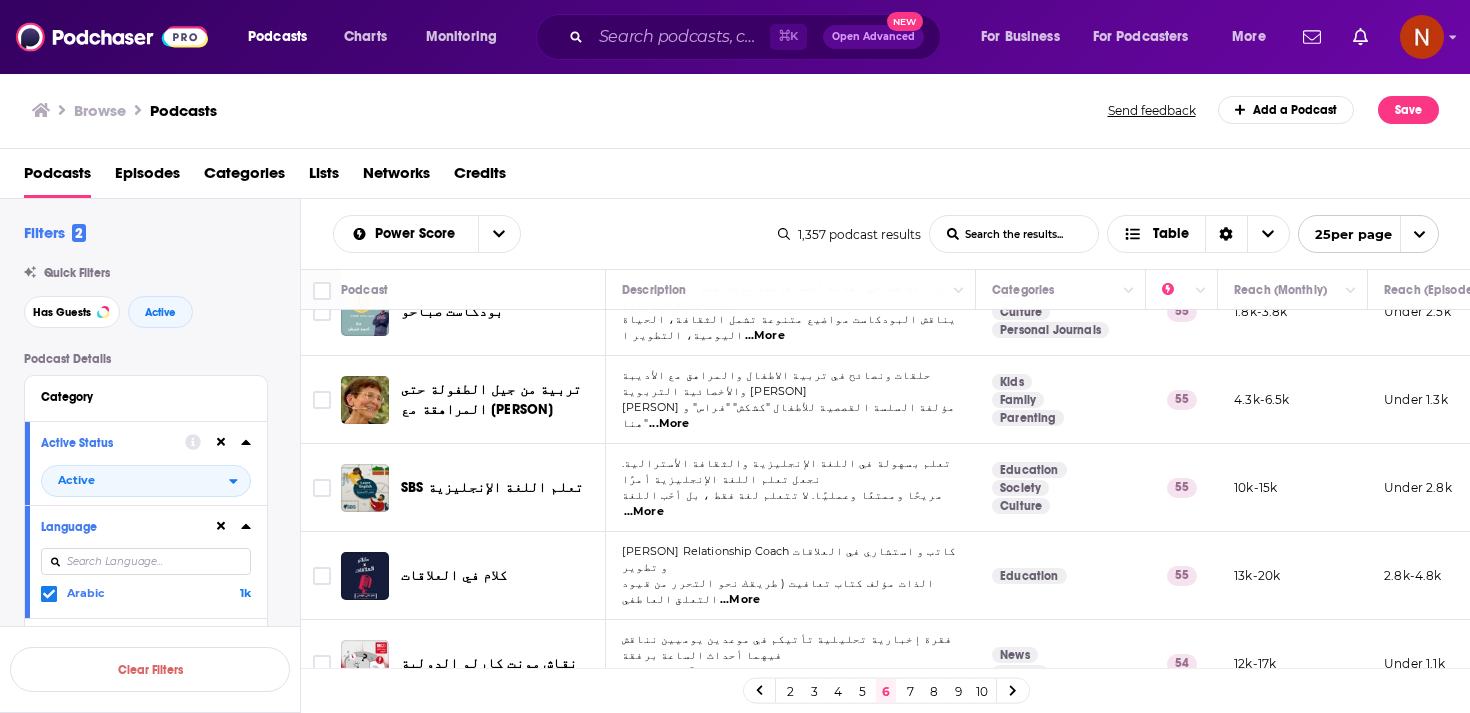 scroll, scrollTop: 1019, scrollLeft: 0, axis: vertical 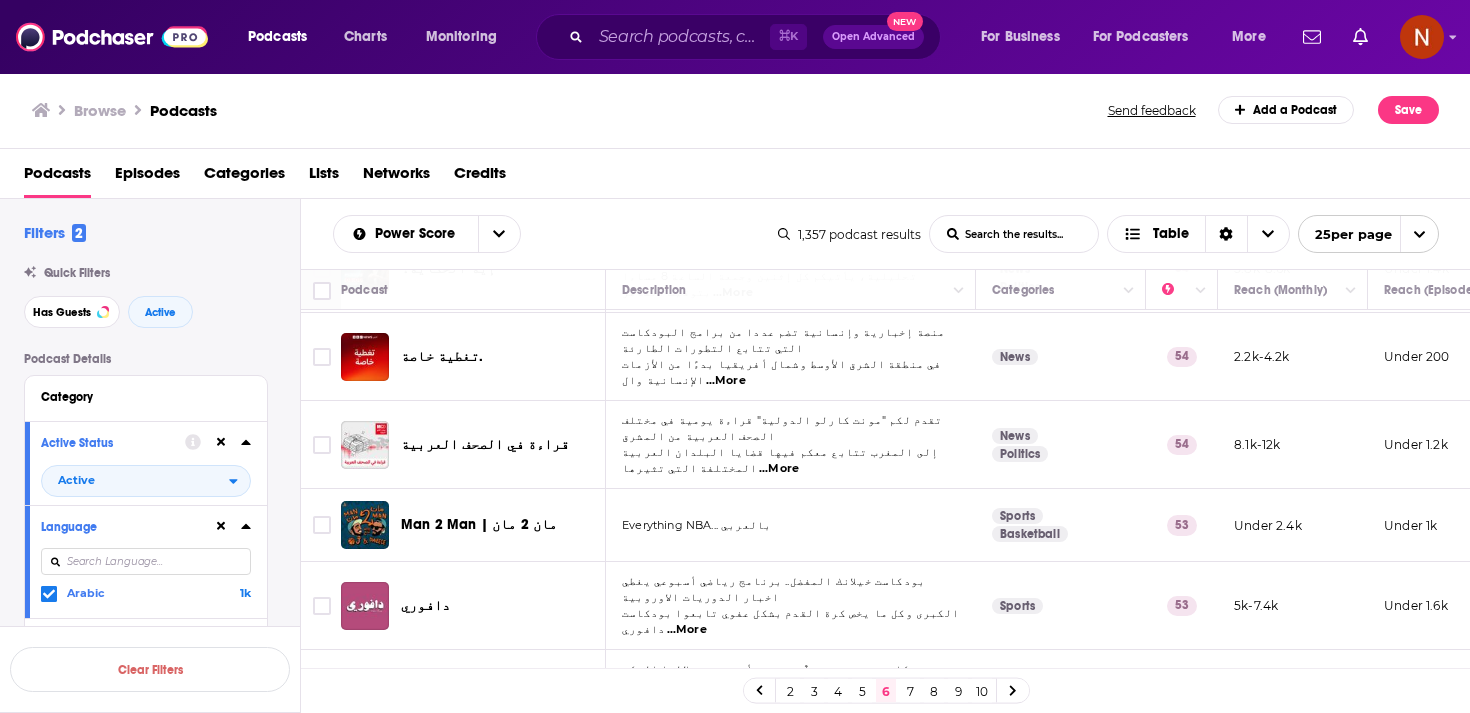 click on "7" at bounding box center [910, 691] 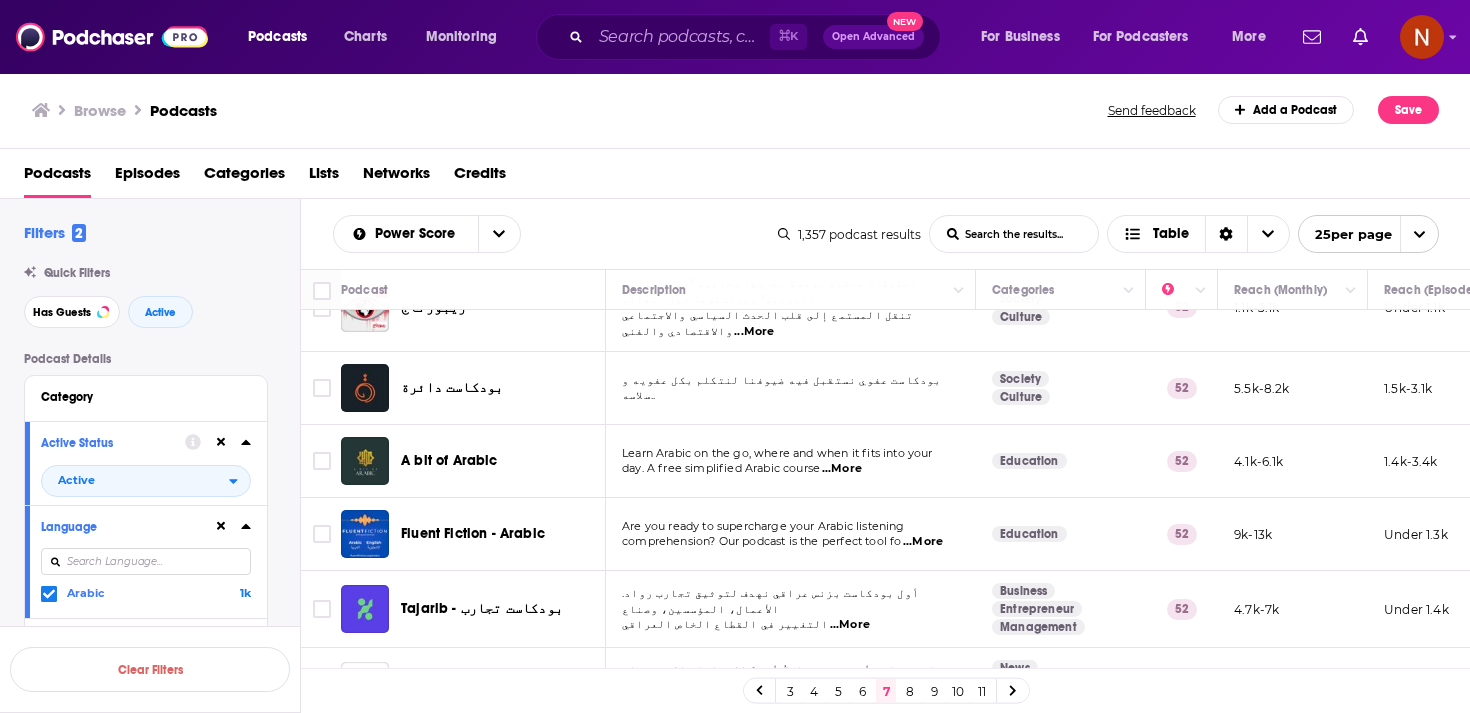 scroll, scrollTop: 286, scrollLeft: 0, axis: vertical 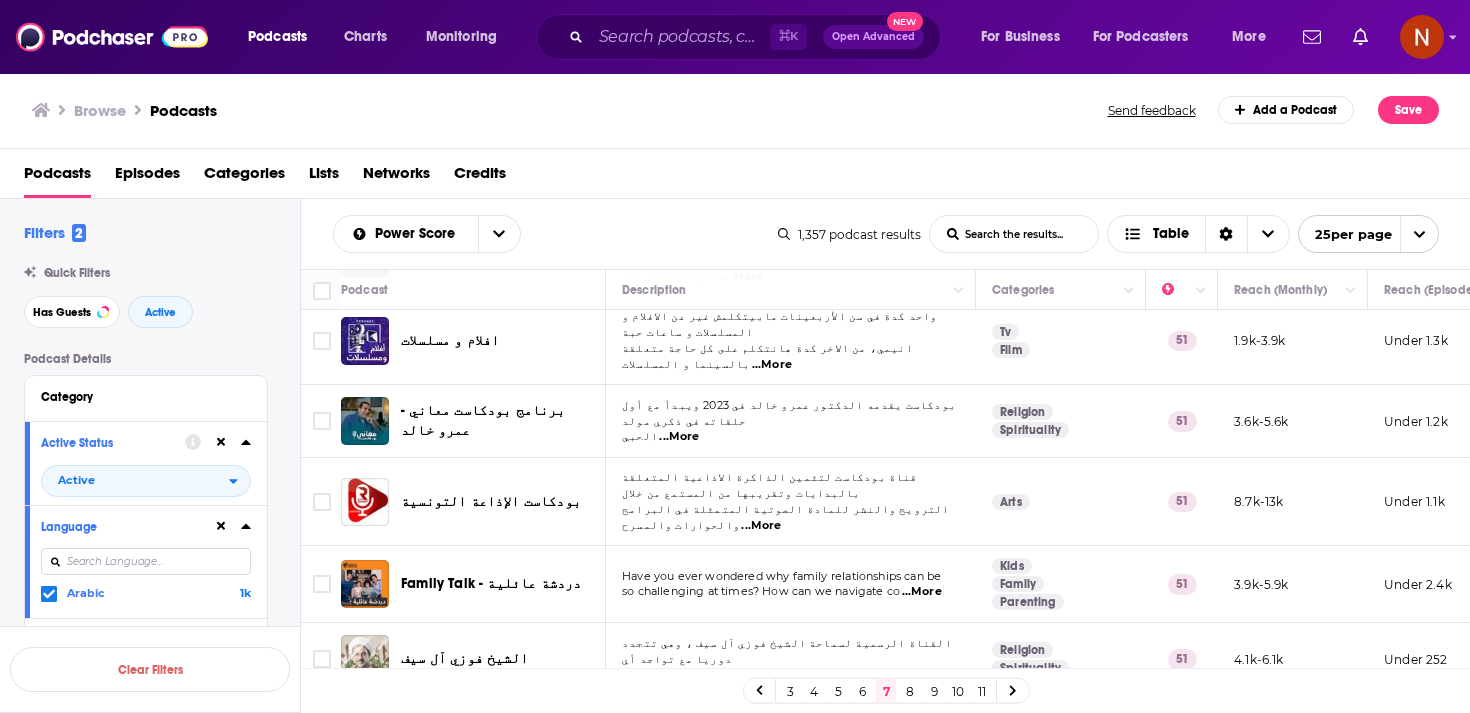 click on "8" at bounding box center [910, 691] 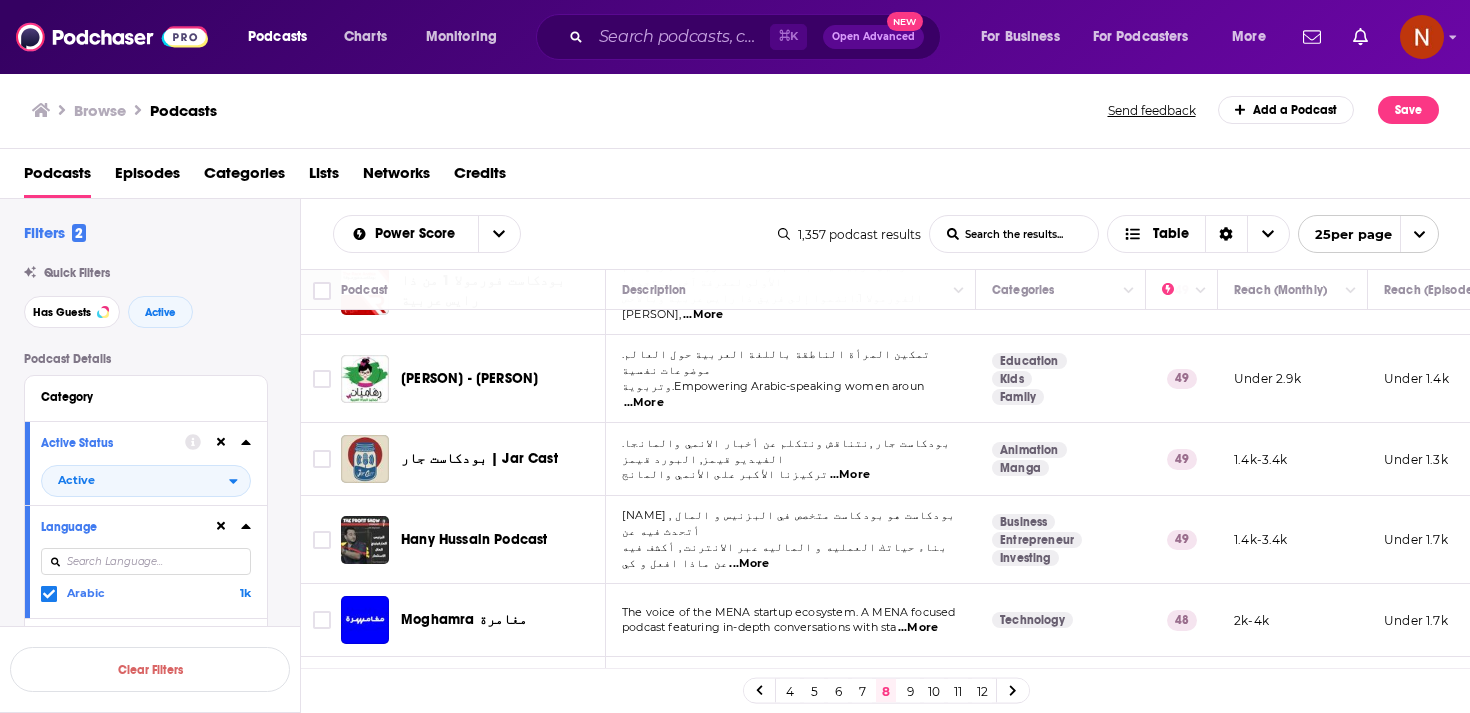 scroll, scrollTop: 1503, scrollLeft: 0, axis: vertical 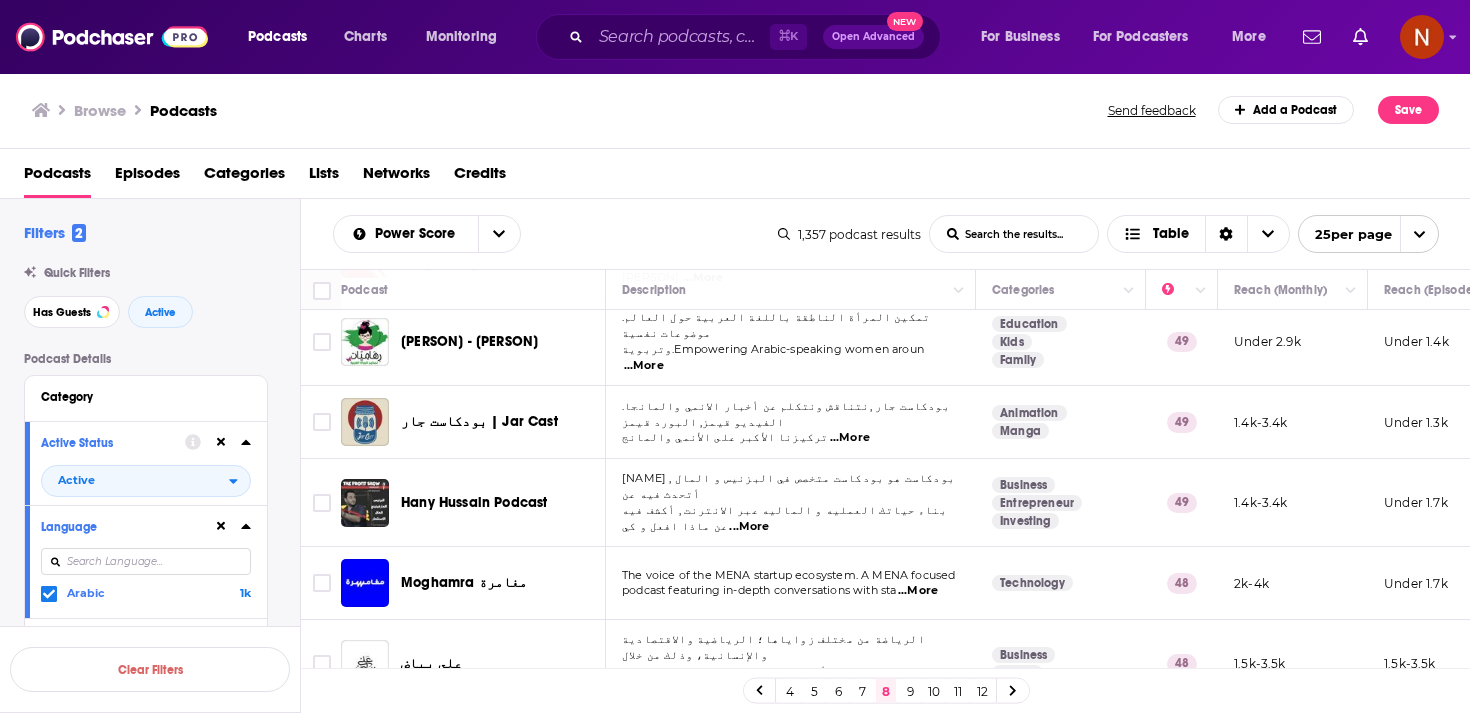 click on "9" at bounding box center (910, 691) 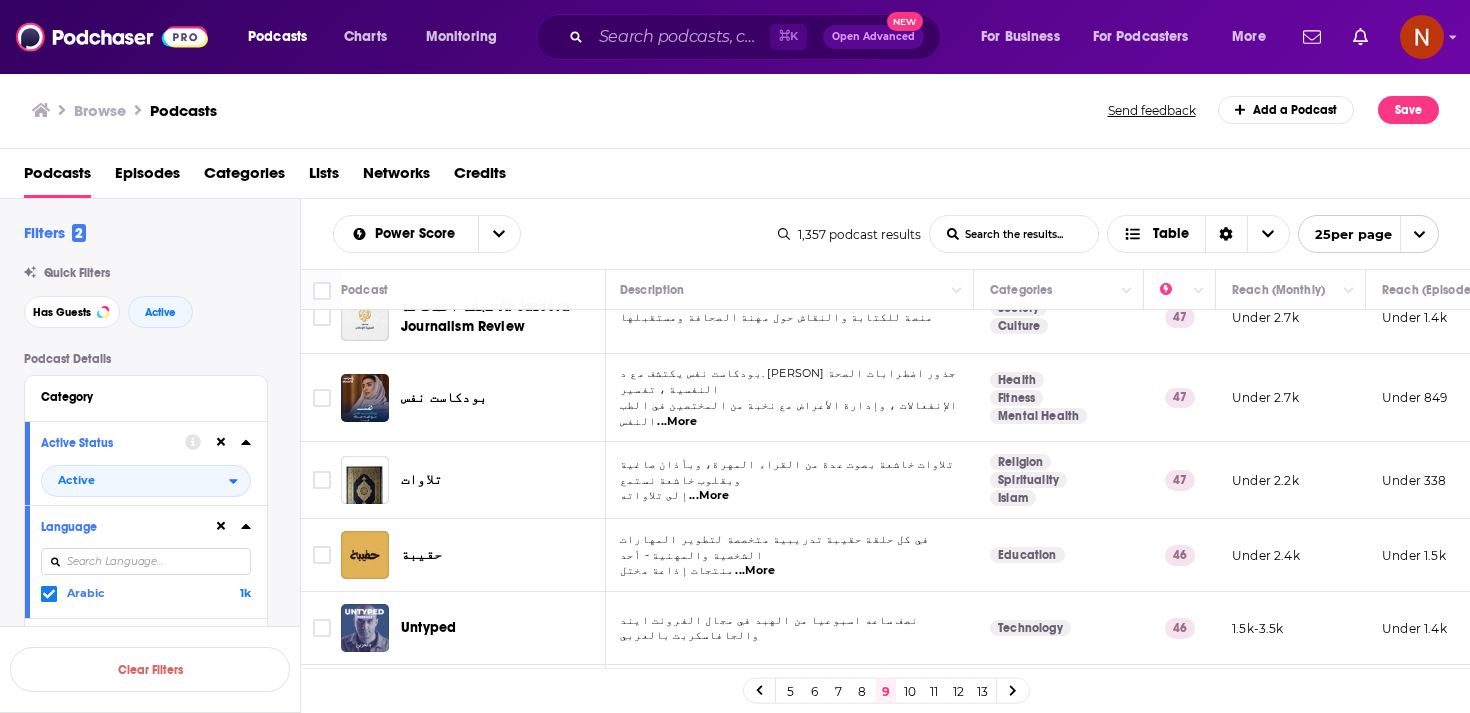 scroll, scrollTop: 1495, scrollLeft: 2, axis: both 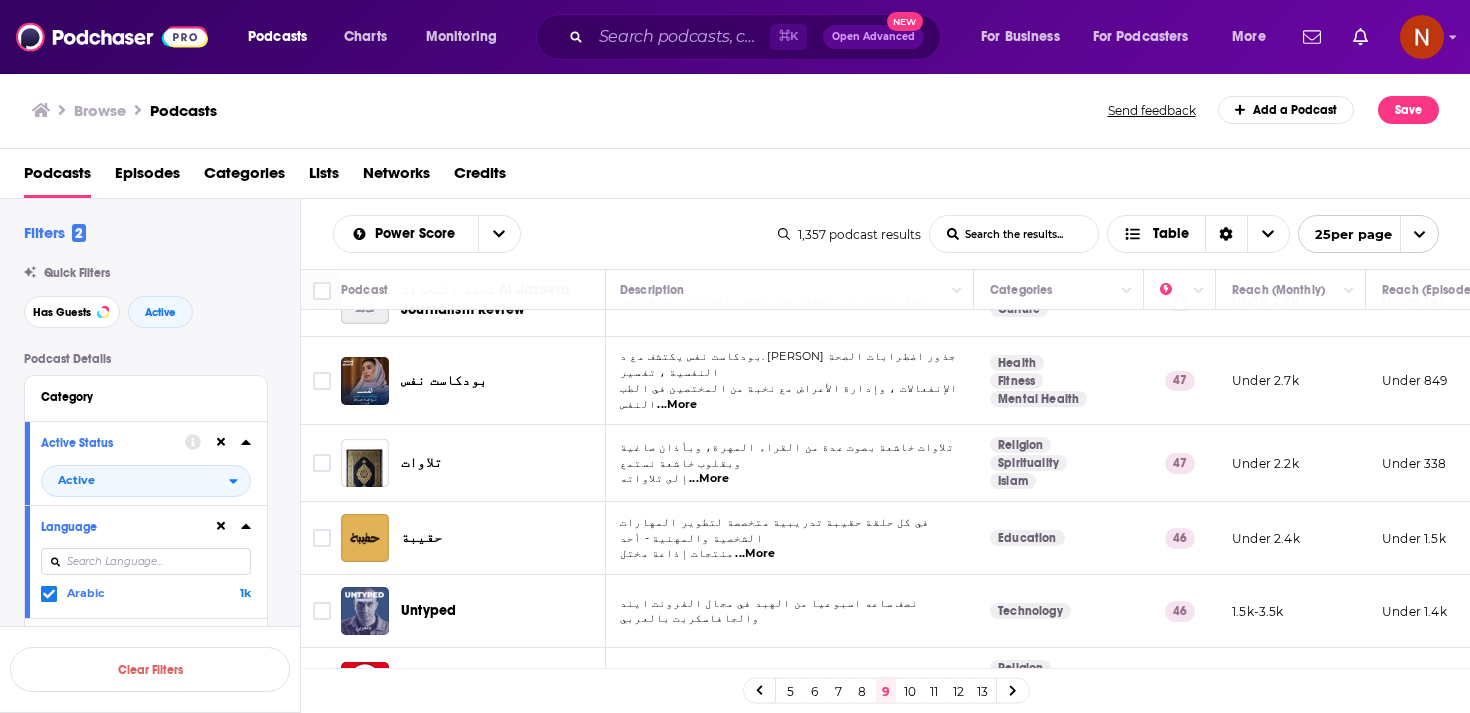 click on "10" at bounding box center [910, 691] 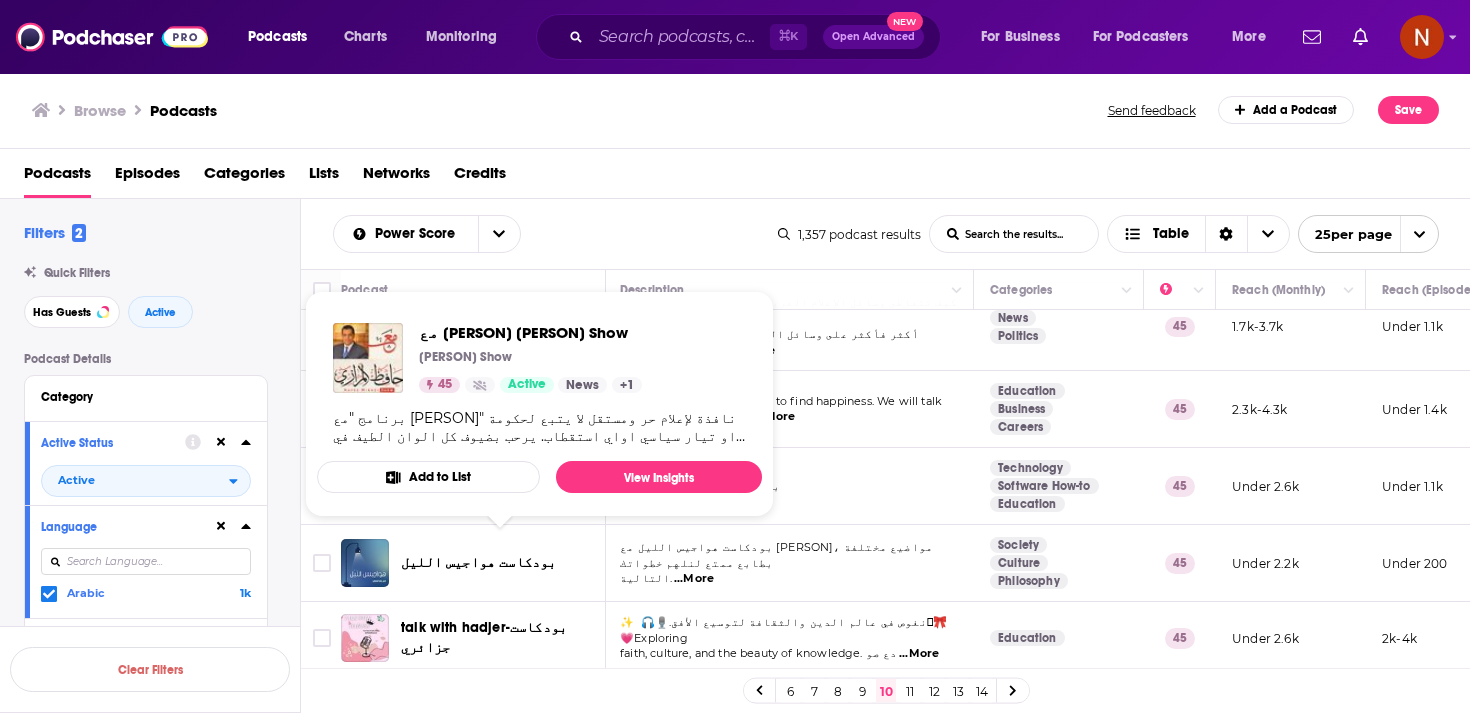 scroll, scrollTop: 1493, scrollLeft: 2, axis: both 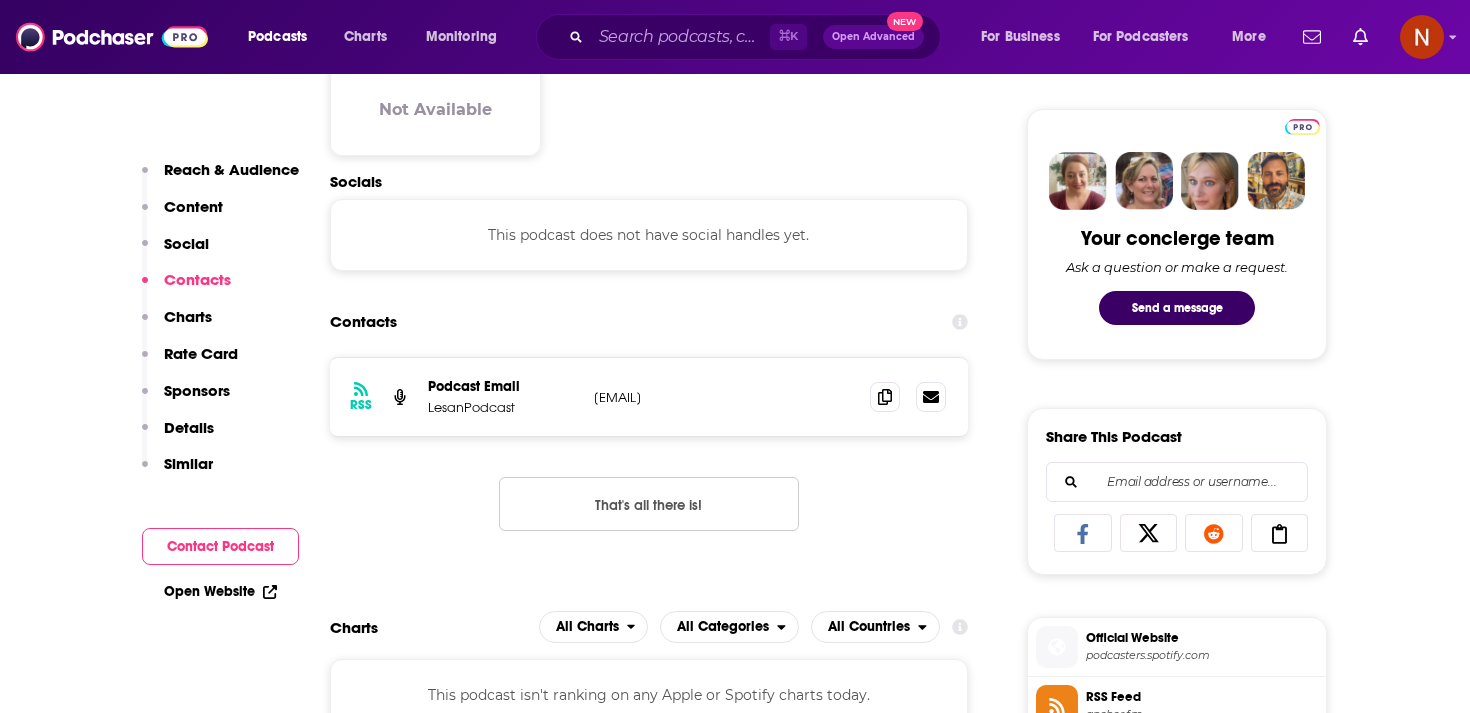 drag, startPoint x: 584, startPoint y: 399, endPoint x: 781, endPoint y: 398, distance: 197.00253 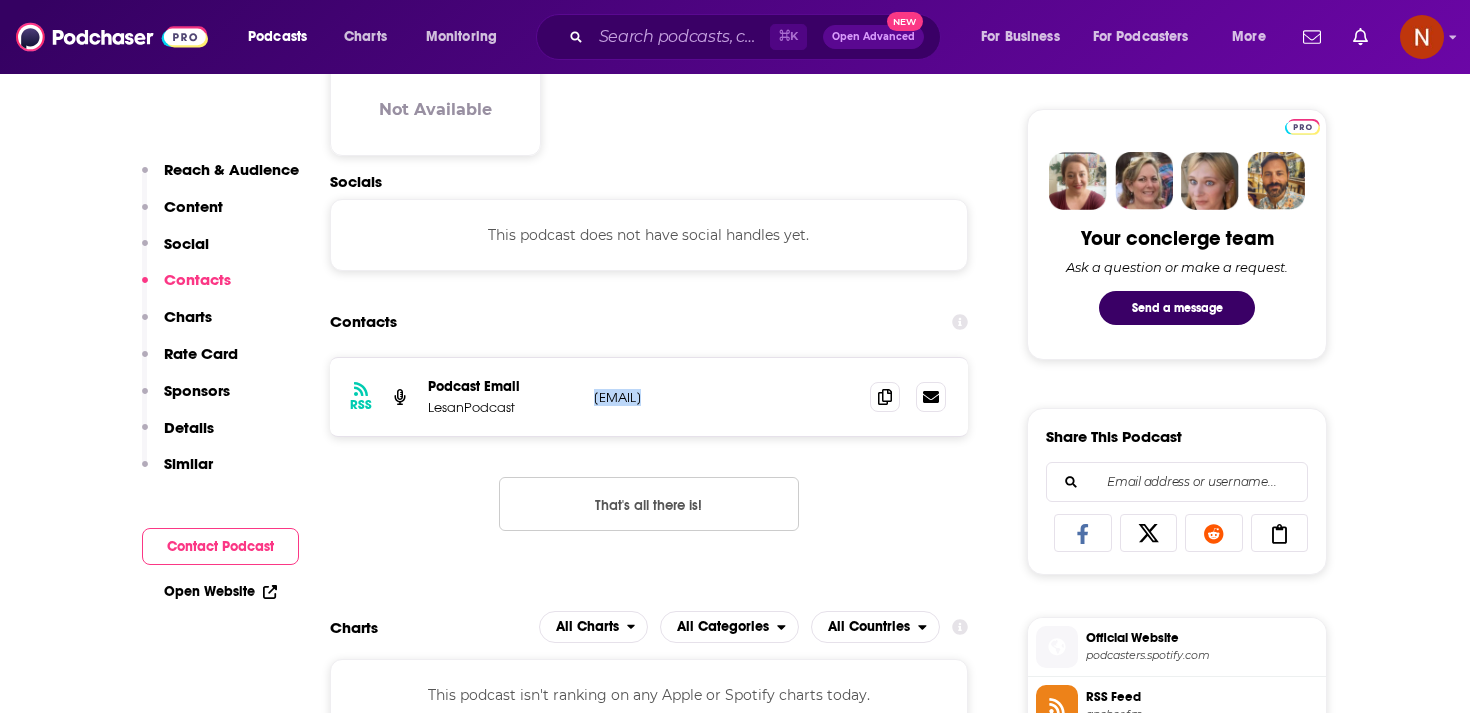 drag, startPoint x: 781, startPoint y: 398, endPoint x: 592, endPoint y: 399, distance: 189.00264 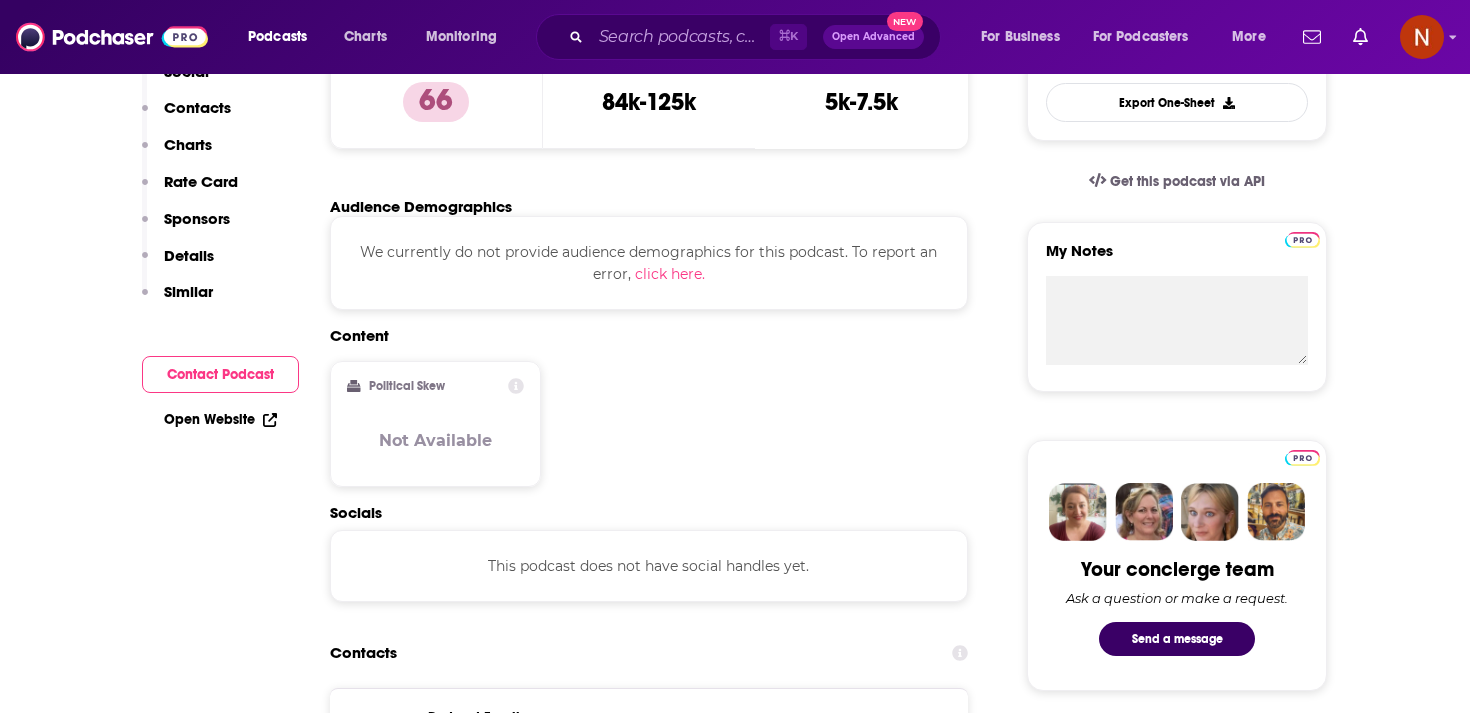 scroll, scrollTop: 0, scrollLeft: 0, axis: both 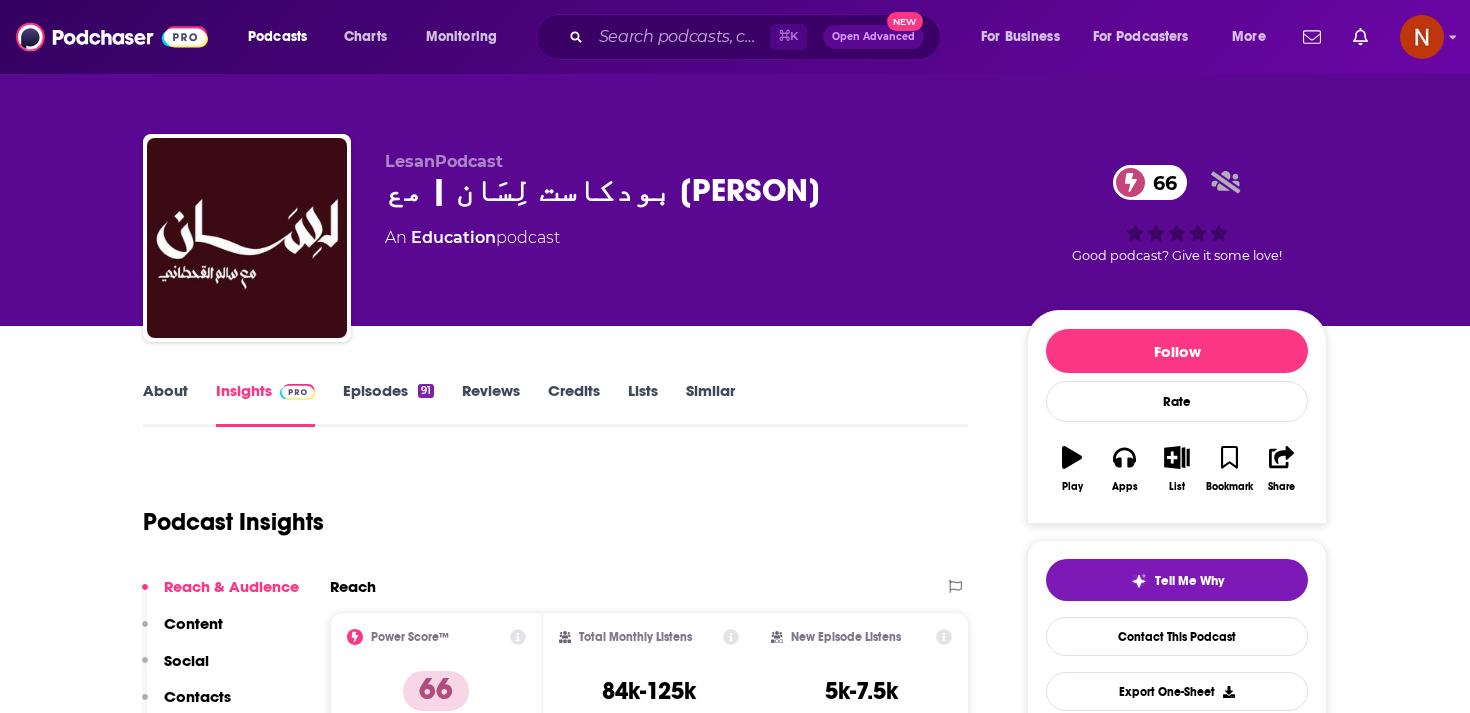 drag, startPoint x: 380, startPoint y: 190, endPoint x: 634, endPoint y: 189, distance: 254.00197 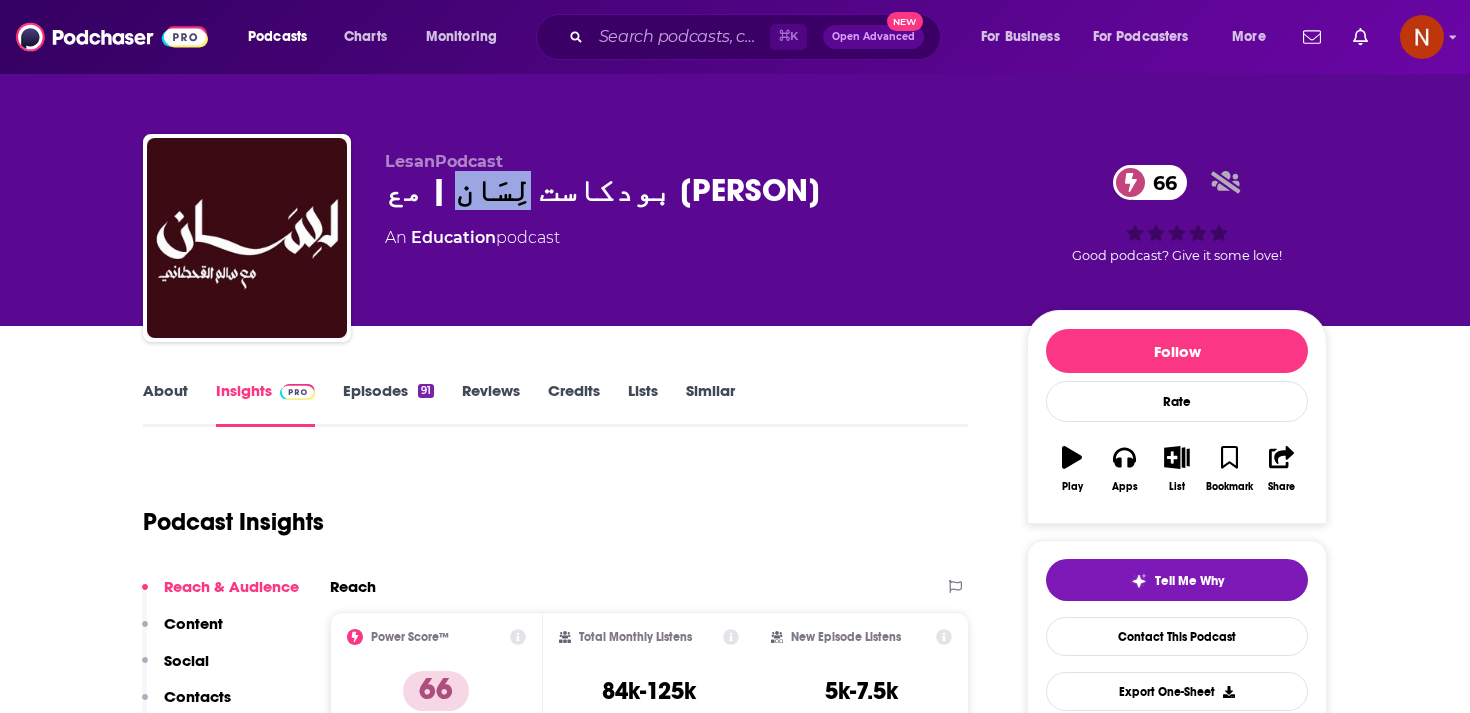 click on "بودكاست لِسَان | مع سالم القحطاني 66" at bounding box center (690, 190) 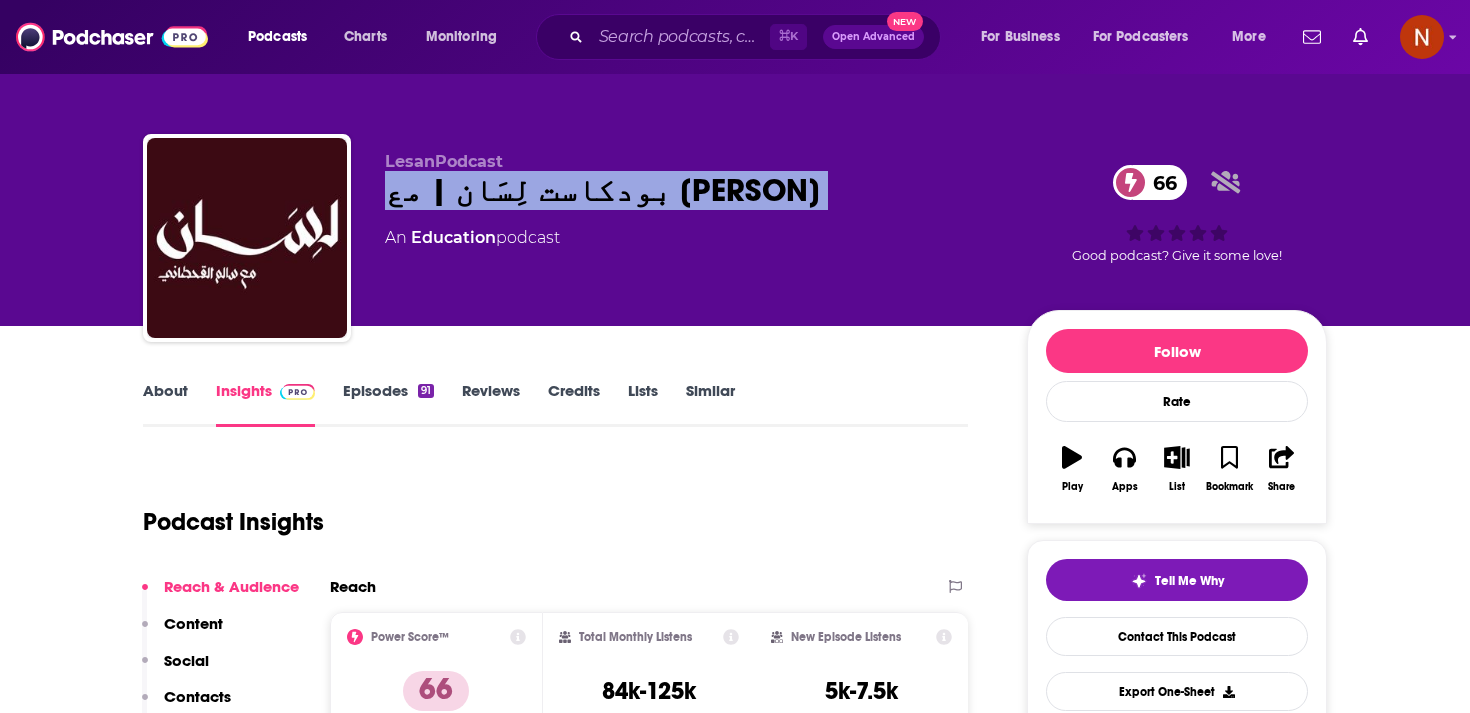 click on "بودكاست لِسَان | مع سالم القحطاني 66" at bounding box center [690, 190] 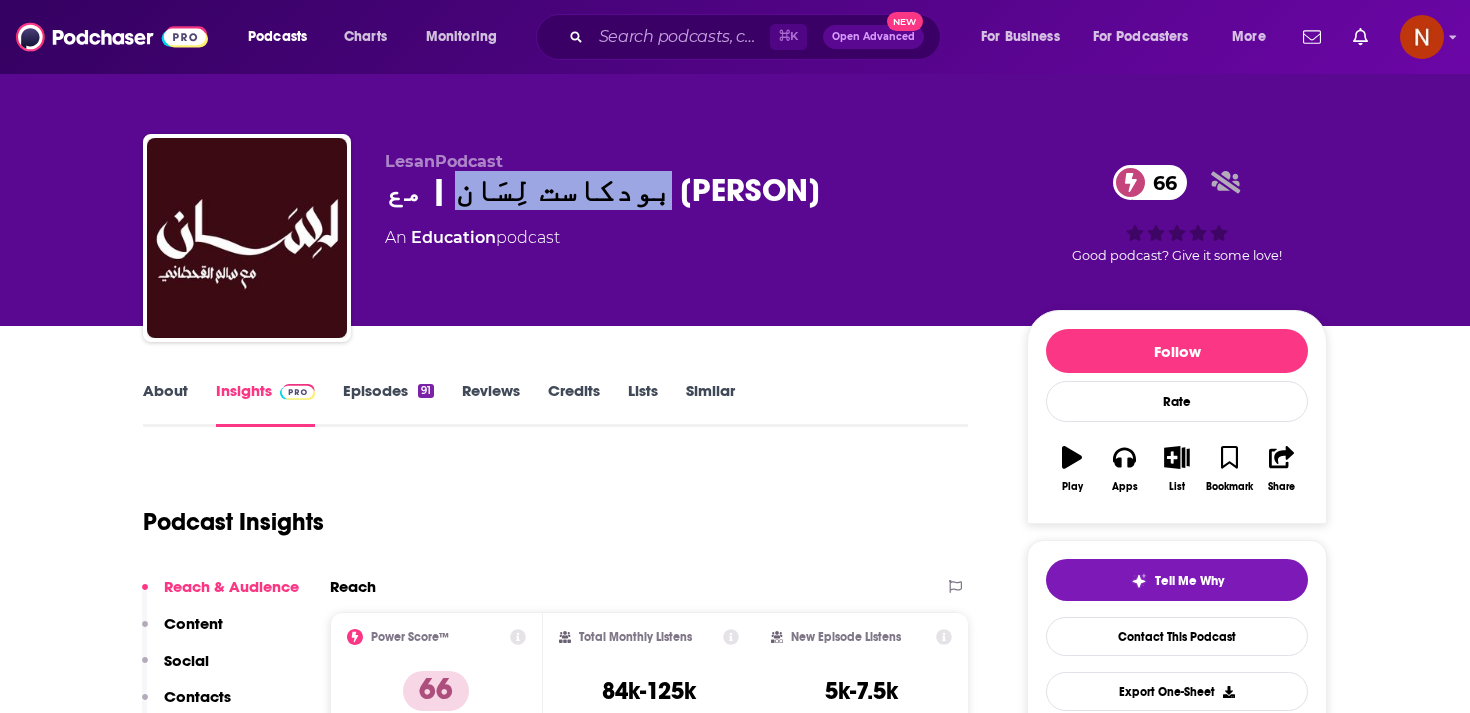 drag, startPoint x: 599, startPoint y: 190, endPoint x: 862, endPoint y: 190, distance: 263 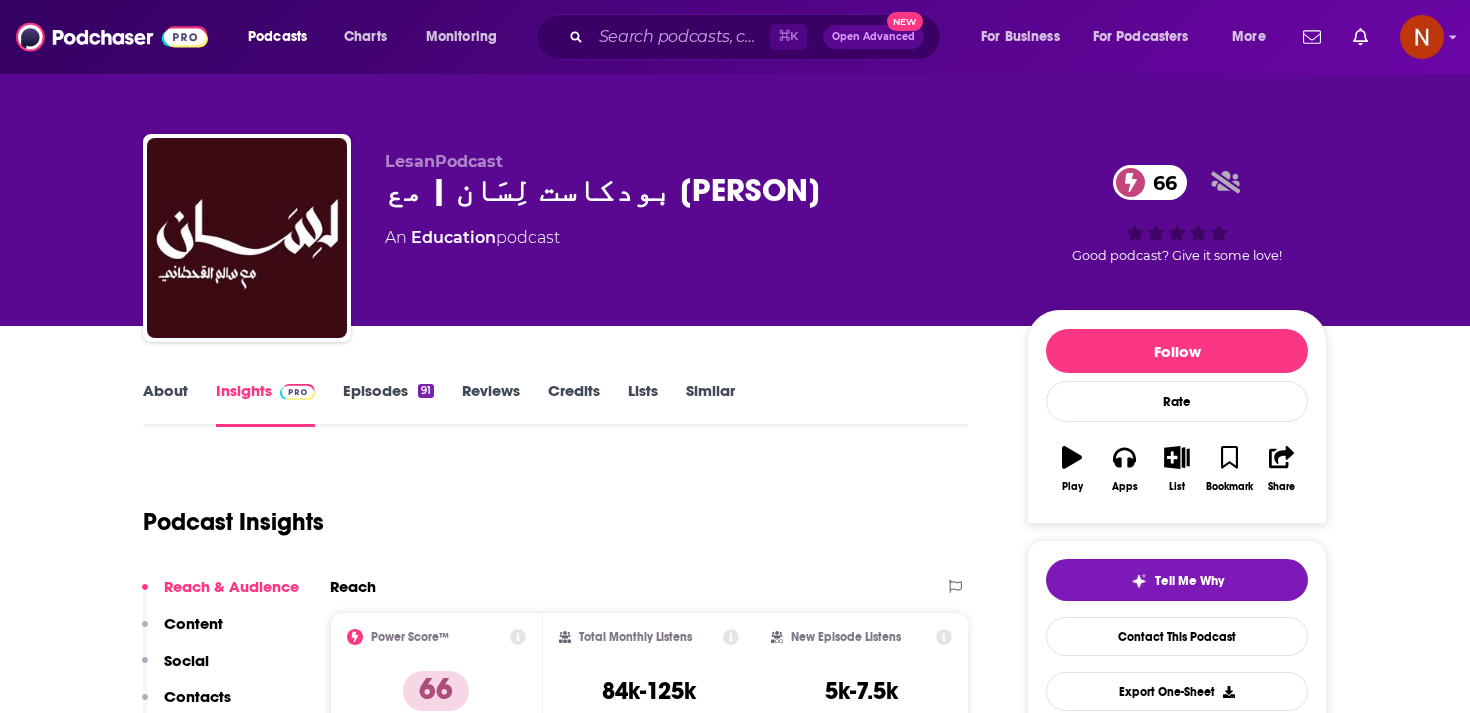 click on "بودكاست لِسَان | مع سالم القحطاني 66" at bounding box center [690, 190] 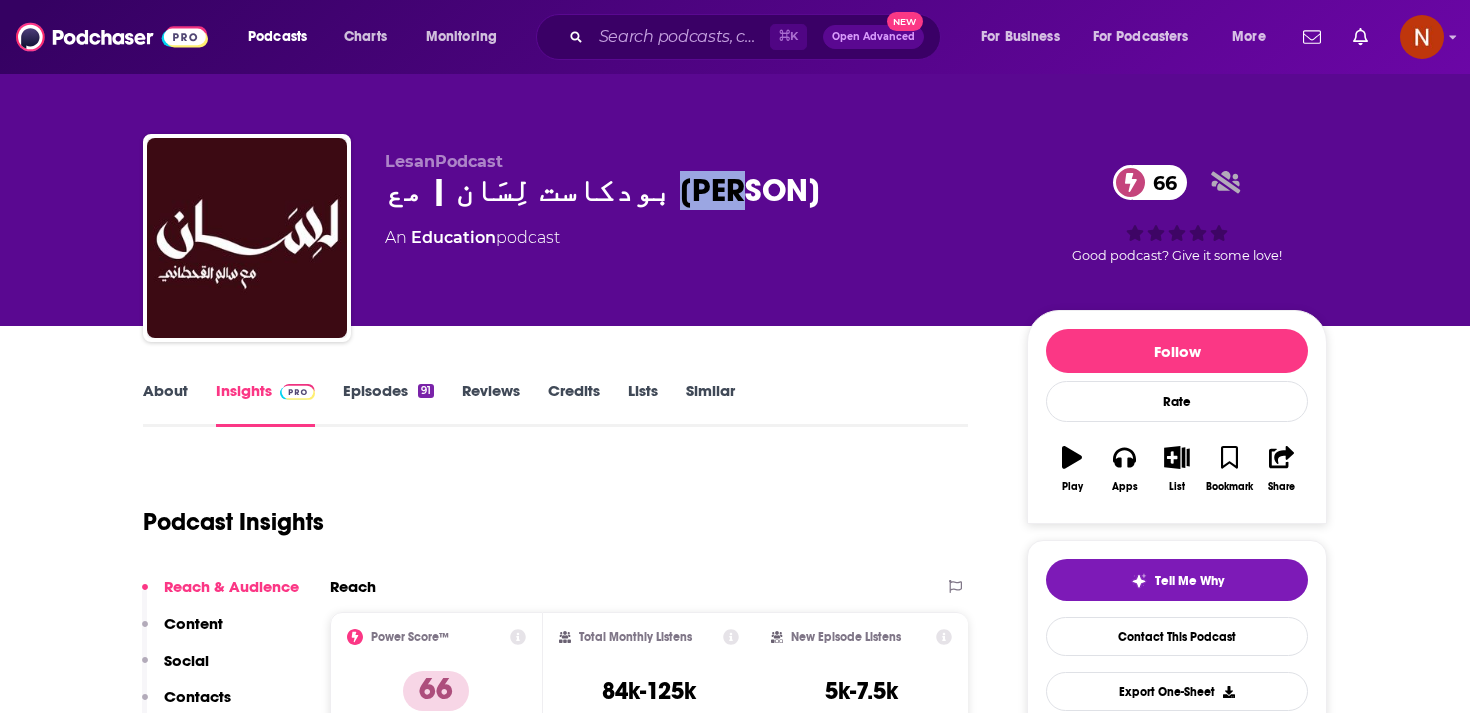 click on "بودكاست لِسَان | مع سالم القحطاني 66" at bounding box center (690, 190) 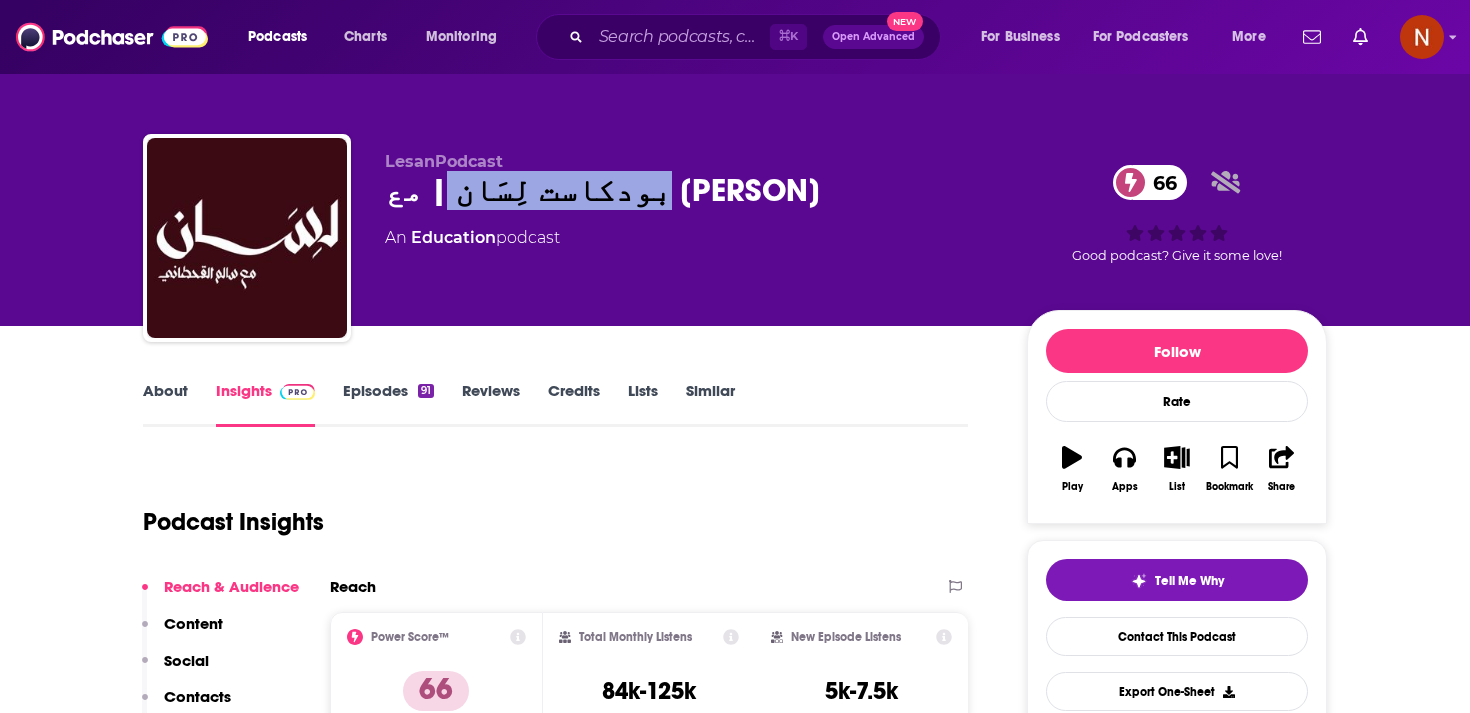 drag, startPoint x: 582, startPoint y: 192, endPoint x: 779, endPoint y: 190, distance: 197.01015 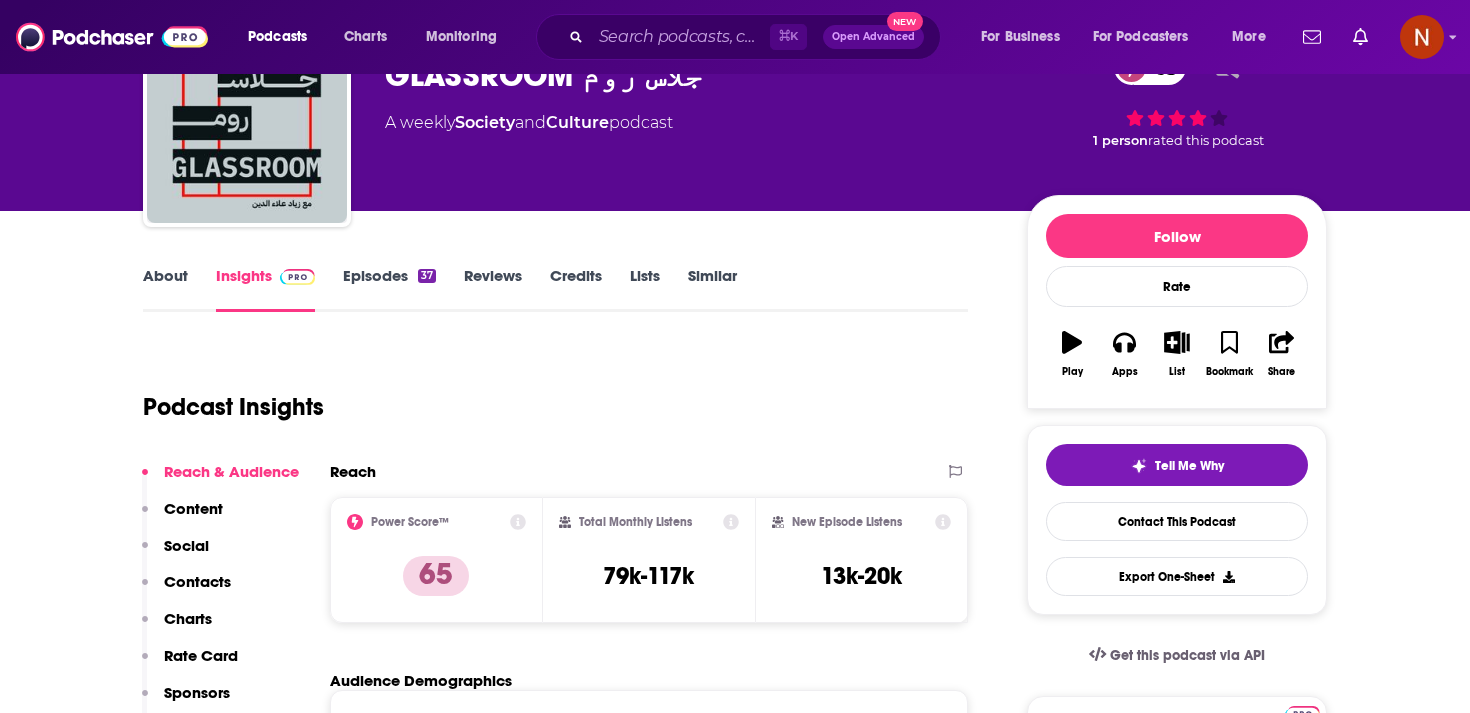 scroll, scrollTop: 0, scrollLeft: 0, axis: both 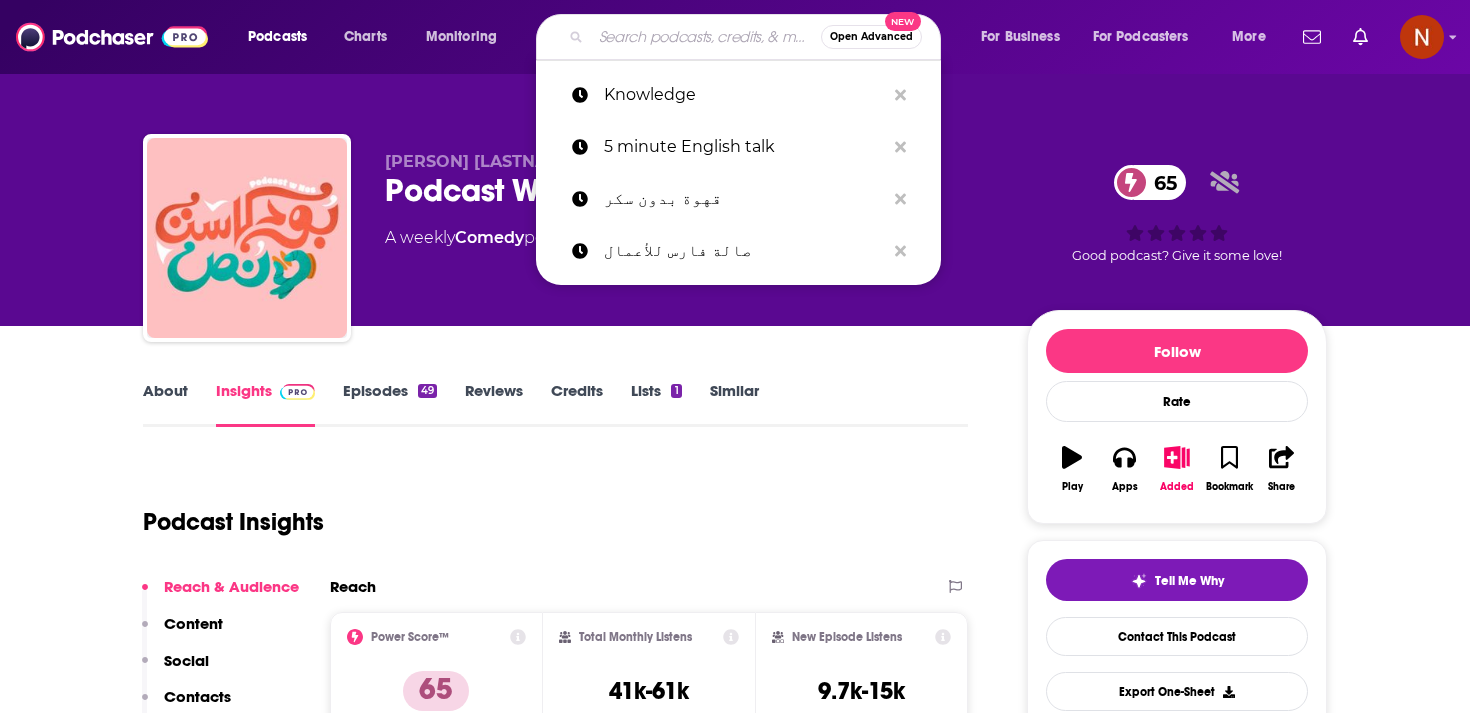 click at bounding box center [706, 37] 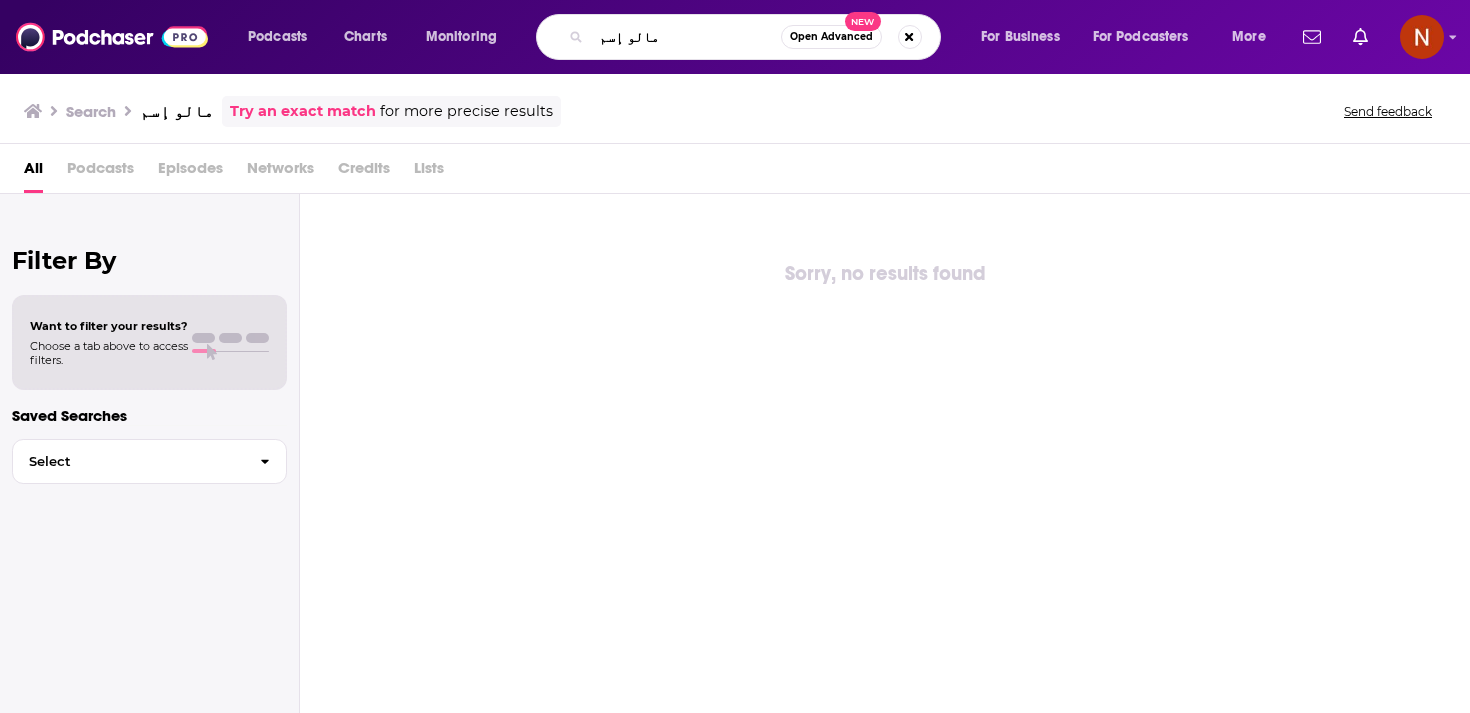 drag, startPoint x: 671, startPoint y: 31, endPoint x: 475, endPoint y: 44, distance: 196.43065 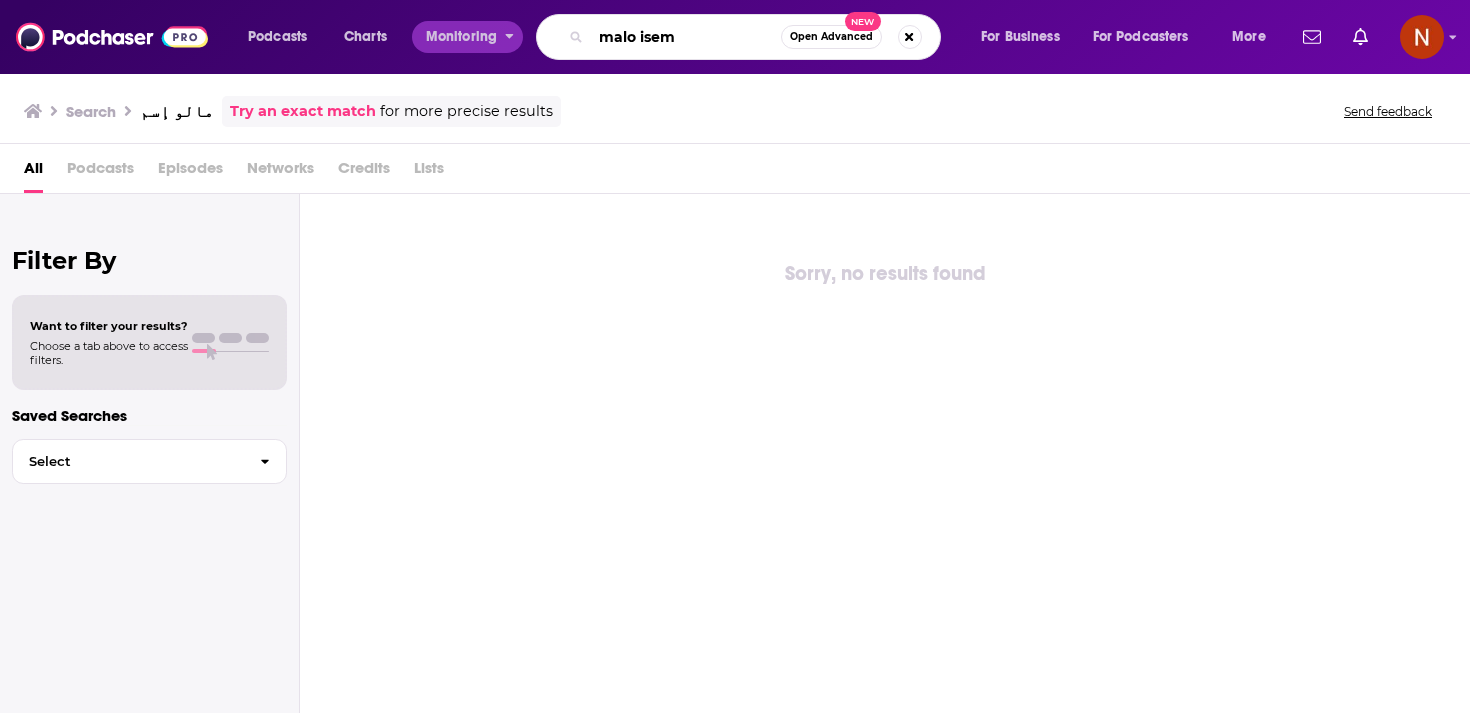 type on "malo isem" 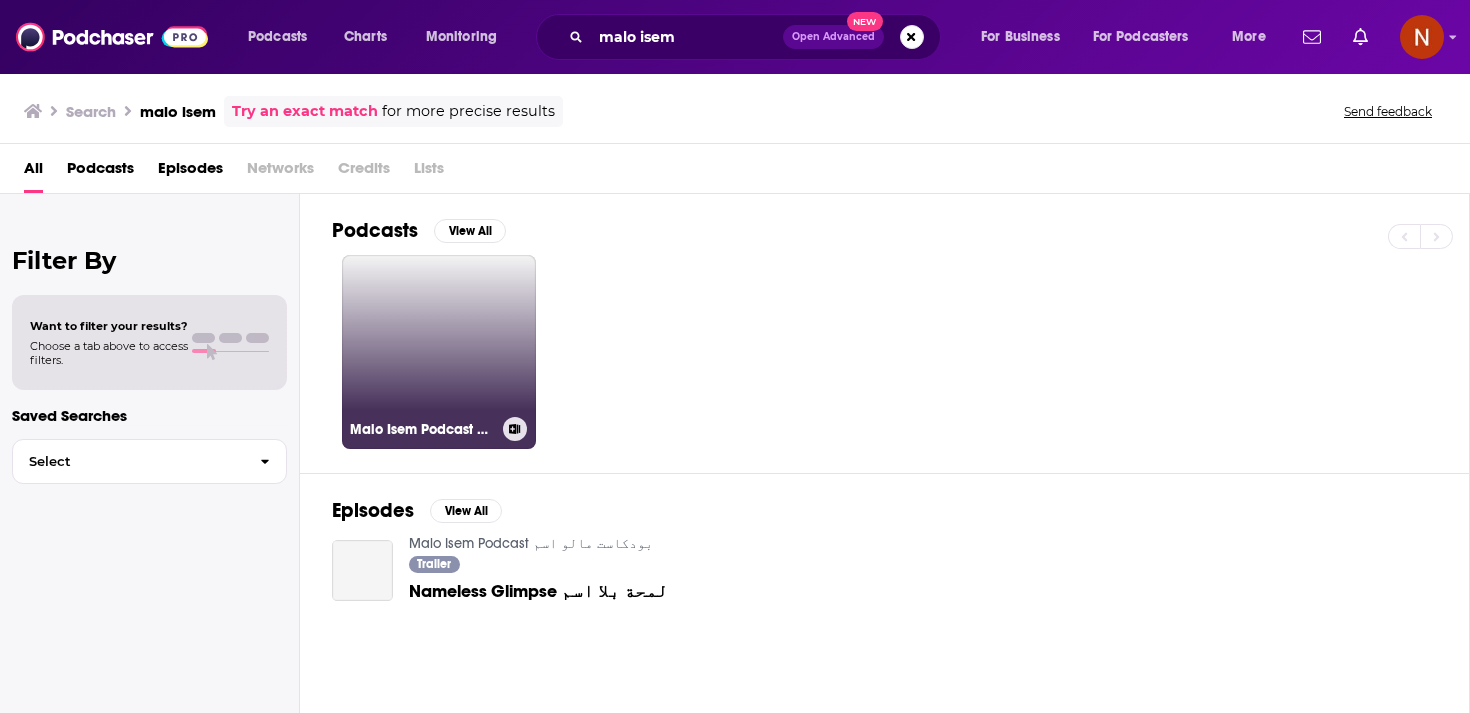 click on "Malo Isem Podcast بودكاست مالو اسم" at bounding box center (439, 352) 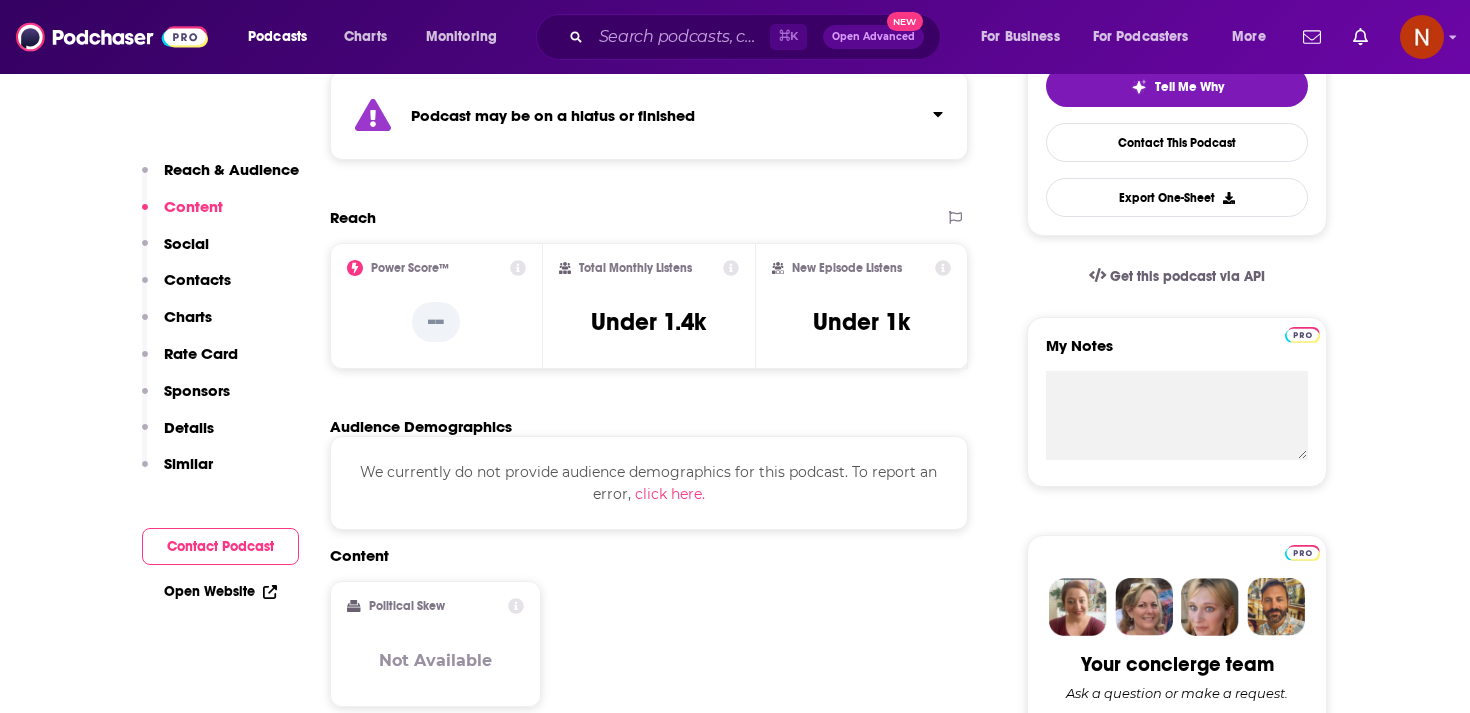 scroll, scrollTop: 0, scrollLeft: 0, axis: both 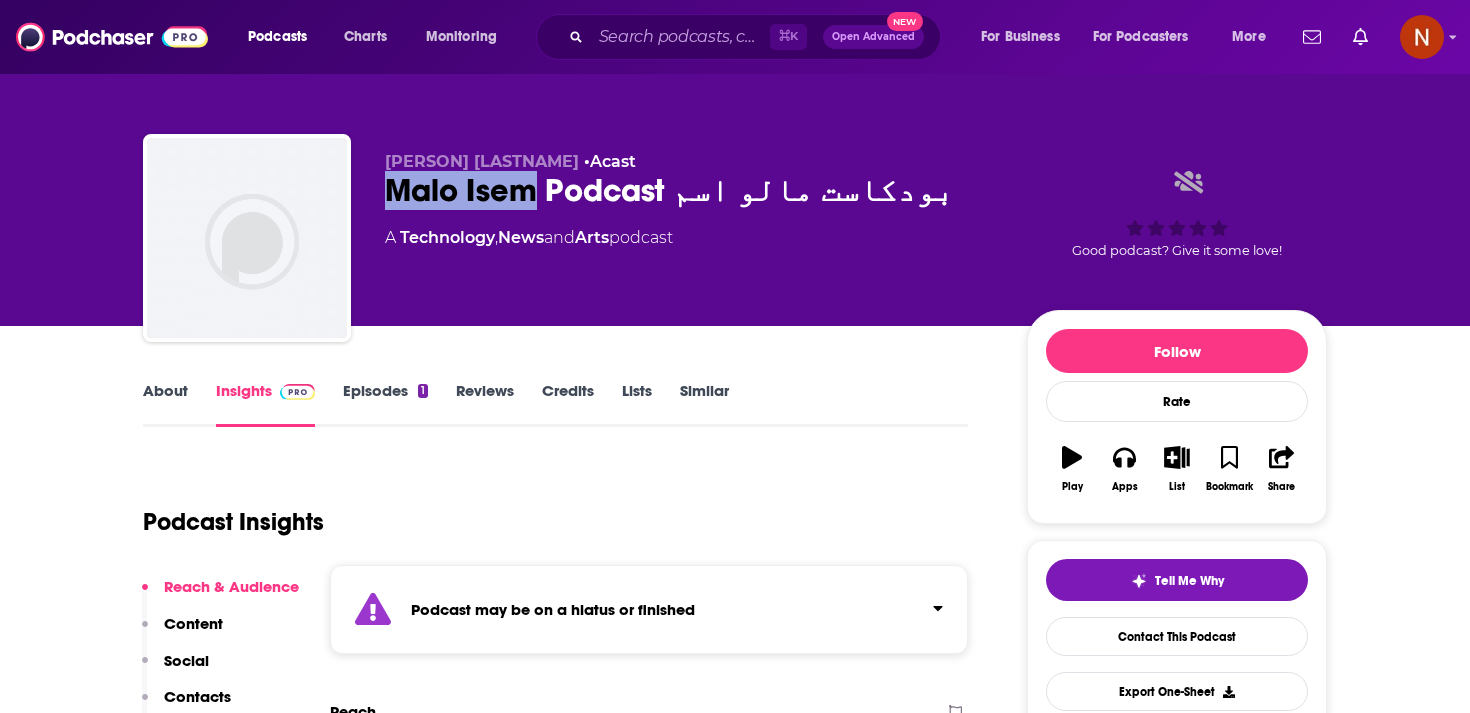 drag, startPoint x: 385, startPoint y: 191, endPoint x: 536, endPoint y: 189, distance: 151.01324 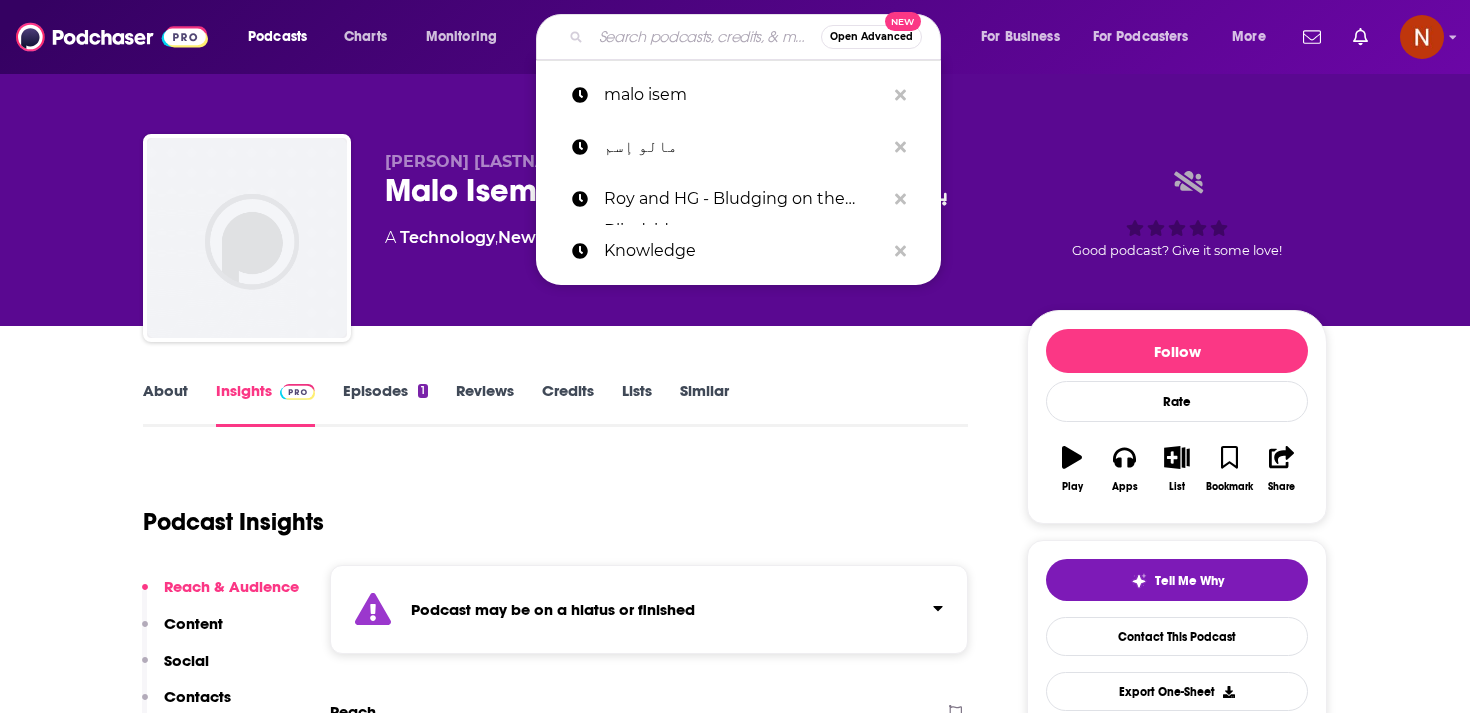 click at bounding box center (706, 37) 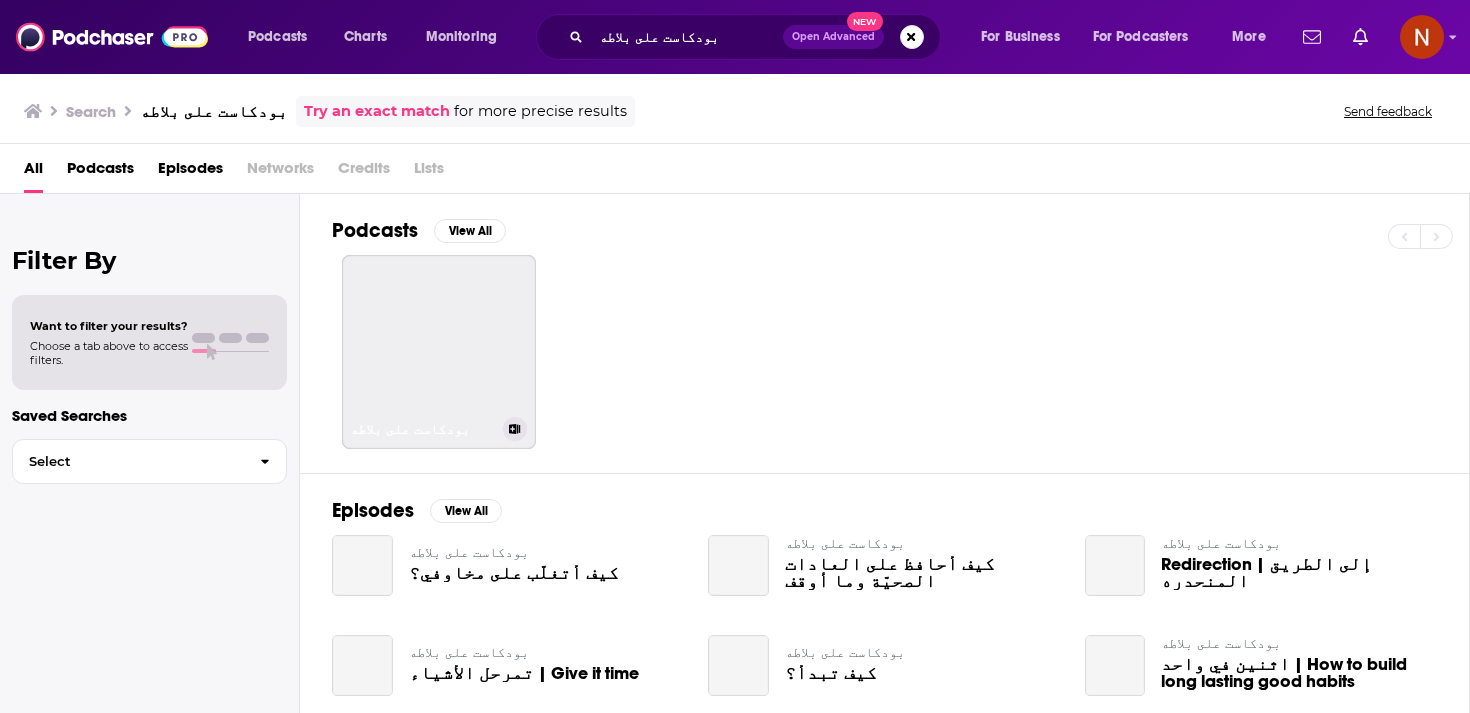click on "بودكاست على بلاطه" at bounding box center [439, 352] 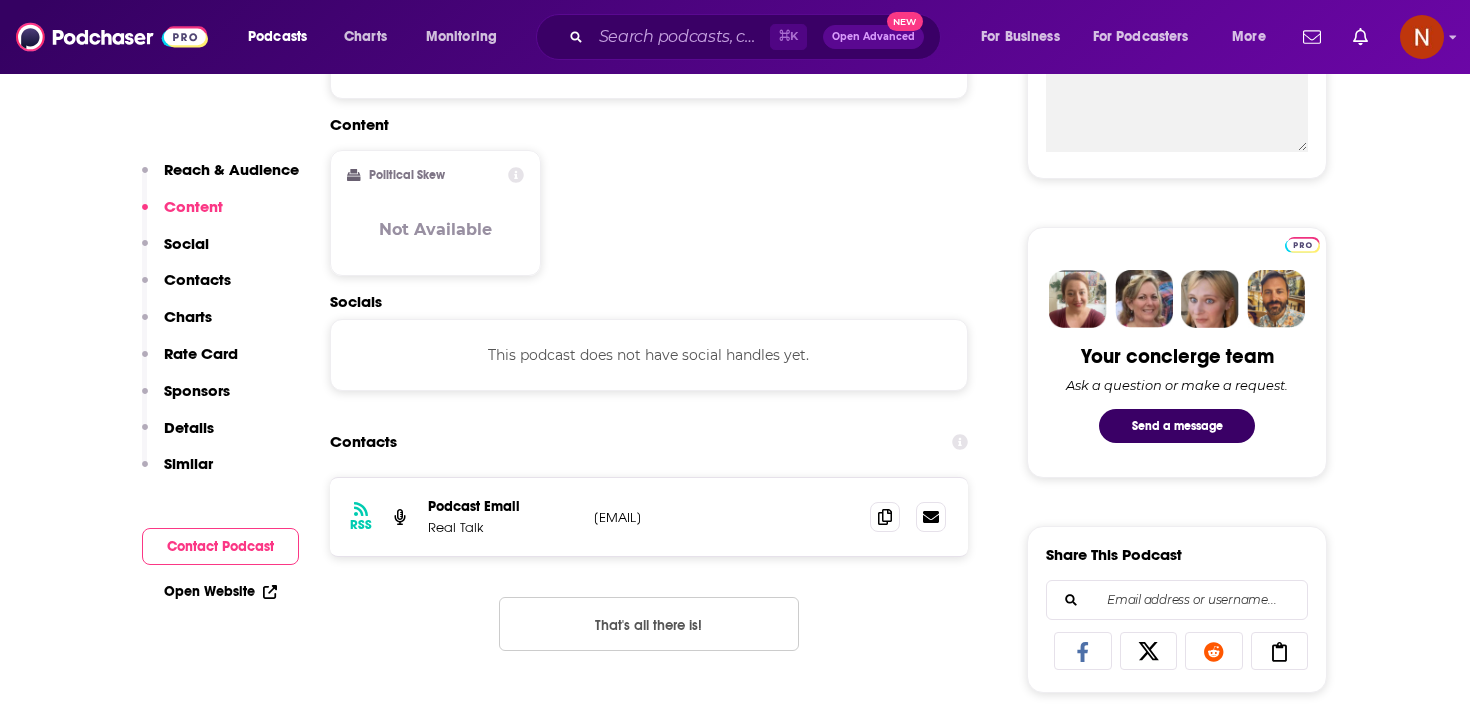 scroll, scrollTop: 817, scrollLeft: 0, axis: vertical 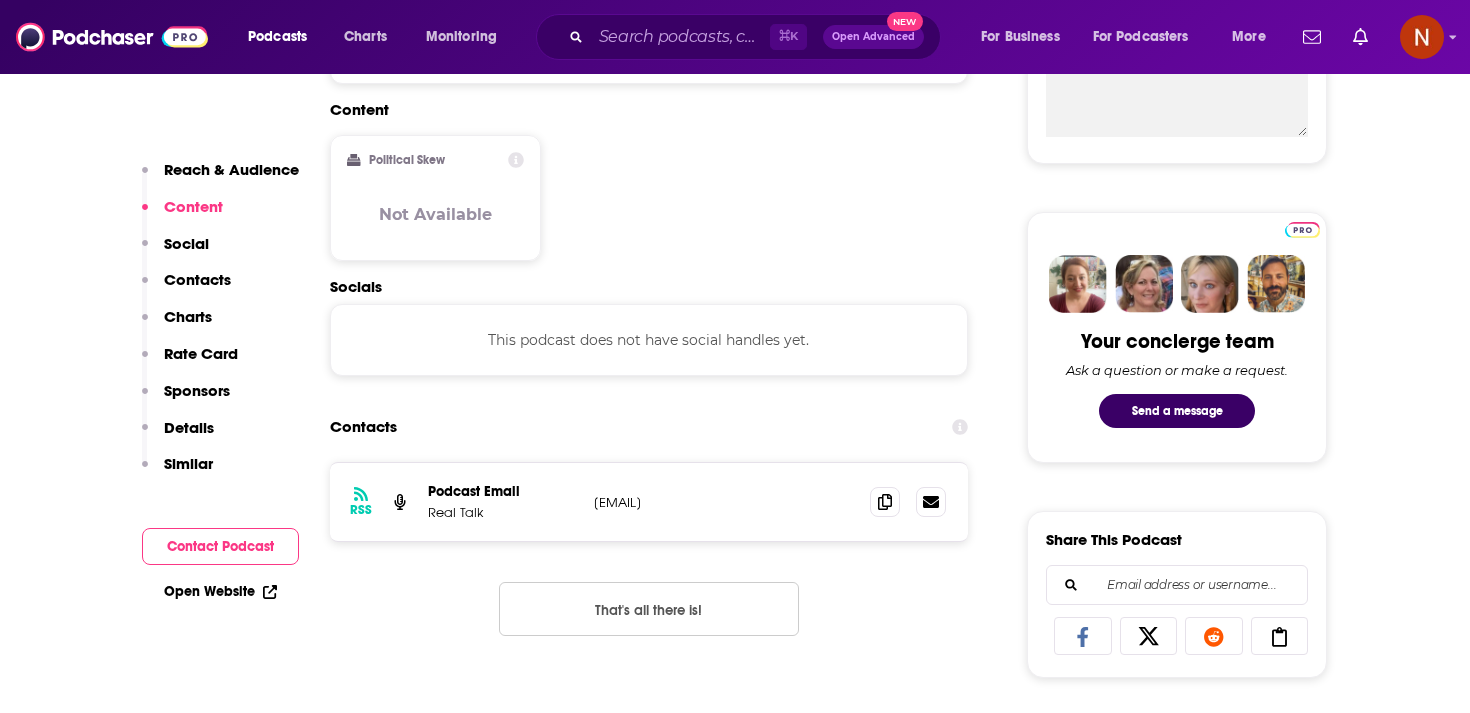 drag, startPoint x: 598, startPoint y: 503, endPoint x: 819, endPoint y: 501, distance: 221.00905 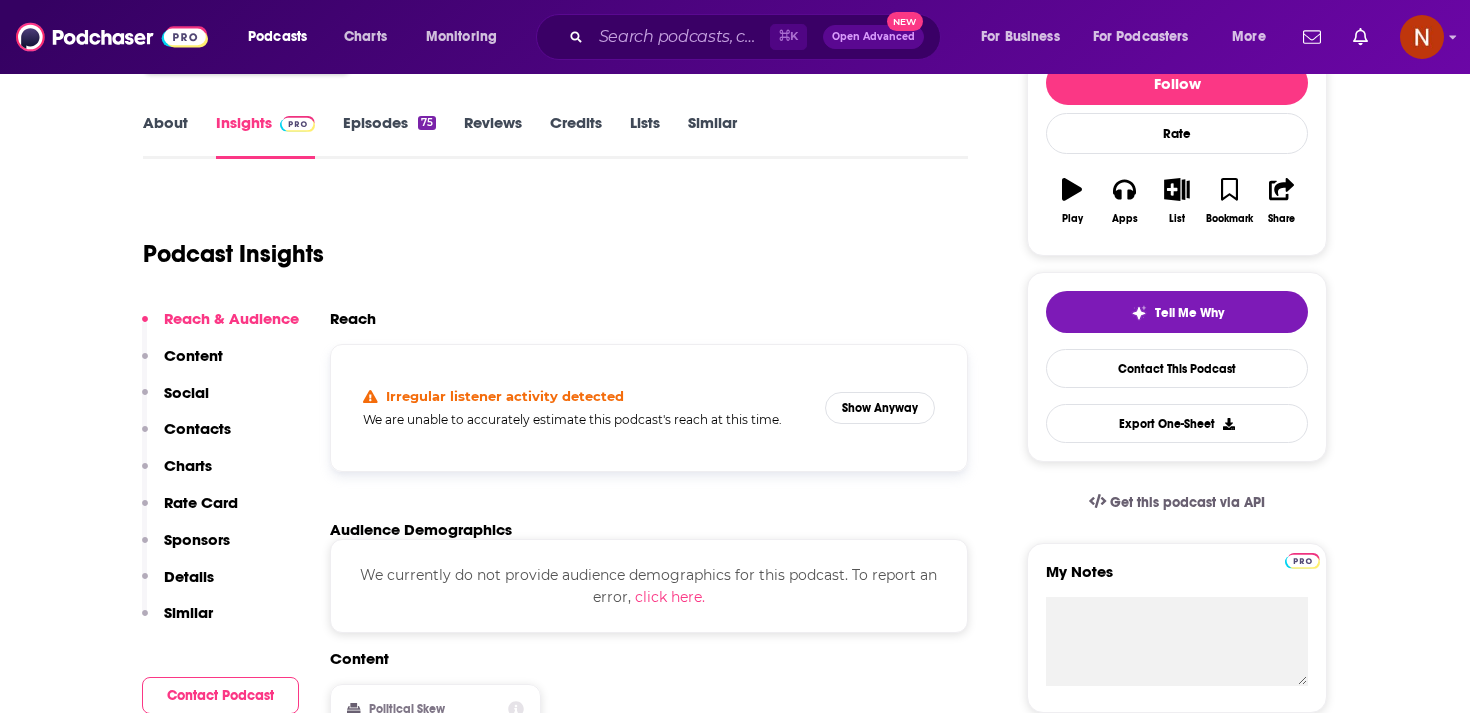 scroll, scrollTop: 0, scrollLeft: 0, axis: both 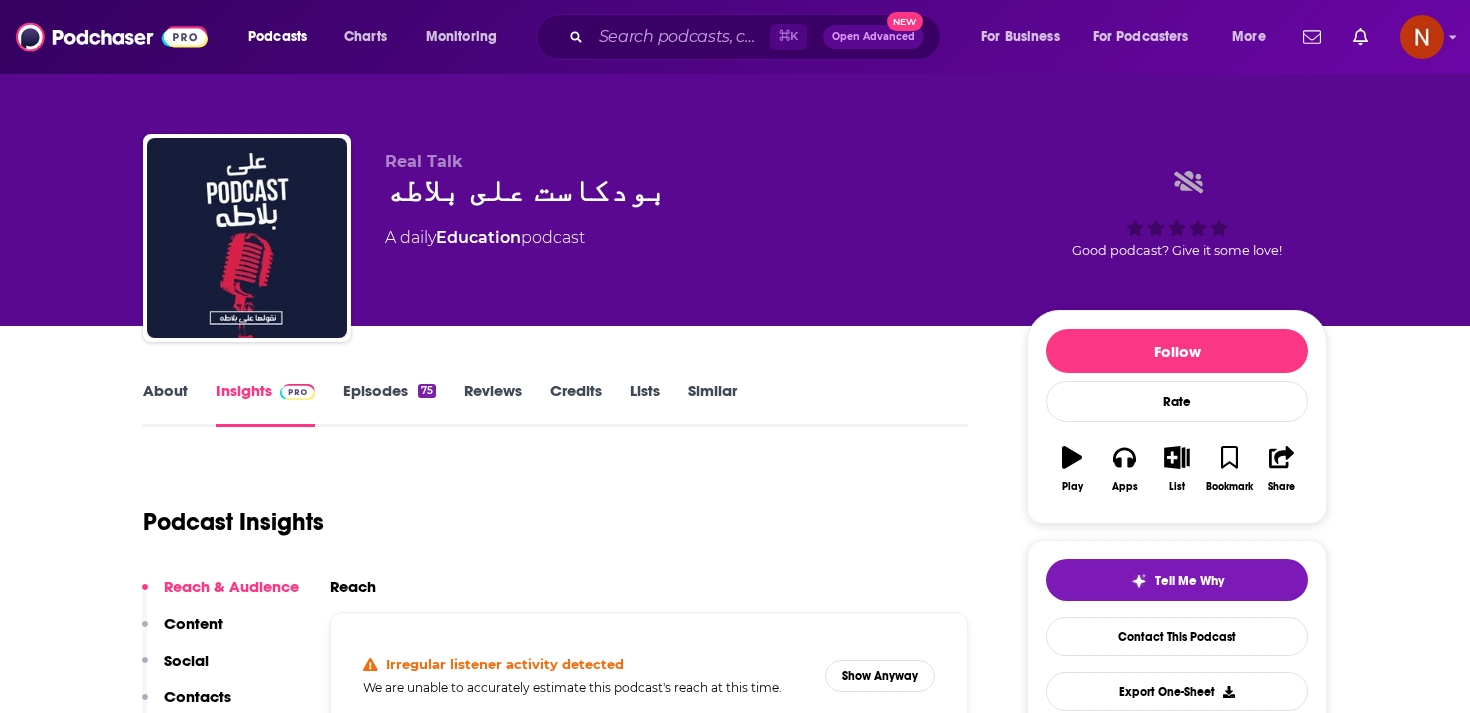click on "بودكاست على بلاطه" at bounding box center (690, 190) 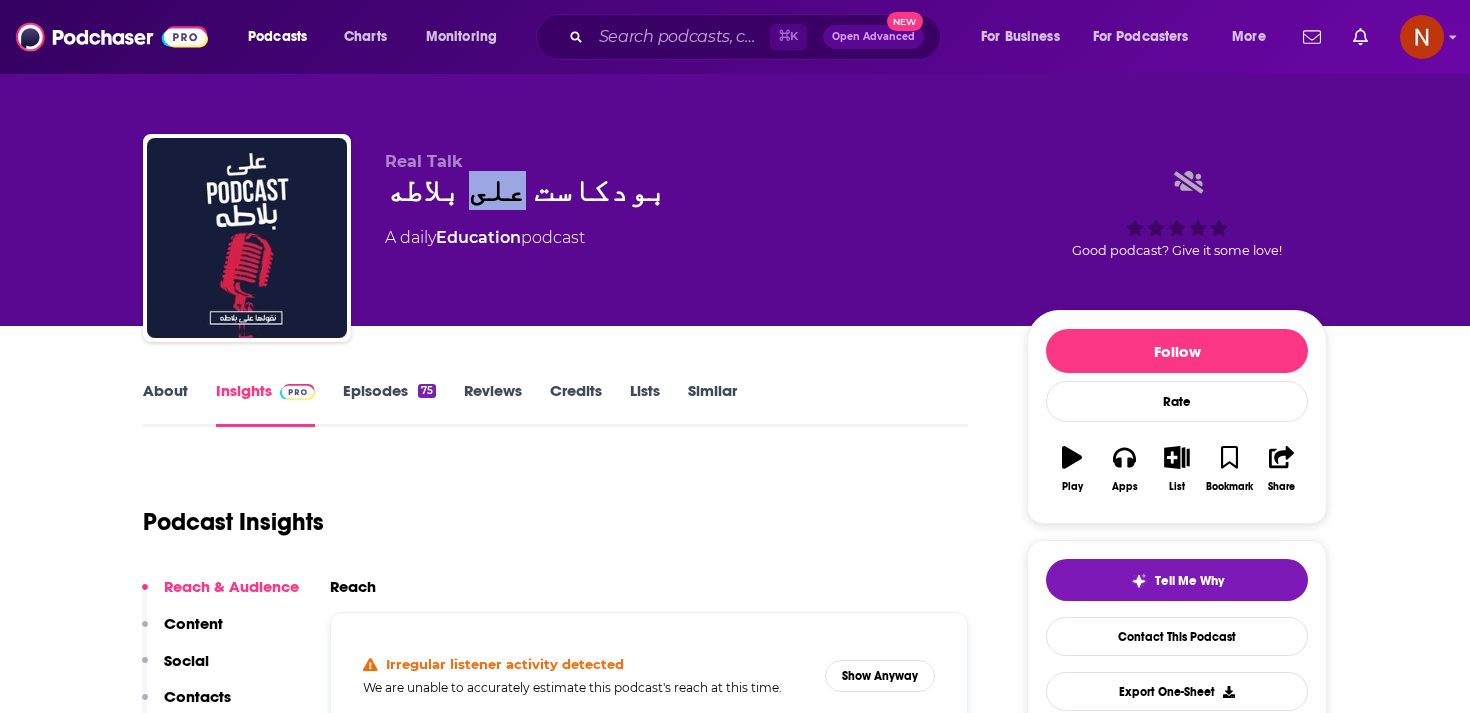 click on "بودكاست على بلاطه" at bounding box center [690, 190] 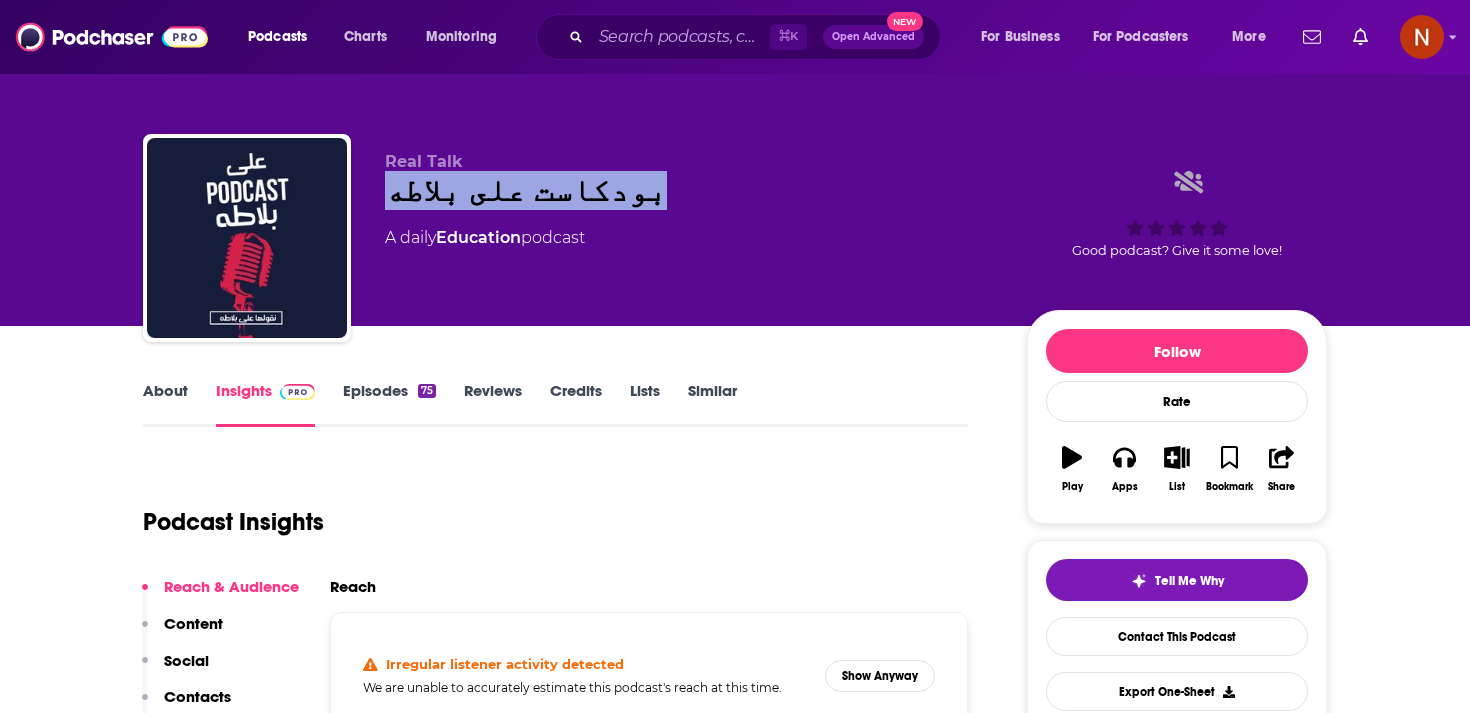 click on "بودكاست على بلاطه" at bounding box center [690, 190] 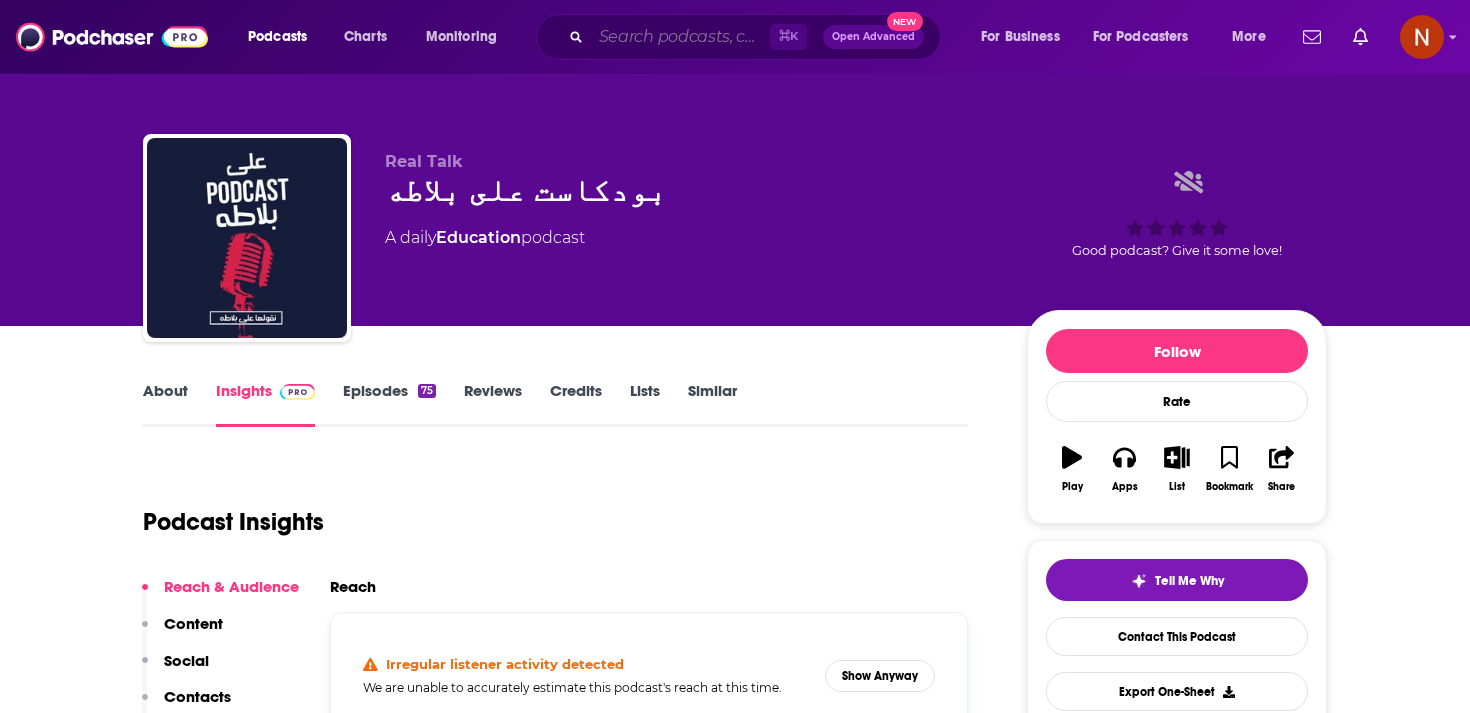 click at bounding box center (680, 37) 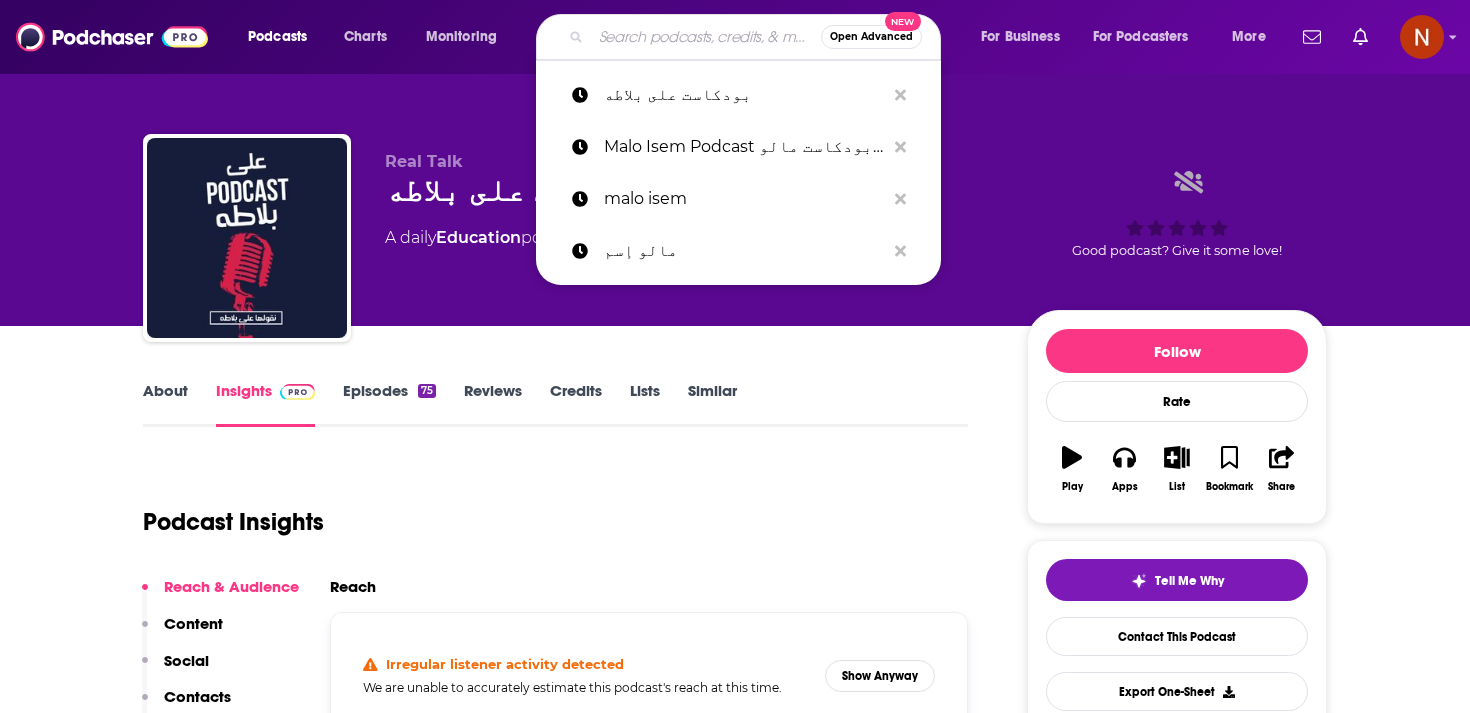 paste on "Ahwa Bi Laban - قهوة بلبن" 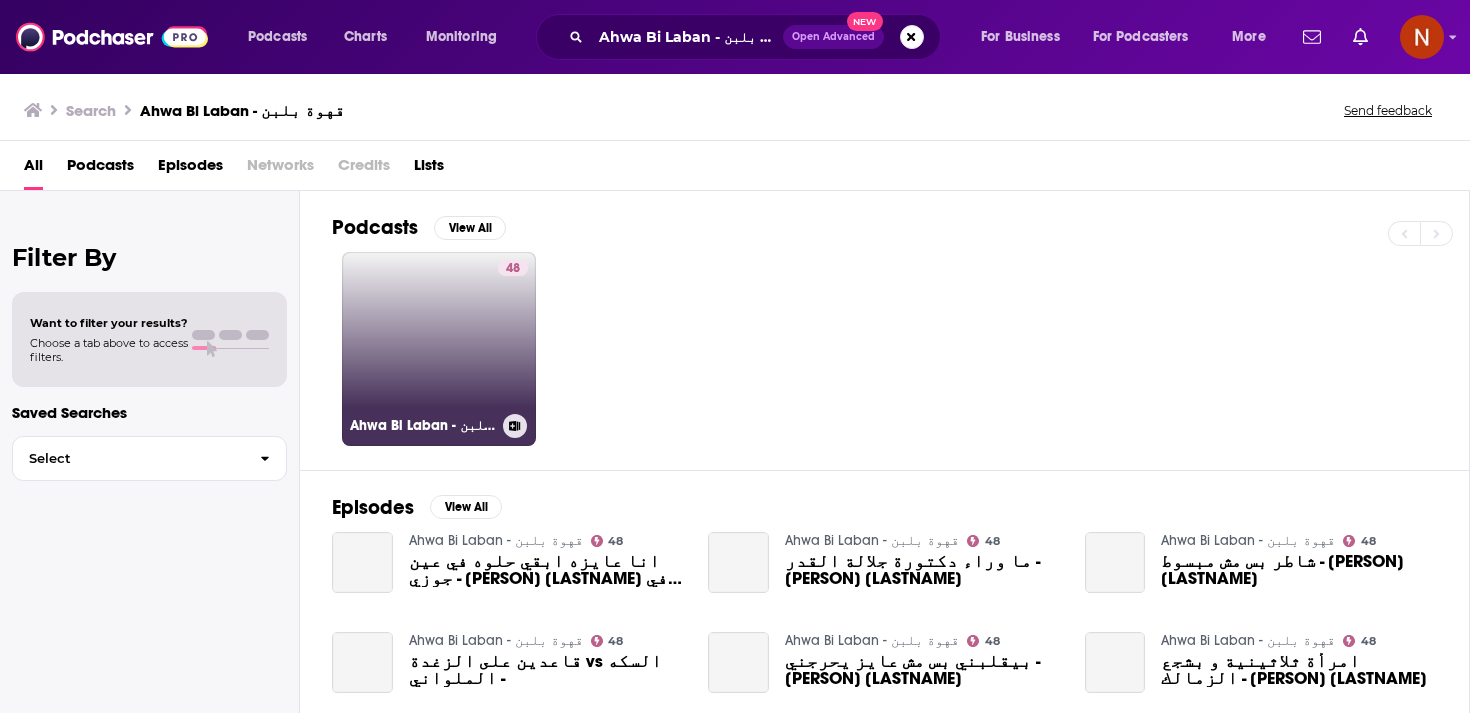 click on "48 Ahwa Bi Laban - قهوة بلبن" at bounding box center [439, 349] 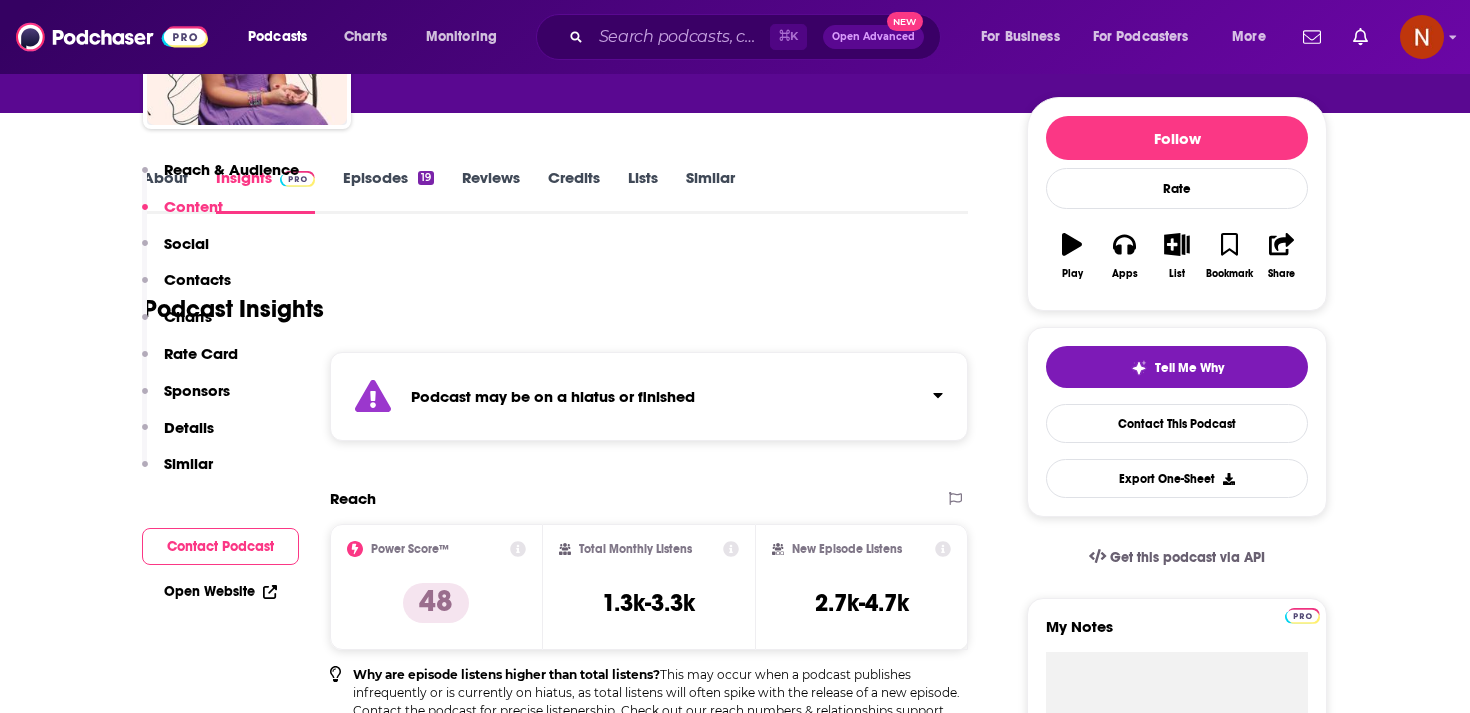 scroll, scrollTop: 185, scrollLeft: 0, axis: vertical 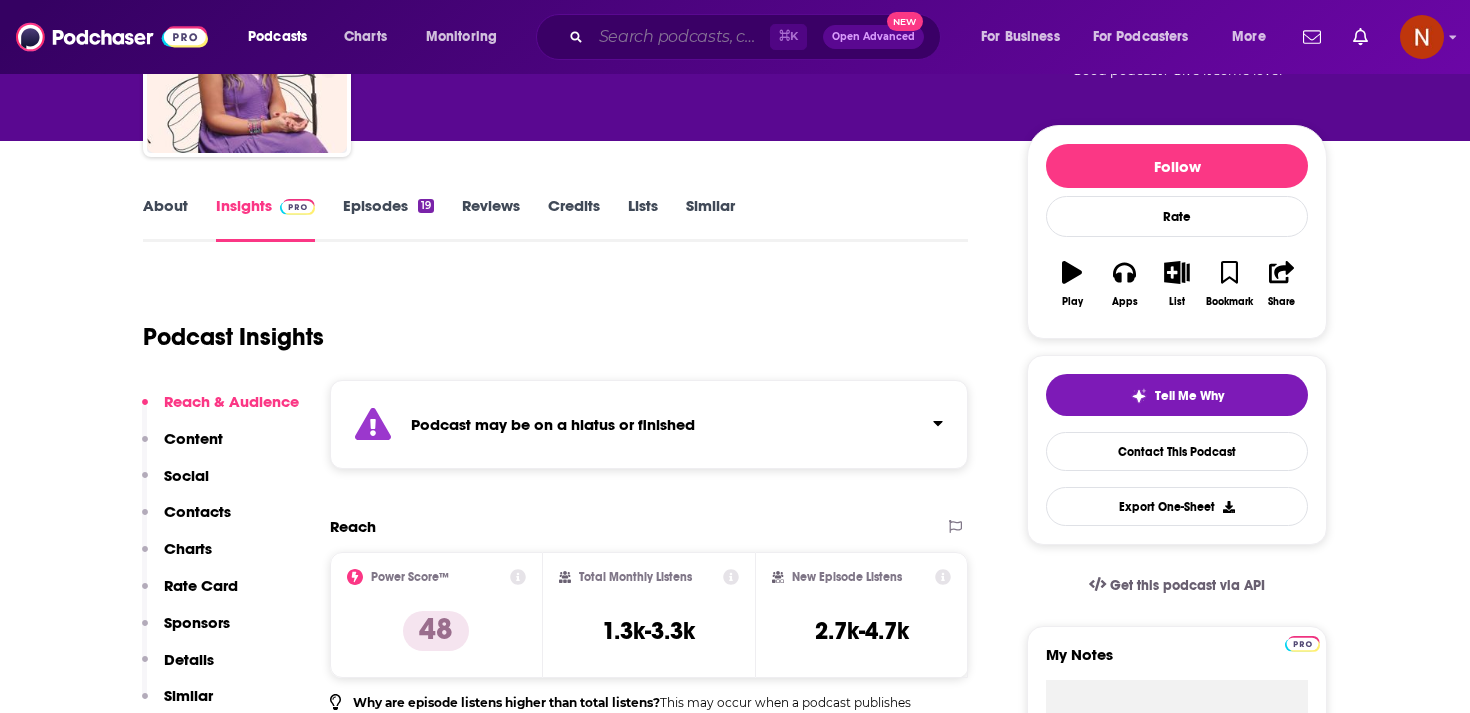 click at bounding box center (680, 37) 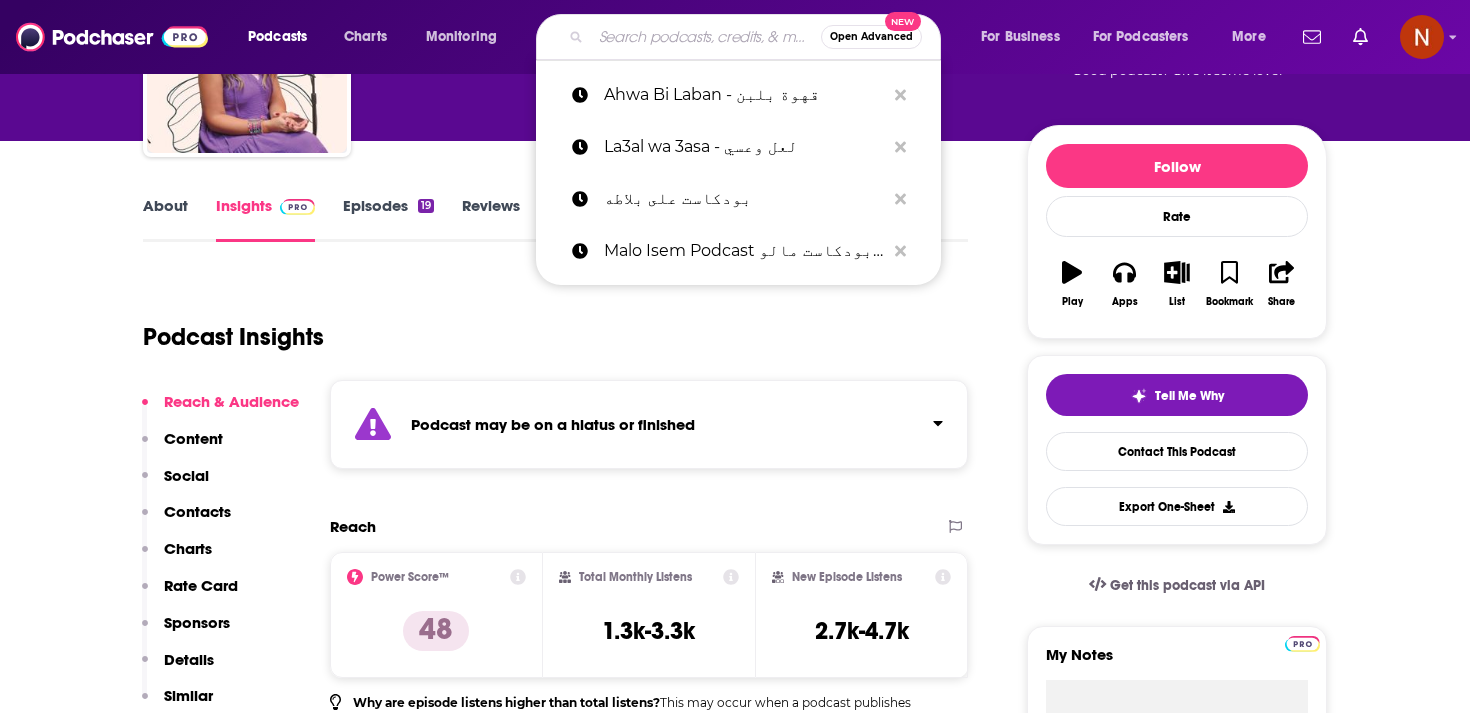 paste on "Transit with Mostafa Atef - ترانزيت مع مصطفى عاطف" 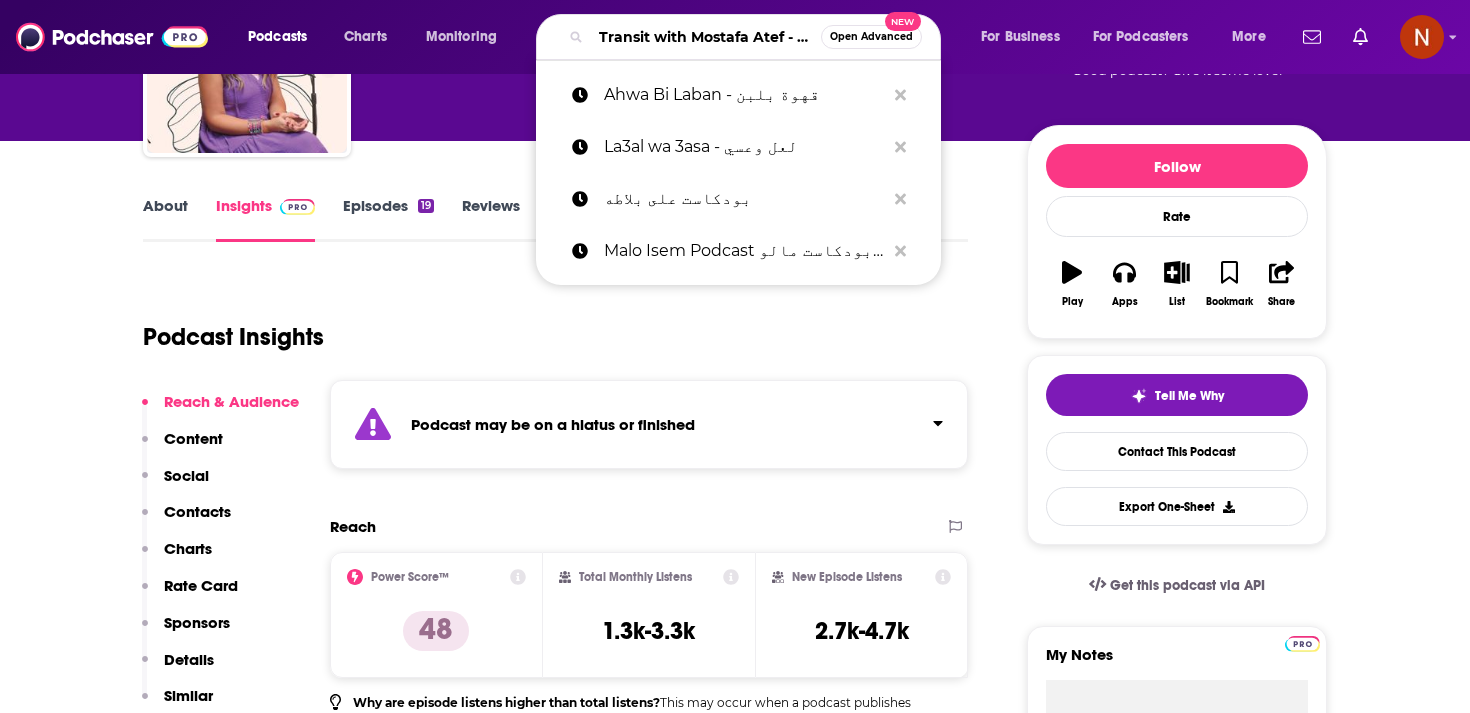 scroll, scrollTop: 0, scrollLeft: 177, axis: horizontal 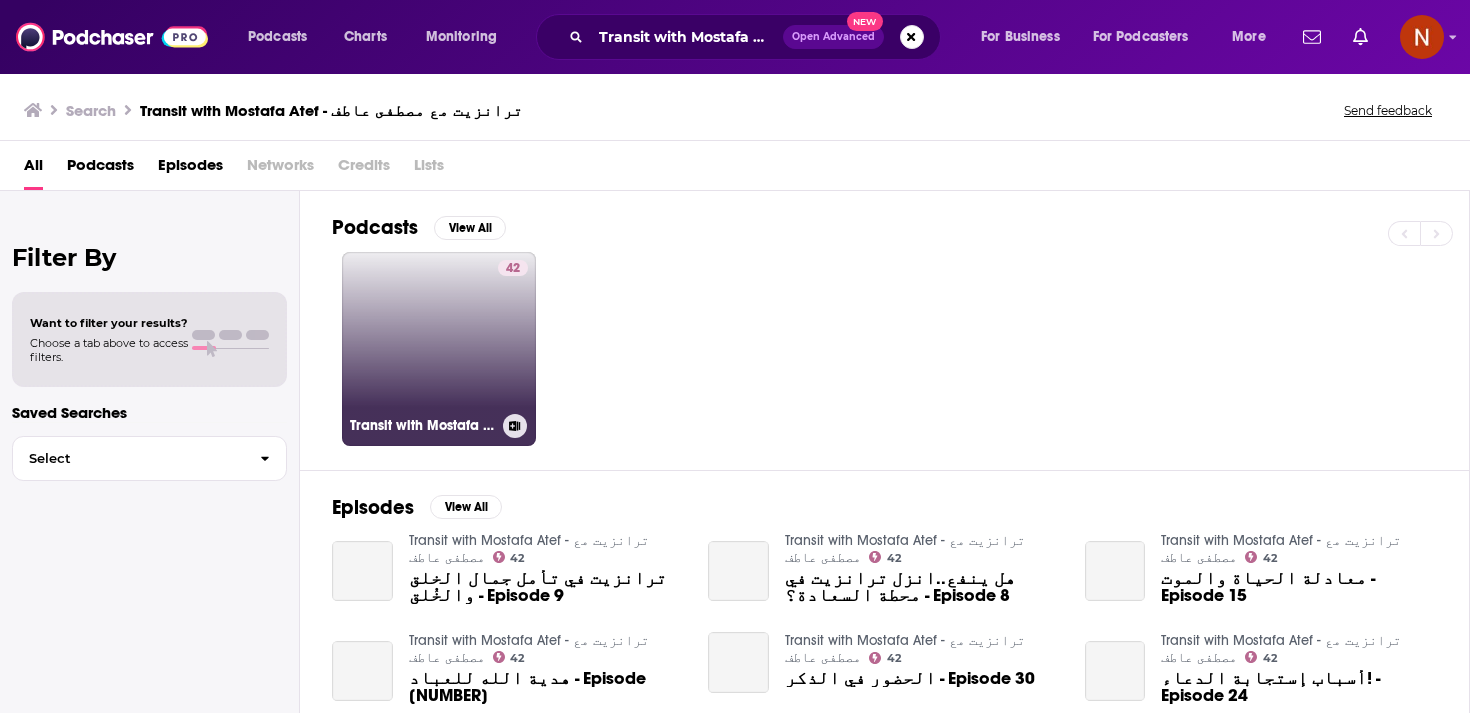 click on "42" at bounding box center (513, 337) 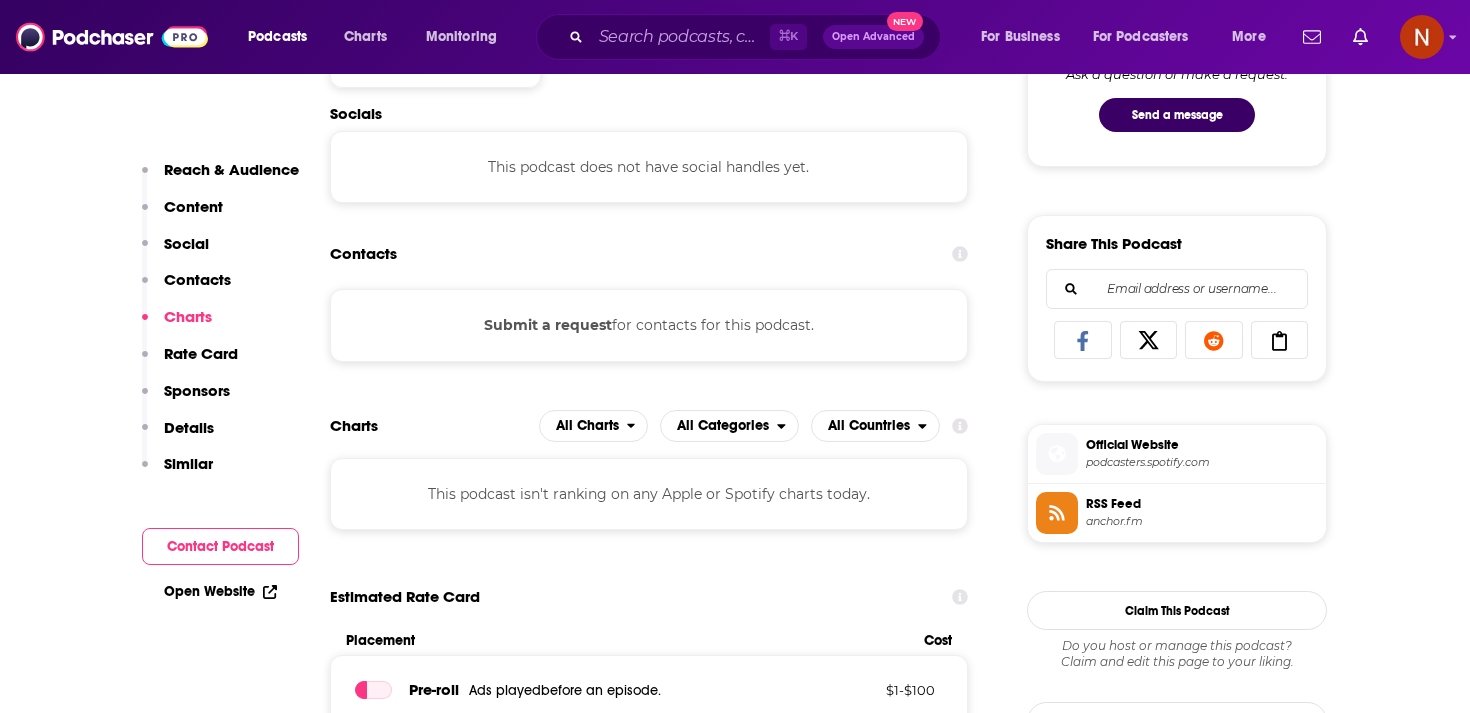 scroll, scrollTop: 1090, scrollLeft: 0, axis: vertical 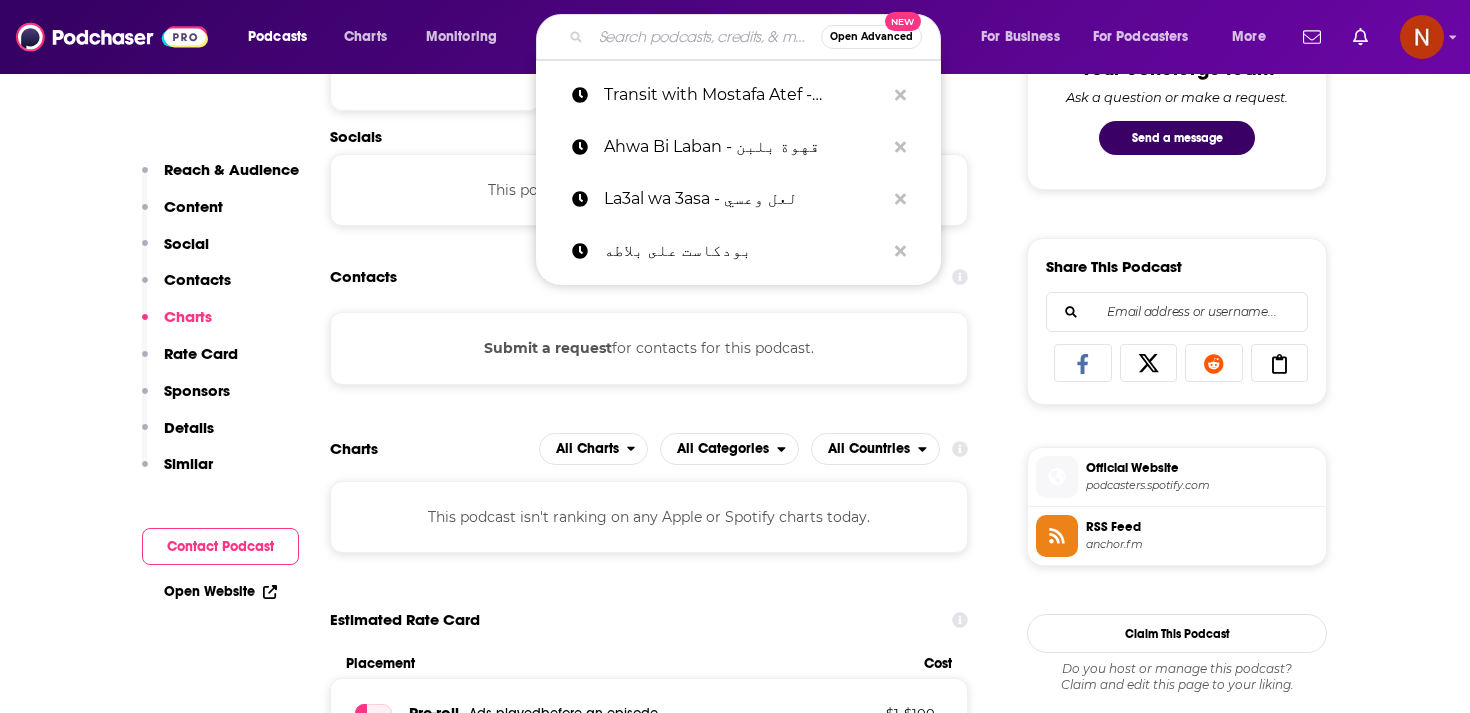 click at bounding box center (706, 37) 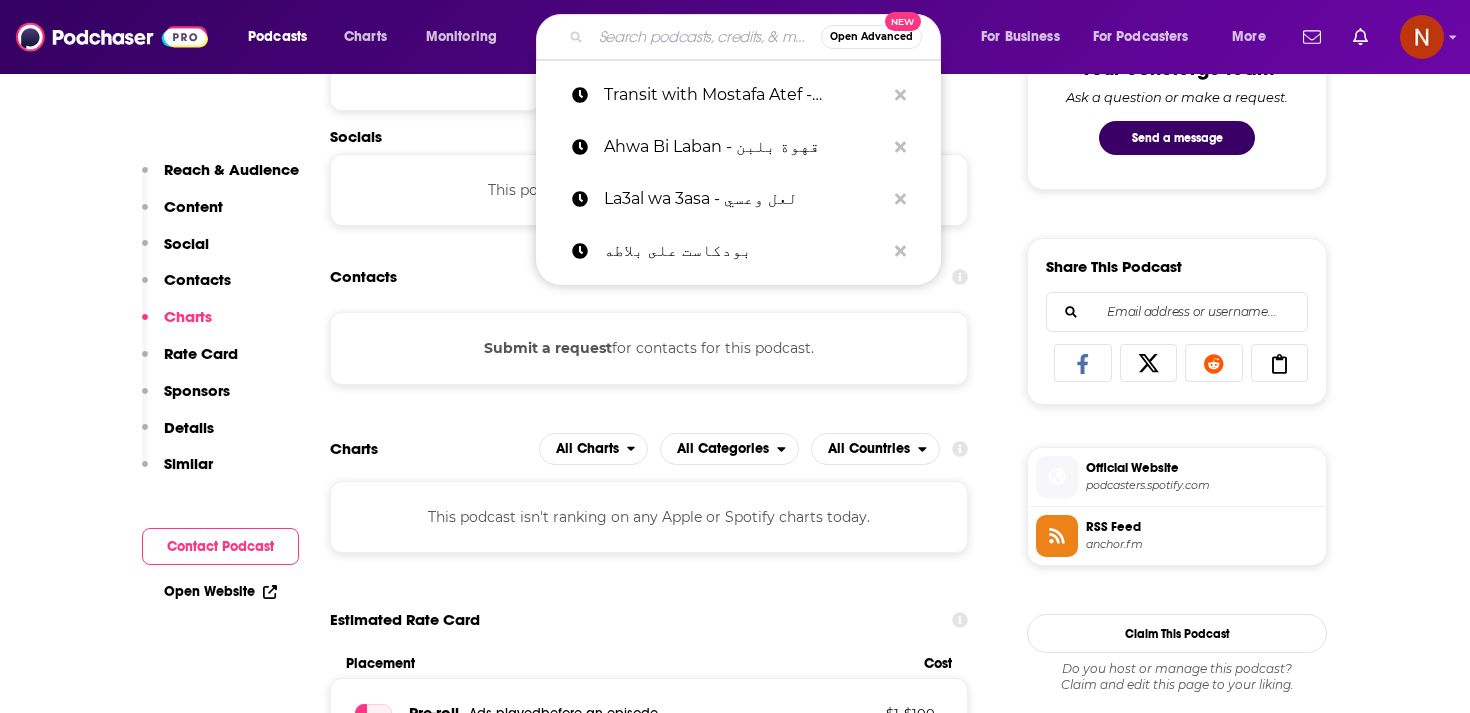 click at bounding box center [706, 37] 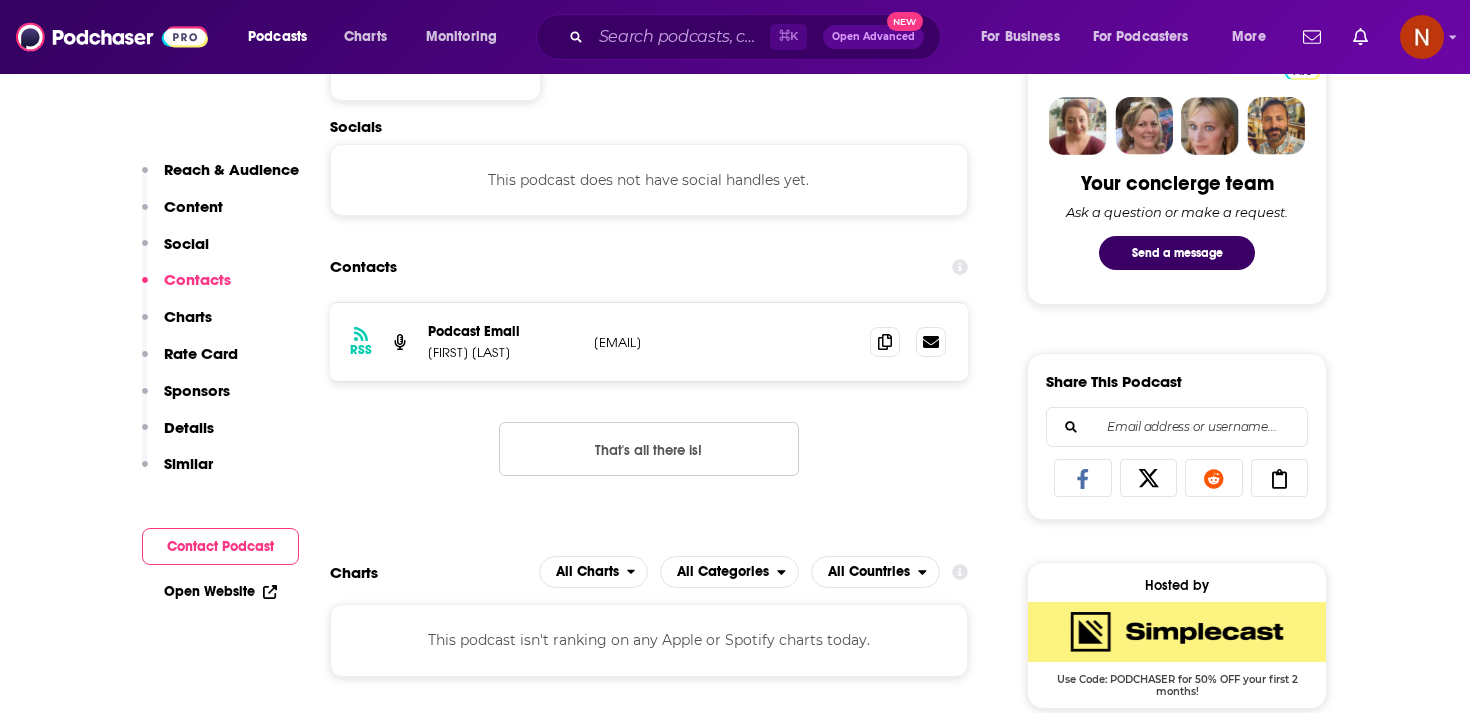 scroll, scrollTop: 1017, scrollLeft: 0, axis: vertical 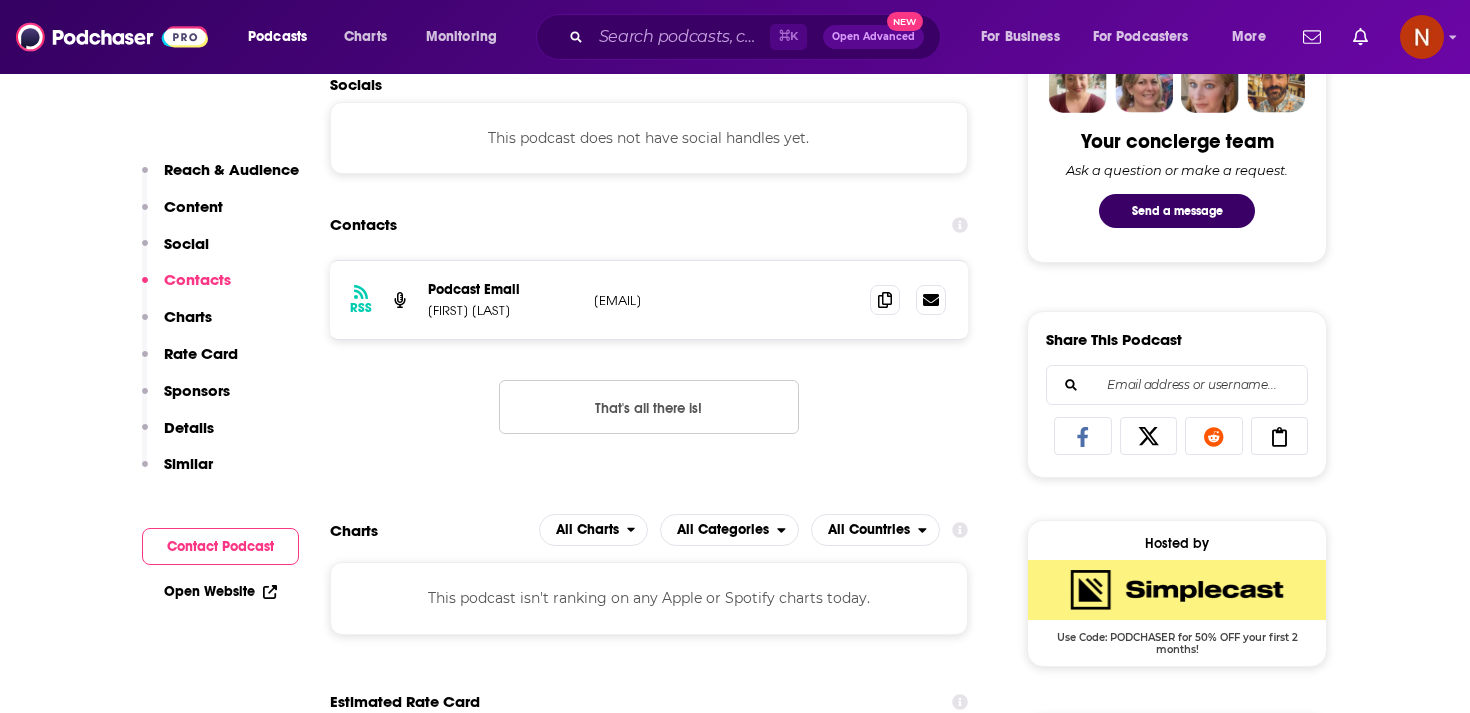 drag, startPoint x: 594, startPoint y: 301, endPoint x: 753, endPoint y: 299, distance: 159.01257 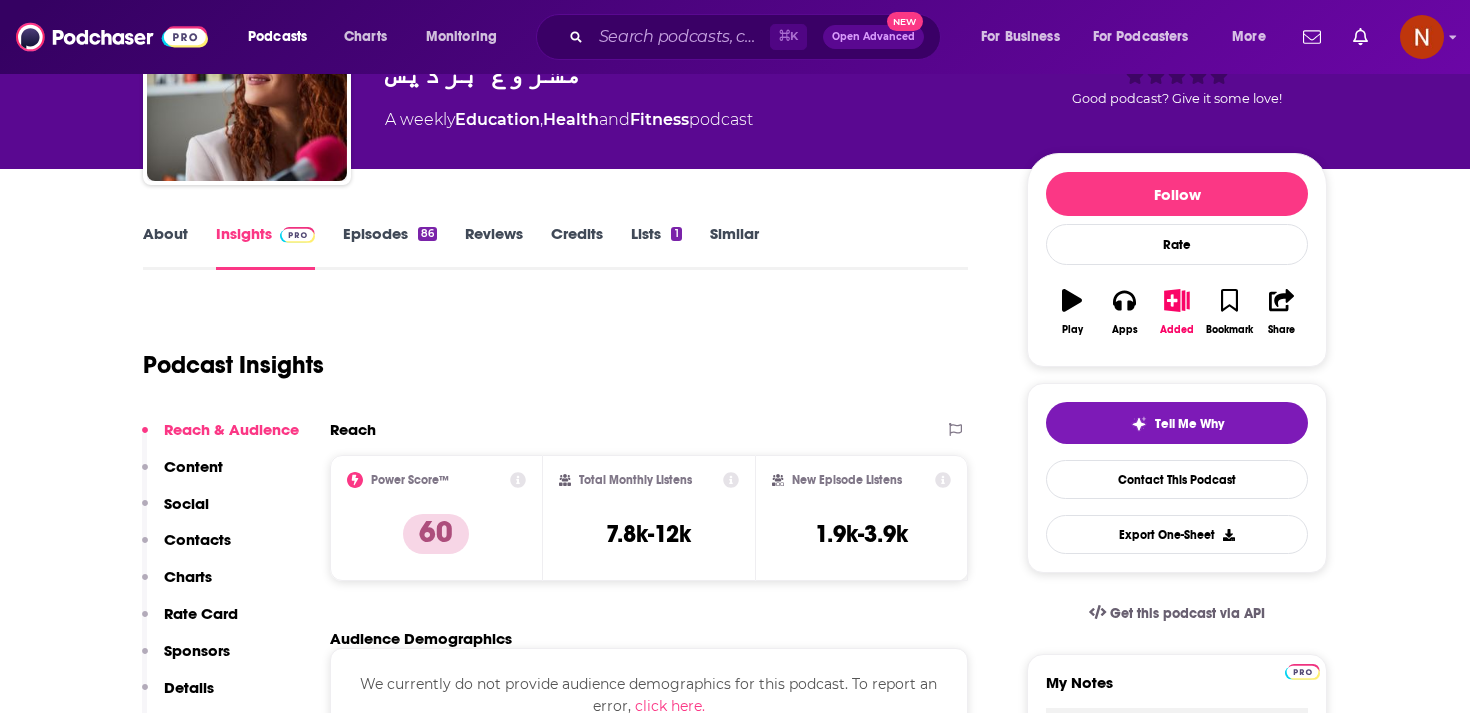 scroll, scrollTop: 0, scrollLeft: 0, axis: both 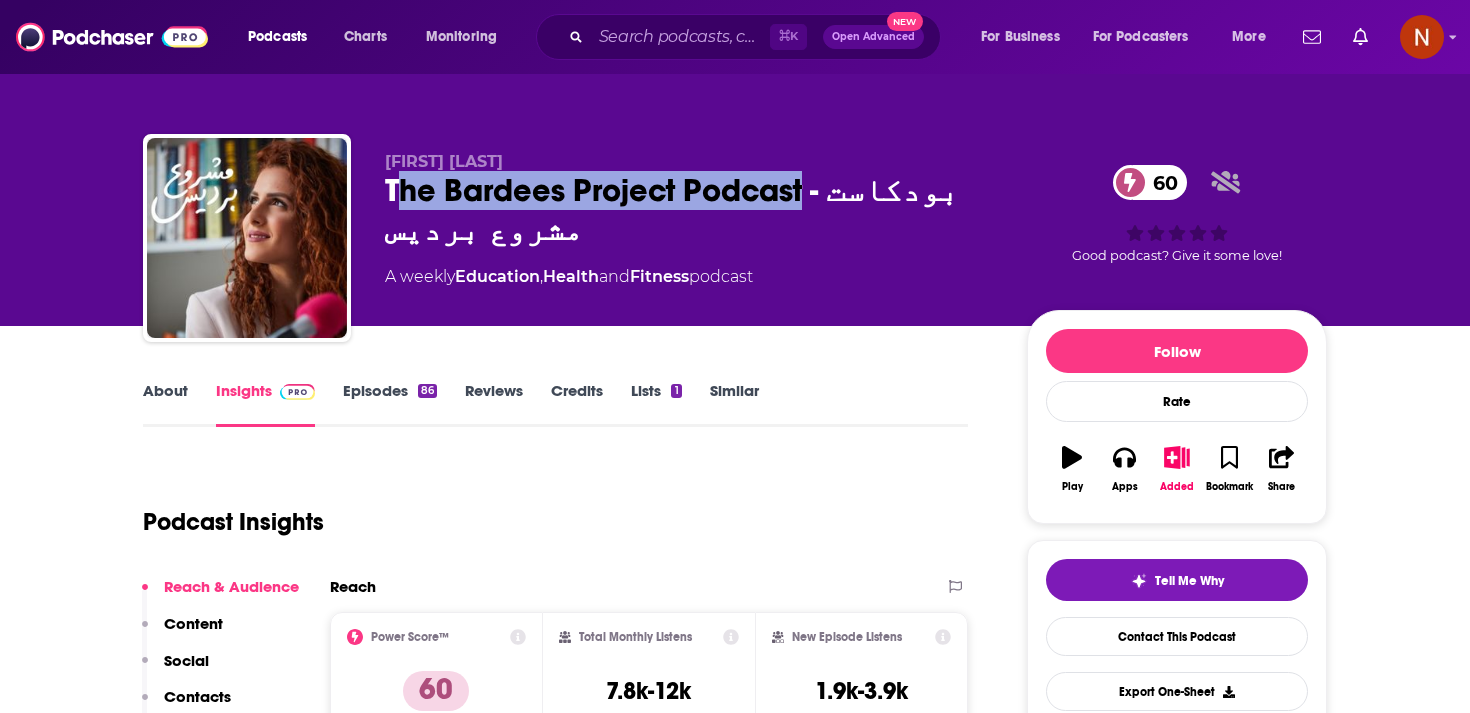 drag, startPoint x: 401, startPoint y: 194, endPoint x: 807, endPoint y: 192, distance: 406.0049 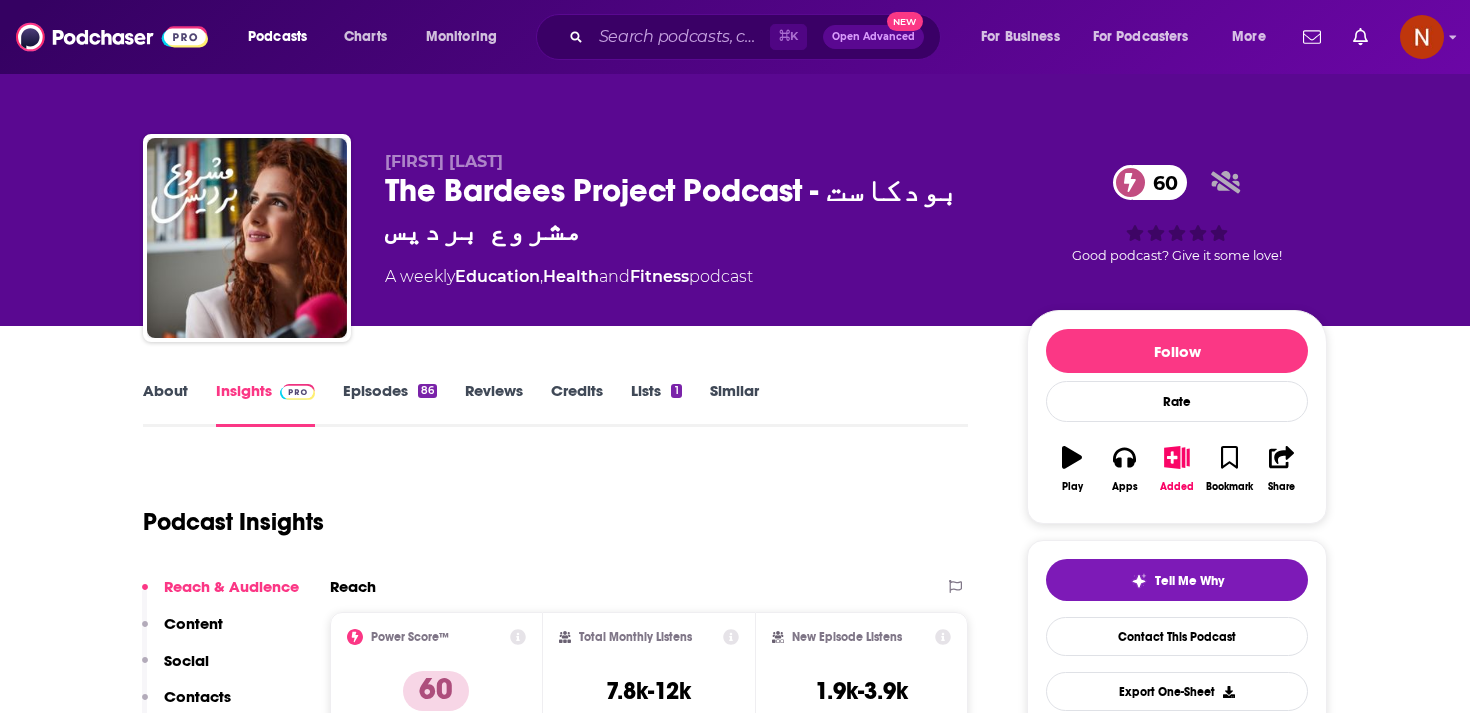 click on "The Bardees Project Podcast - بودكاست مشروع برديس 60" at bounding box center (690, 210) 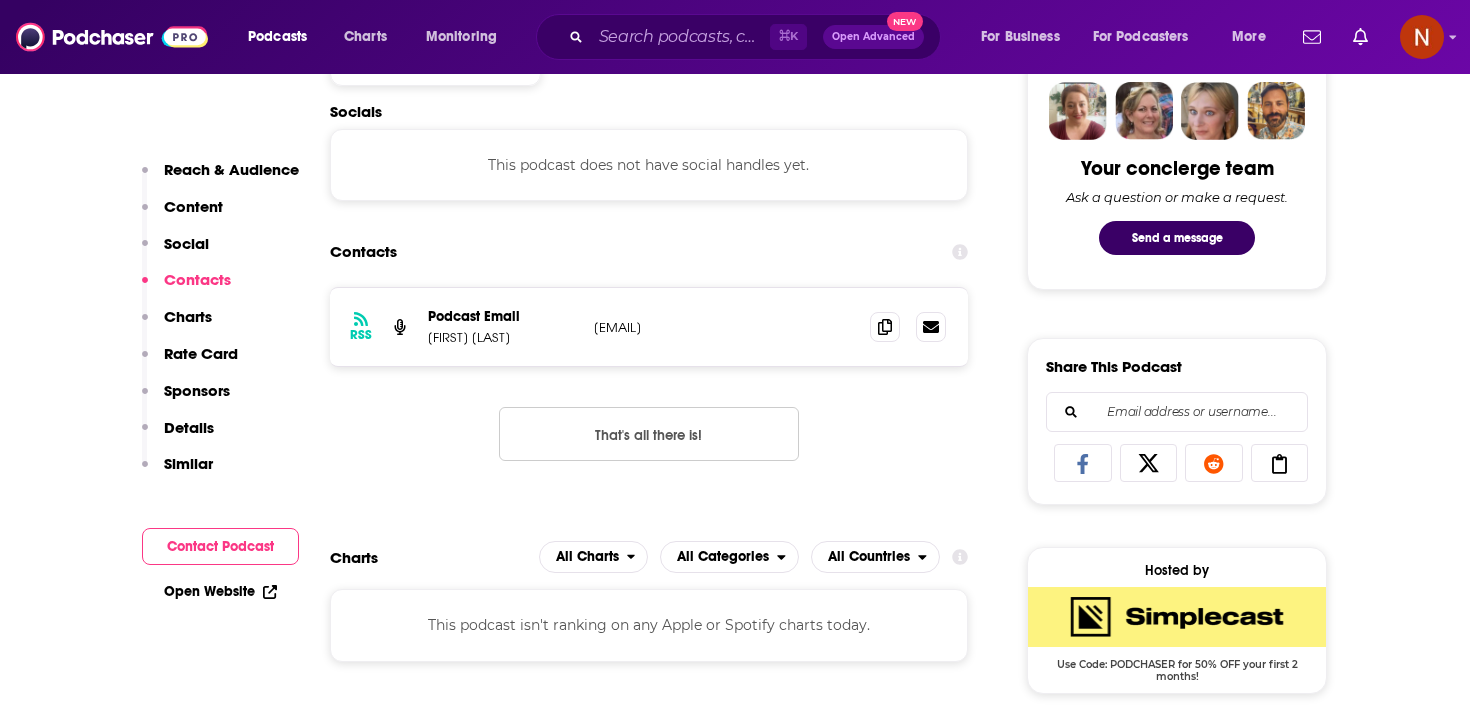 scroll, scrollTop: 953, scrollLeft: 0, axis: vertical 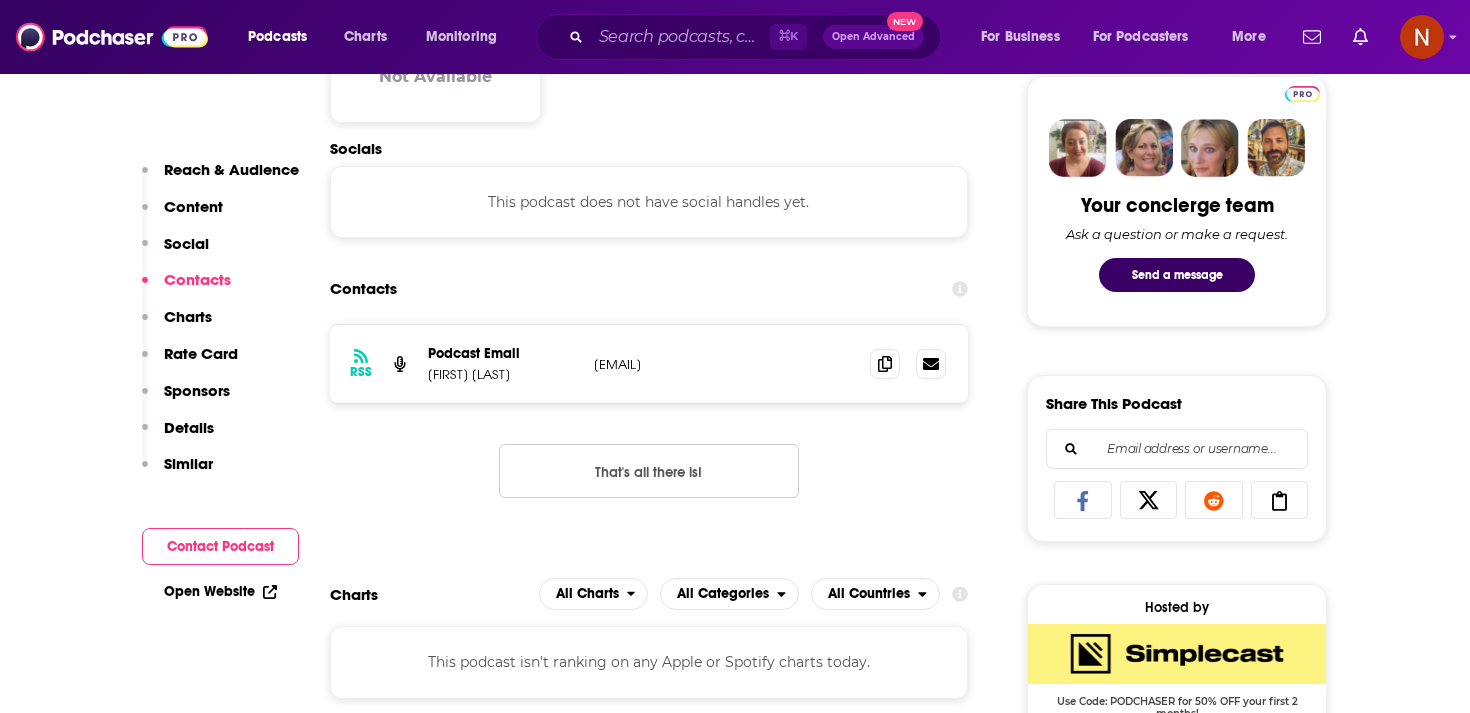 drag, startPoint x: 587, startPoint y: 359, endPoint x: 759, endPoint y: 358, distance: 172.00291 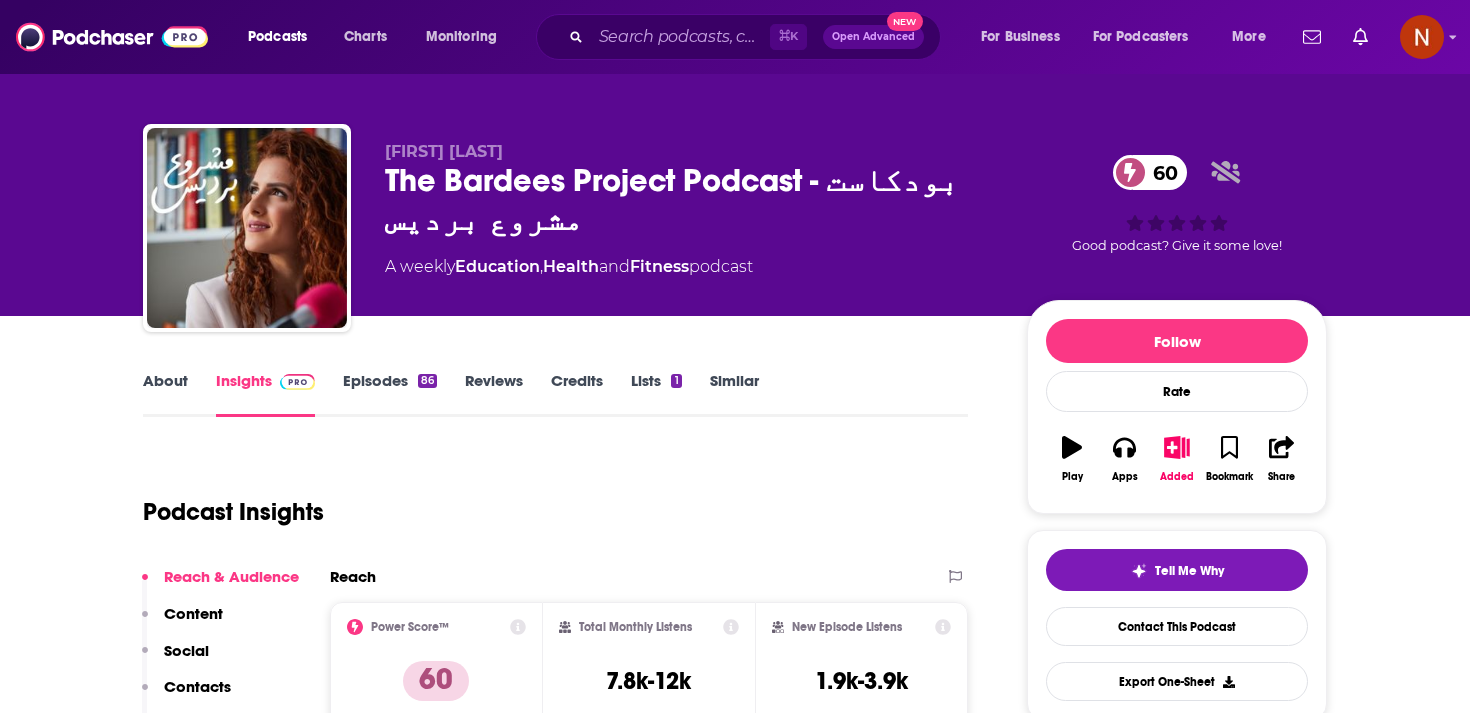scroll, scrollTop: 1, scrollLeft: 0, axis: vertical 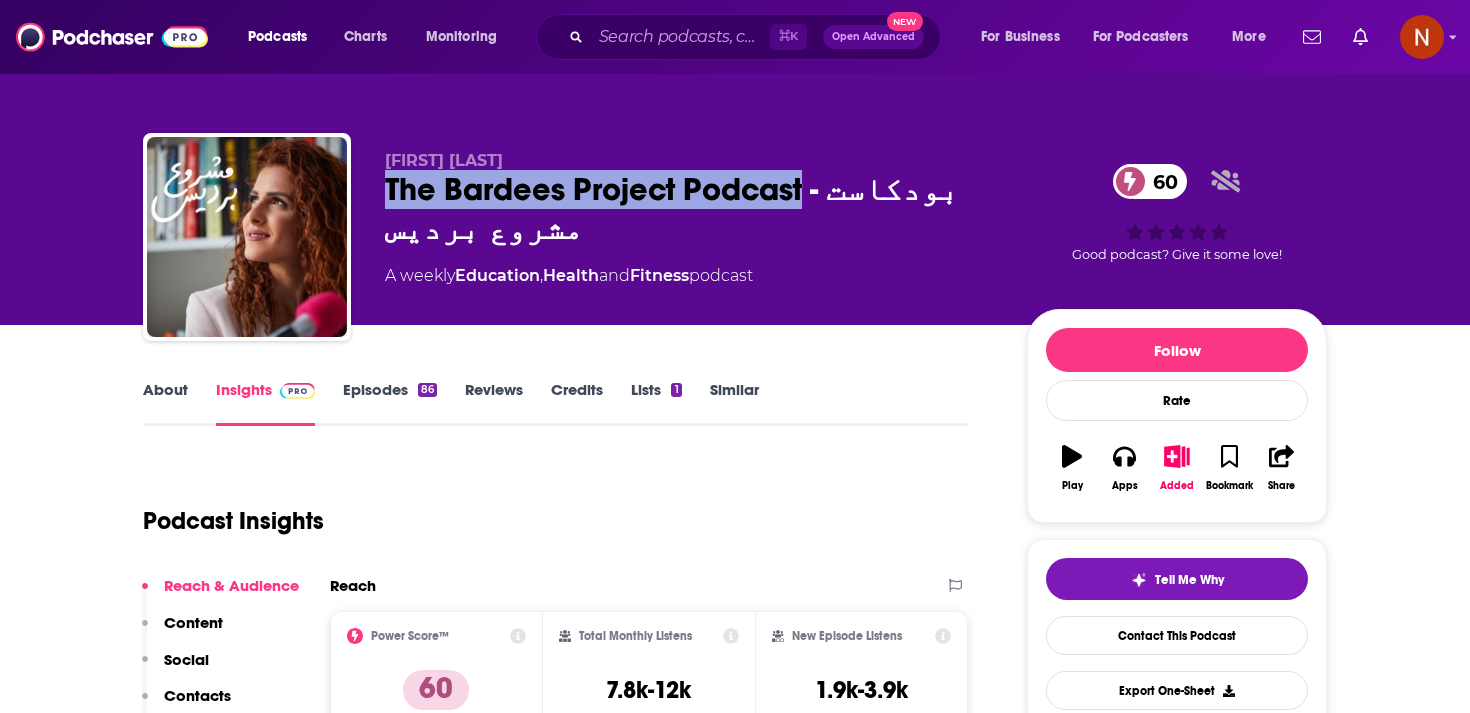 drag, startPoint x: 384, startPoint y: 183, endPoint x: 808, endPoint y: 184, distance: 424.0012 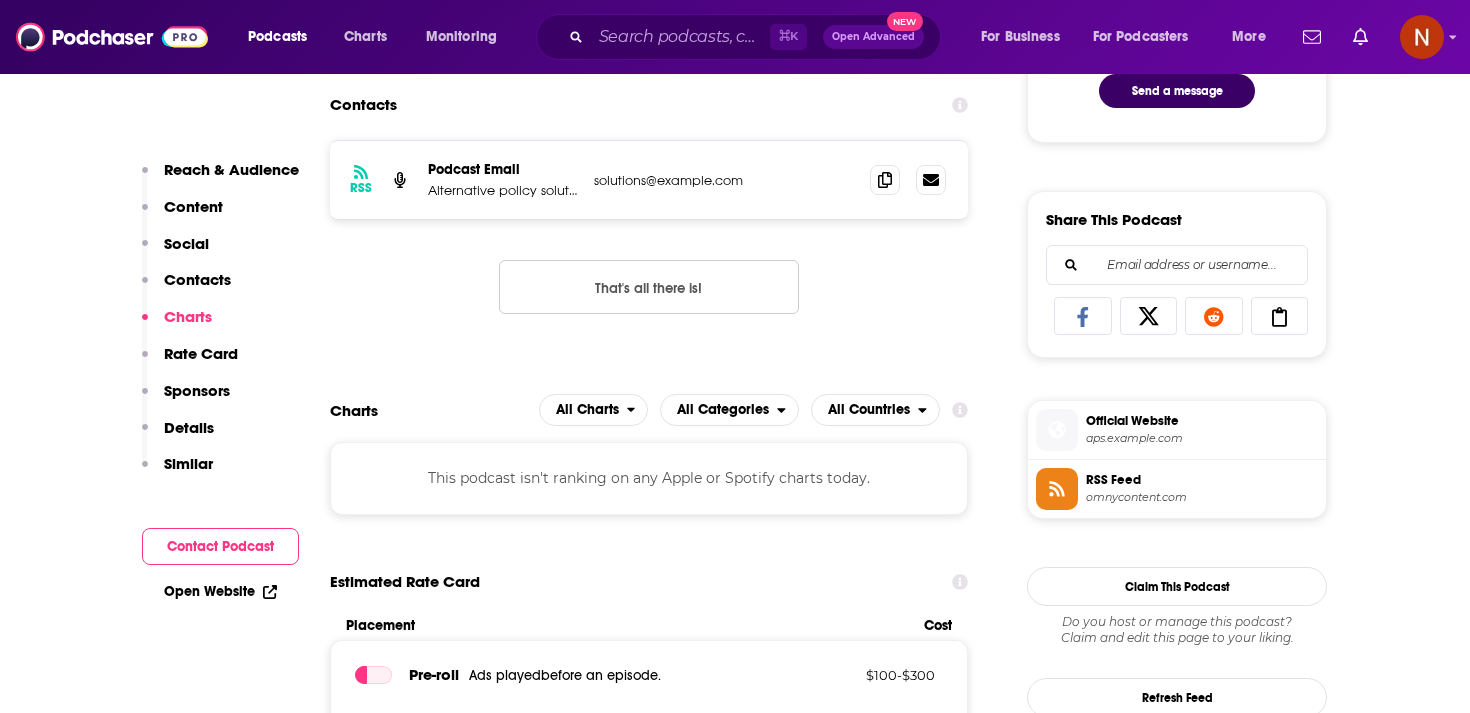 scroll, scrollTop: 1124, scrollLeft: 0, axis: vertical 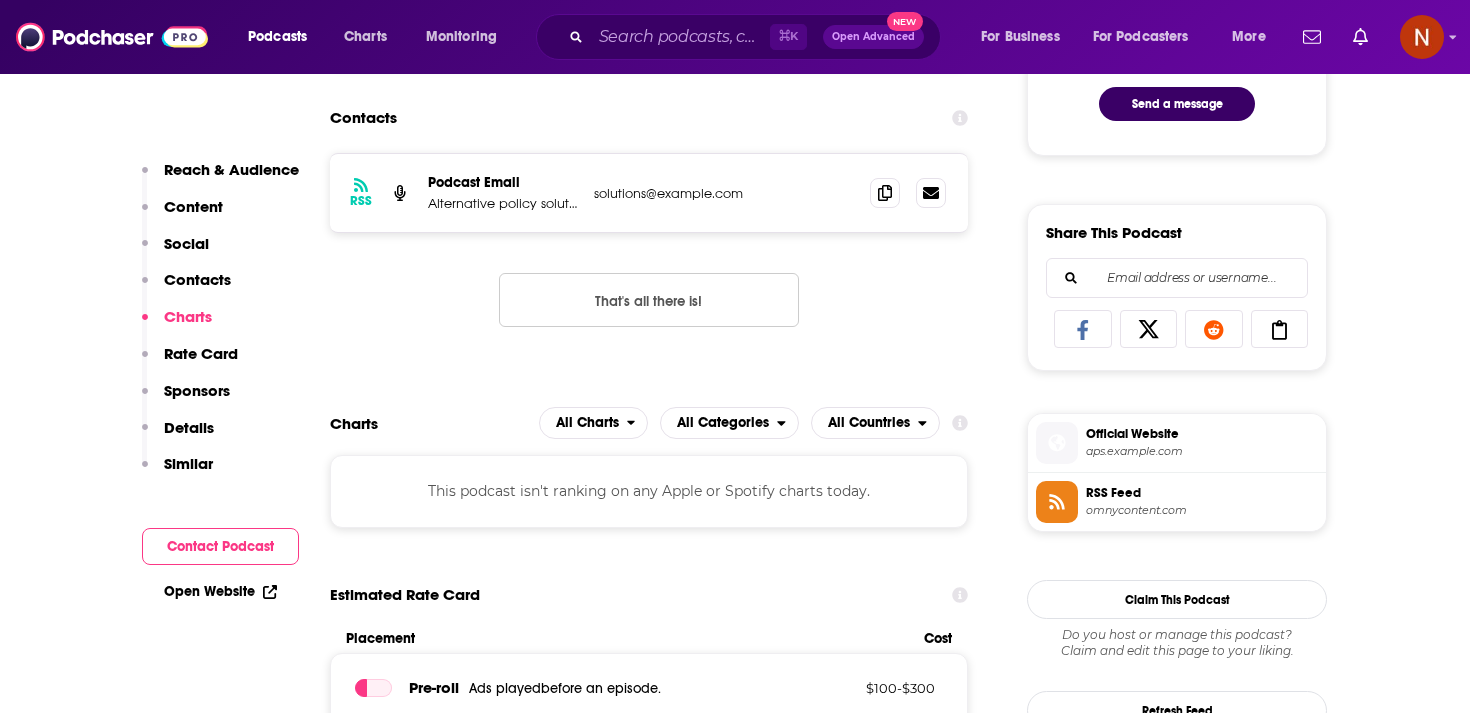 click on "solutions@example.com" at bounding box center [724, 193] 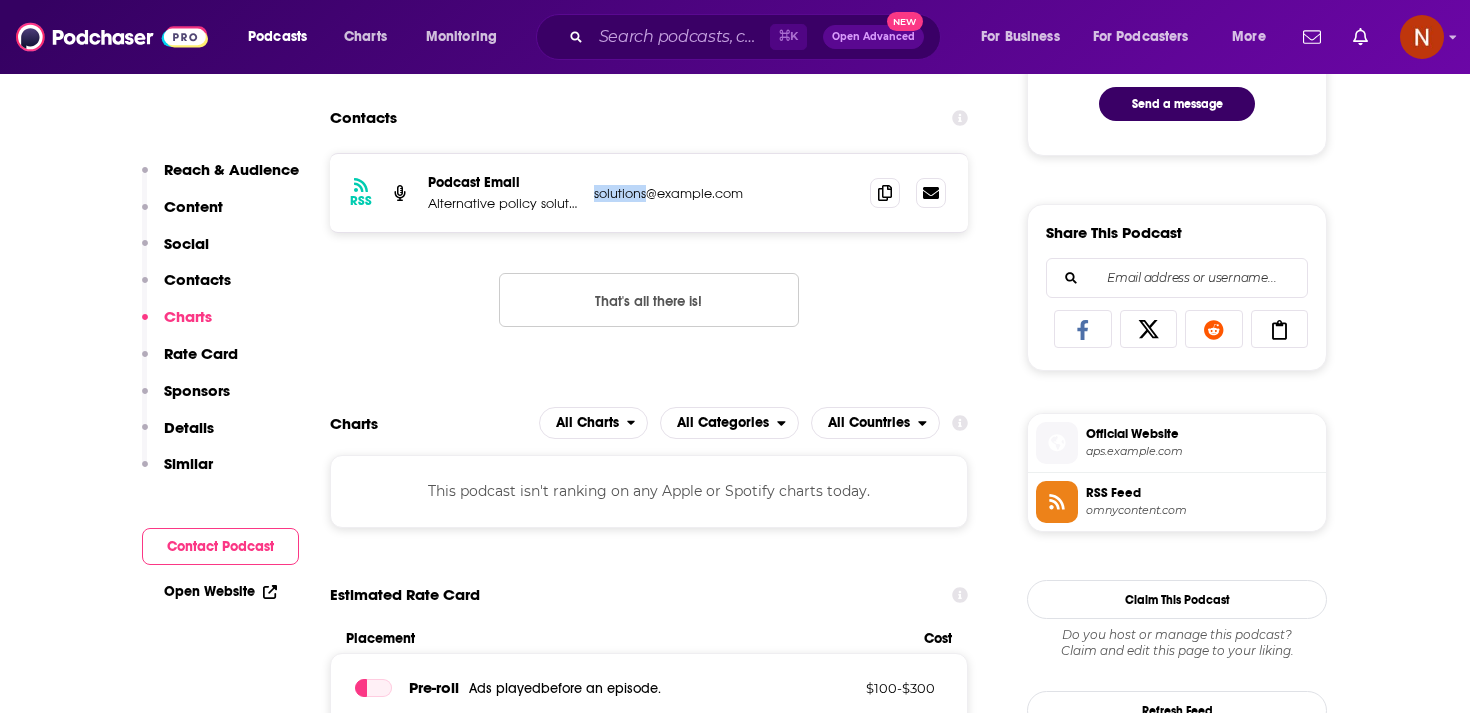 click on "solutions@example.com" at bounding box center (724, 193) 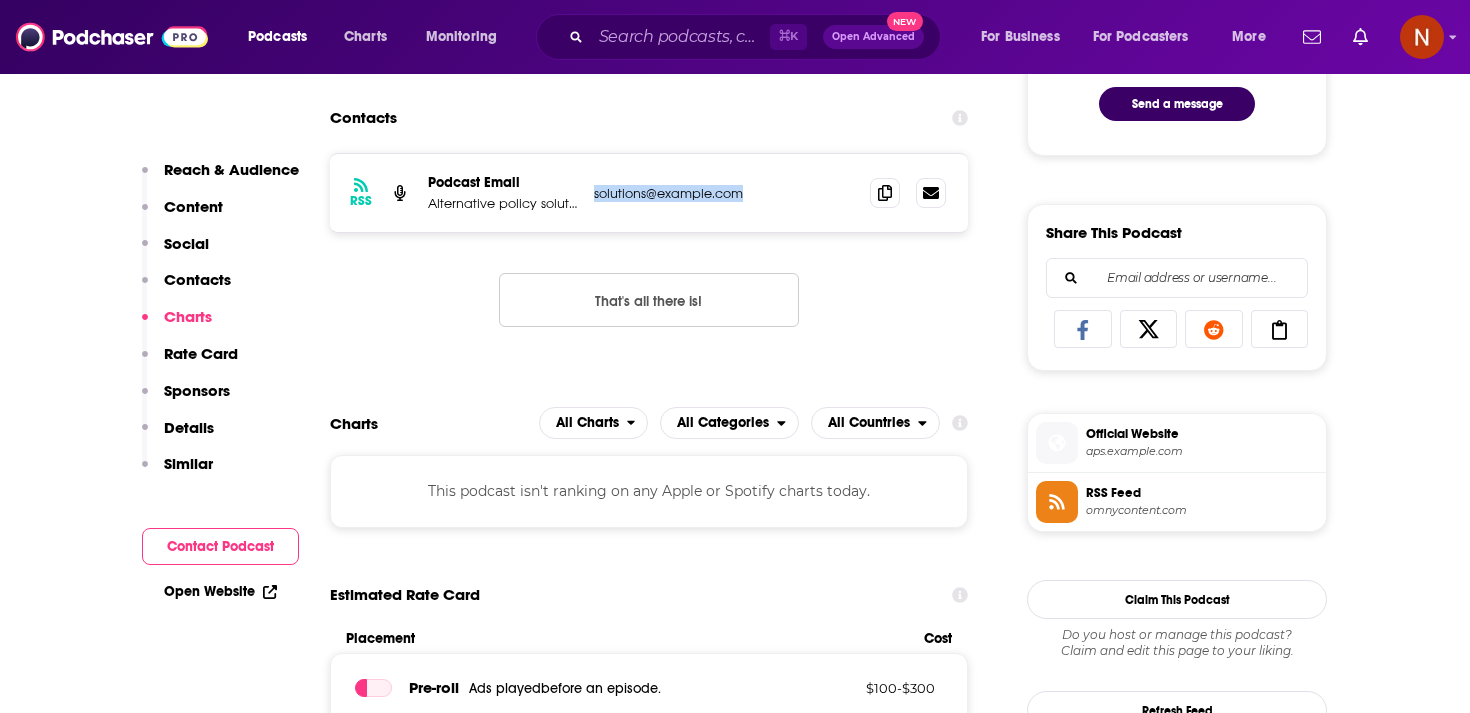 click on "solutions@example.com" at bounding box center (724, 193) 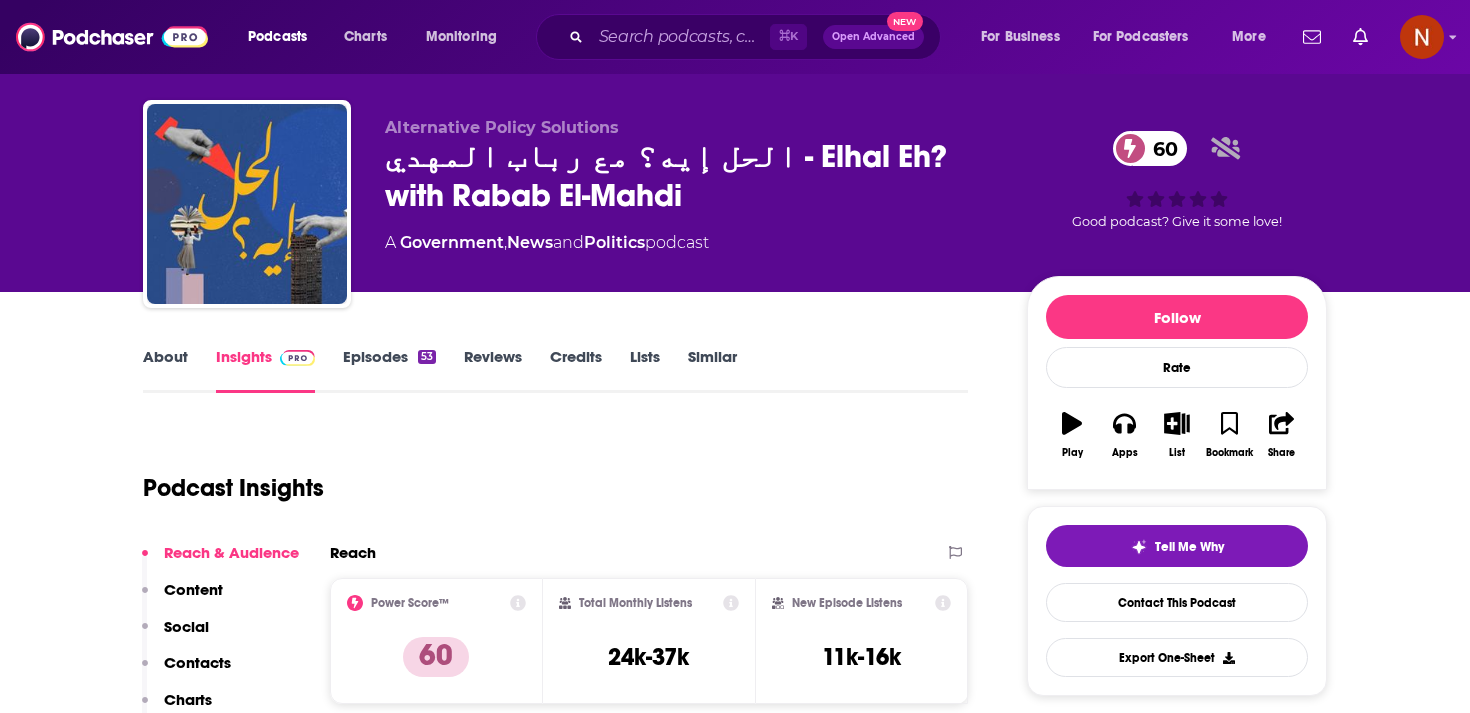 scroll, scrollTop: 0, scrollLeft: 0, axis: both 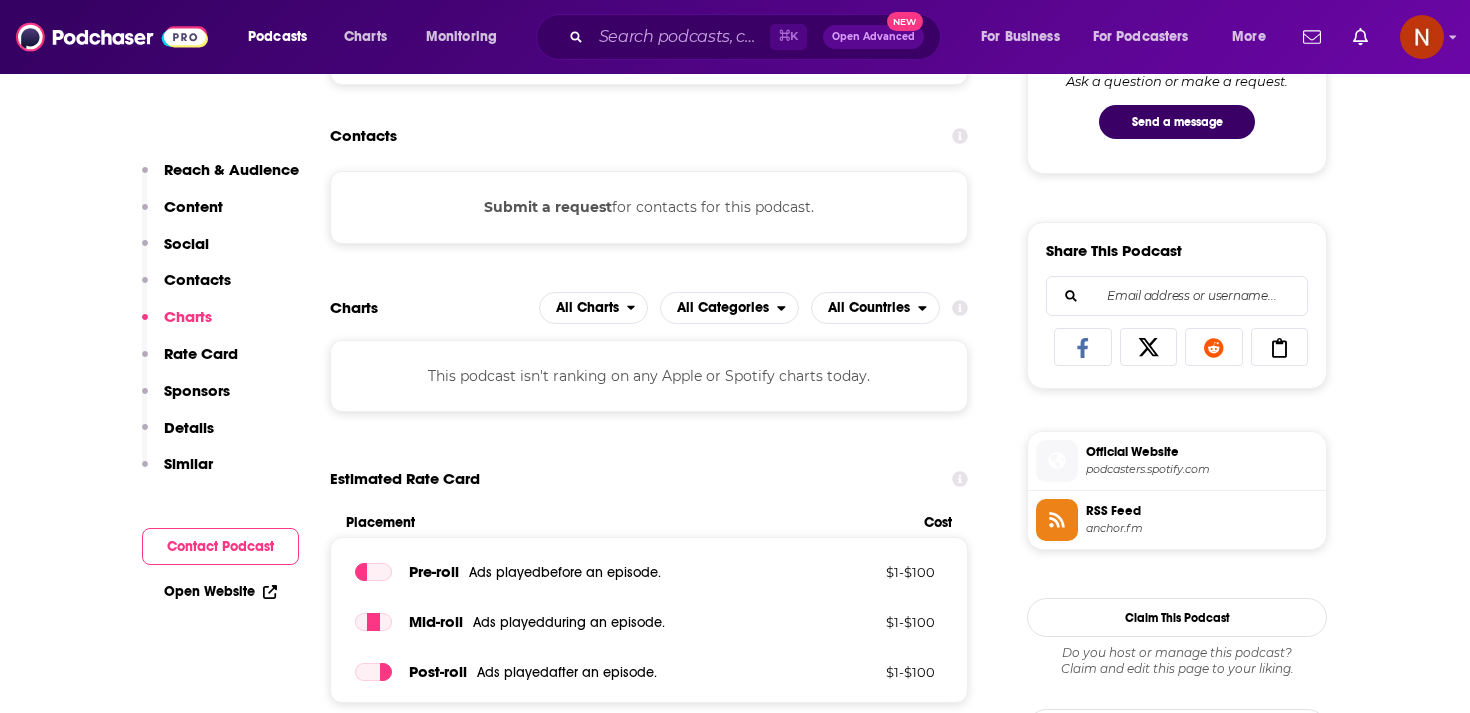 click on "RSS Feed" at bounding box center (1202, 511) 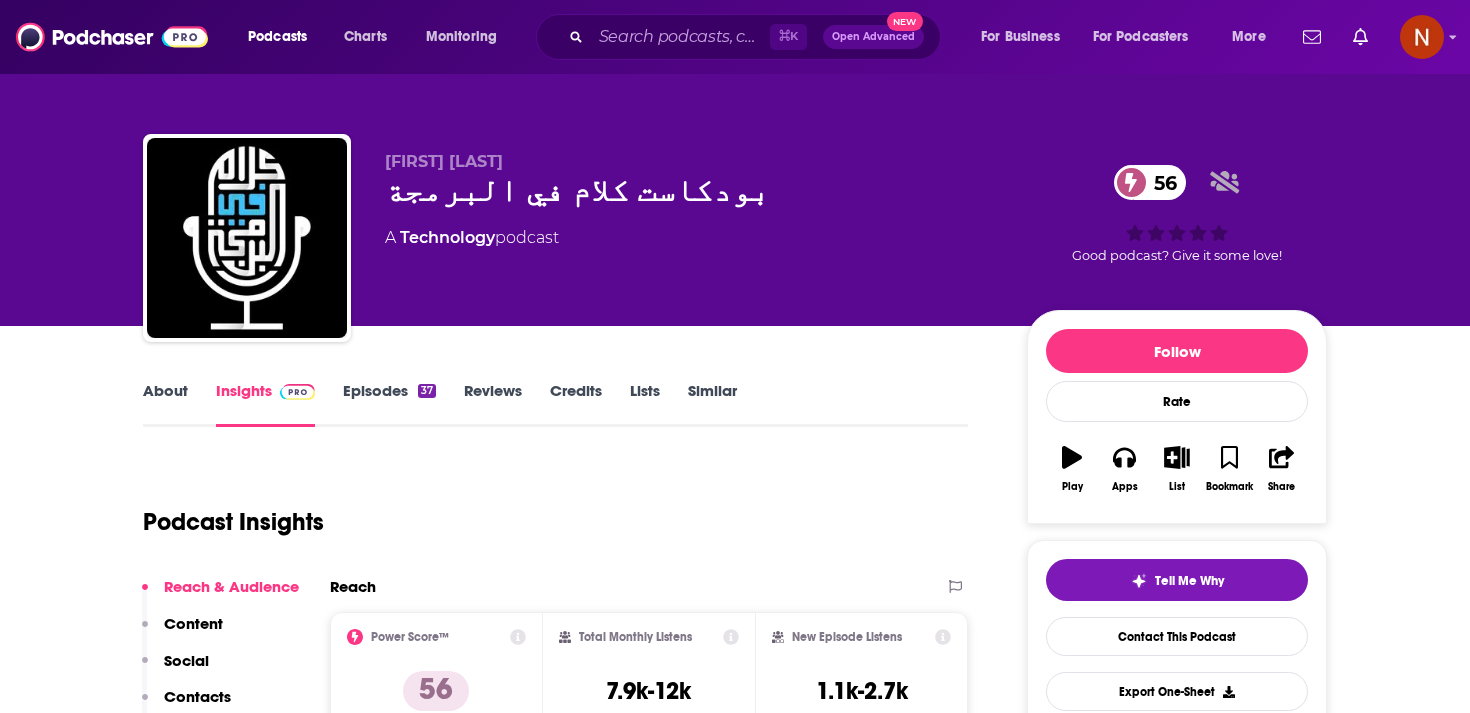 scroll, scrollTop: 11, scrollLeft: 0, axis: vertical 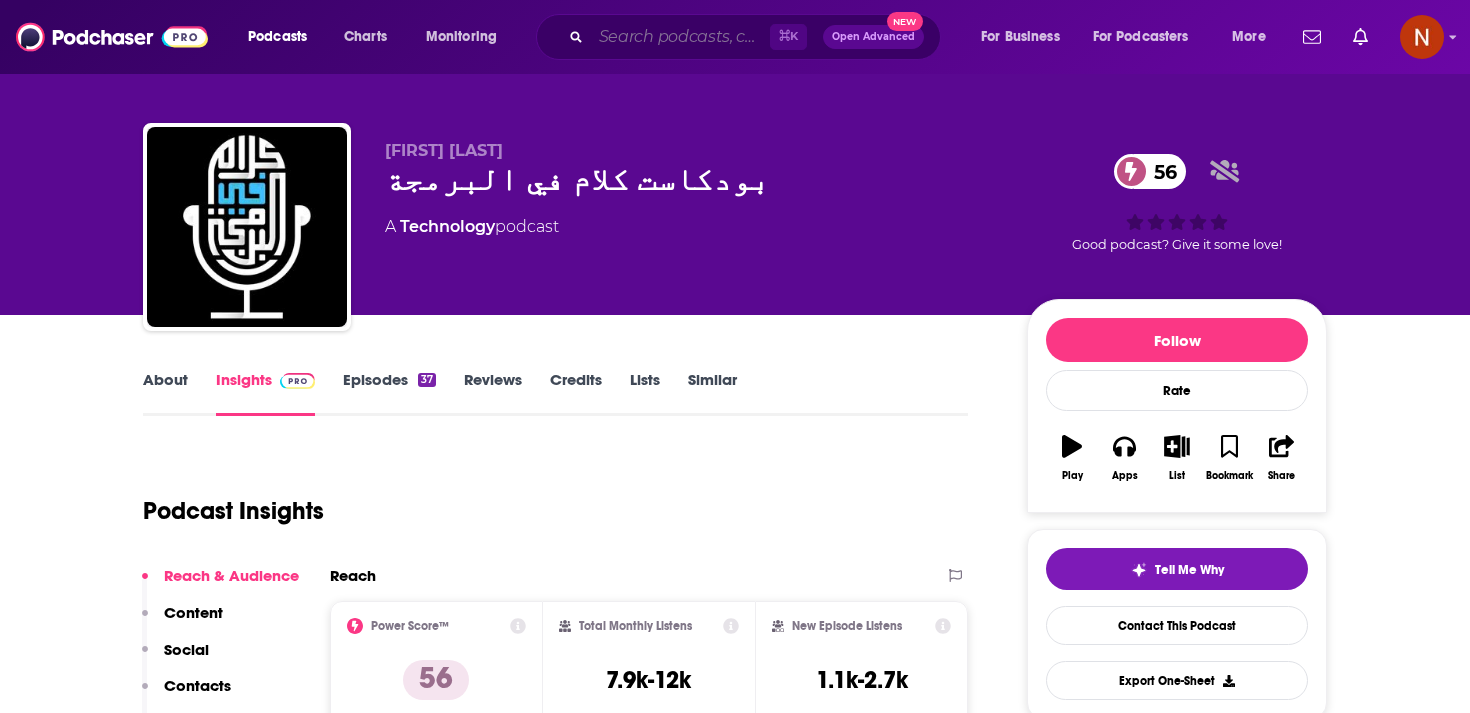 click at bounding box center [680, 37] 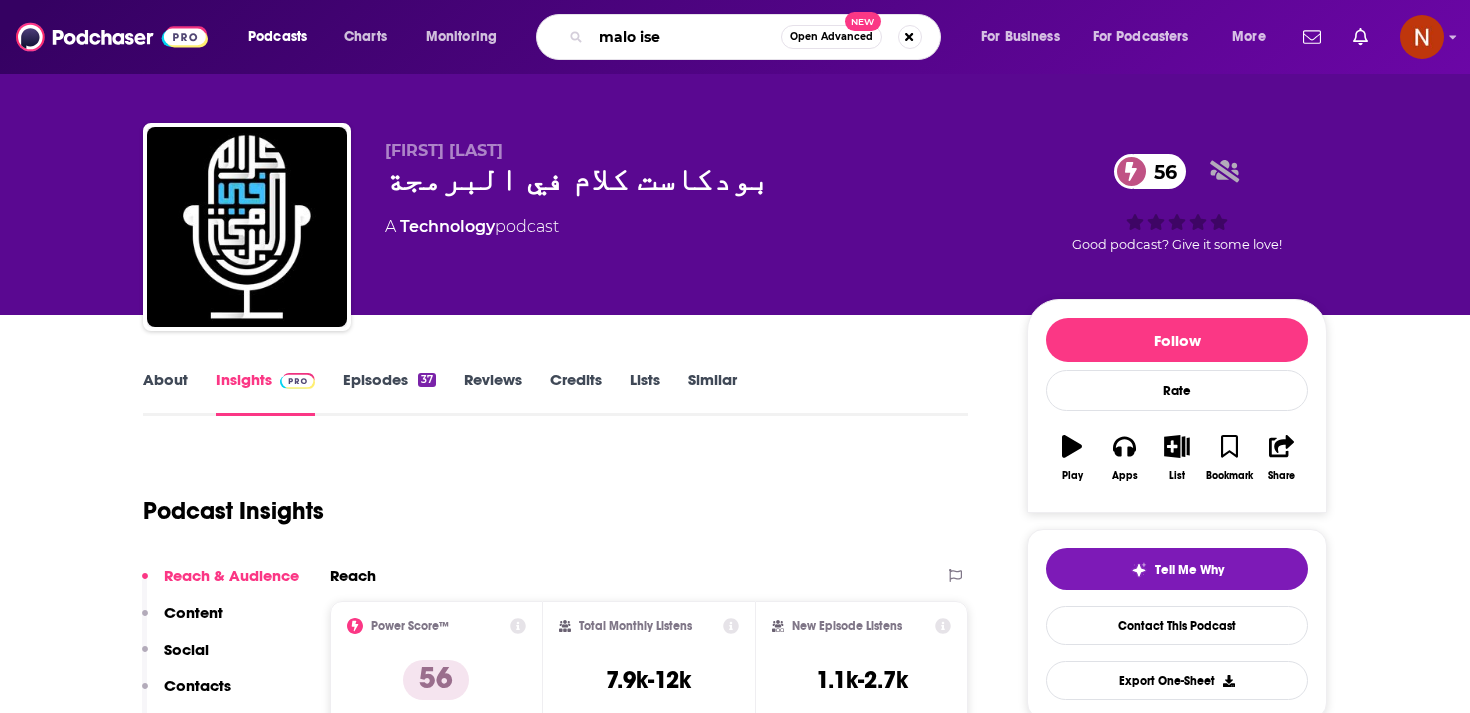 type on "malo isem" 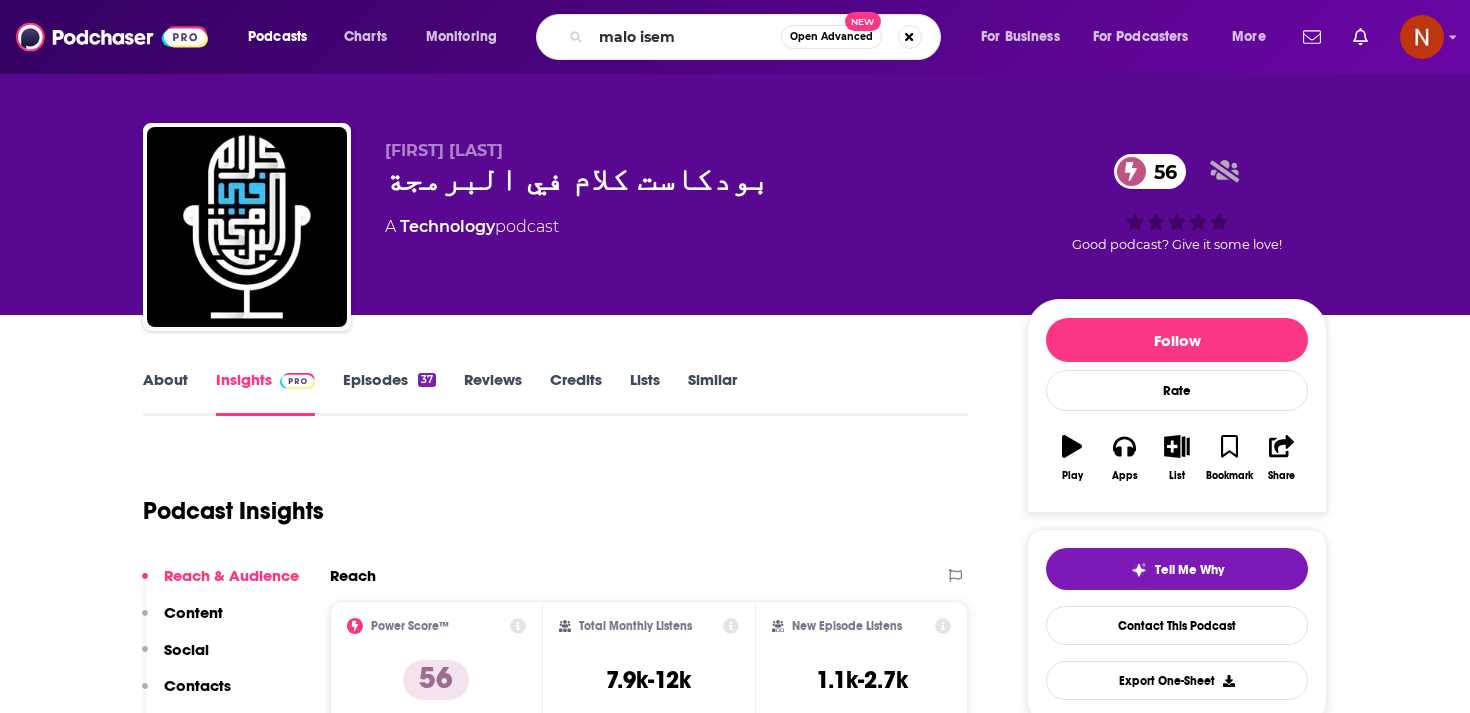 scroll, scrollTop: 0, scrollLeft: 0, axis: both 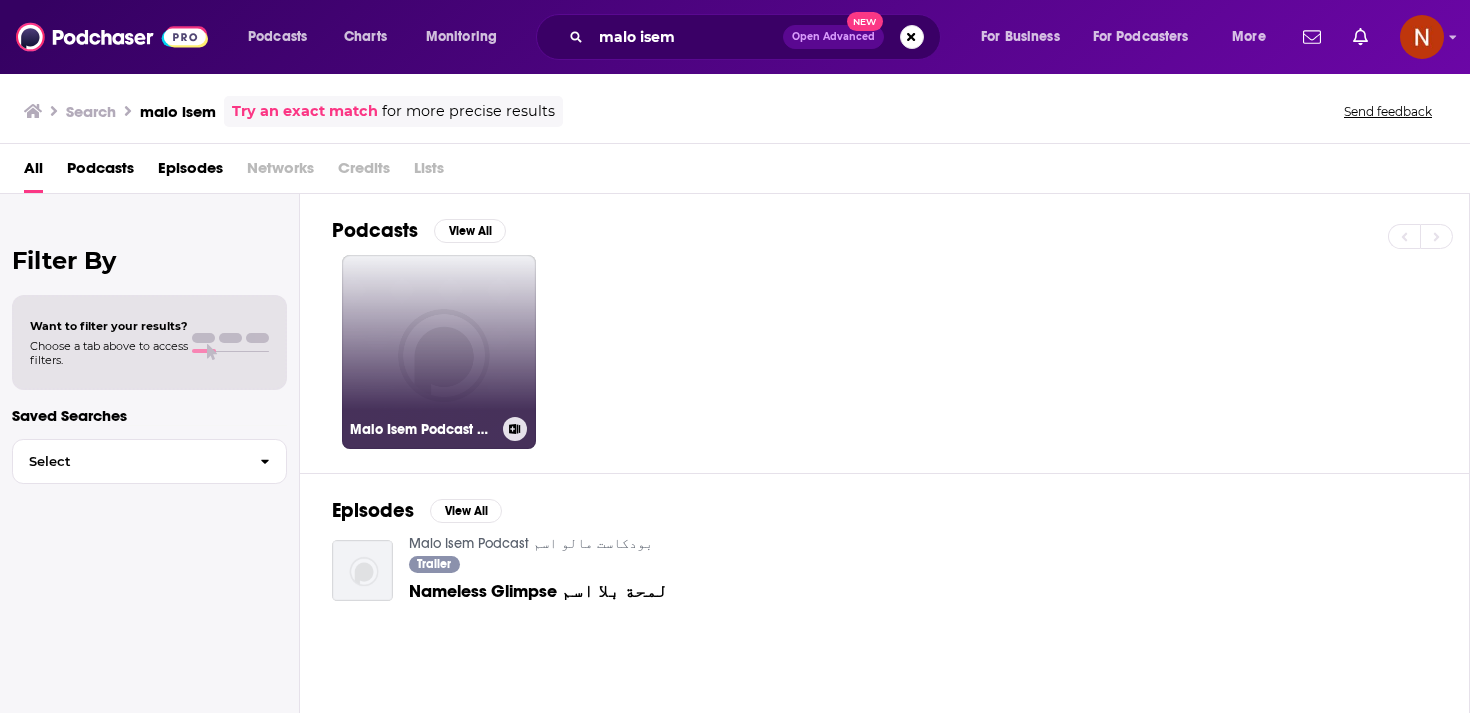 click on "Malo Isem Podcast بودكاست مالو اسم" at bounding box center (439, 352) 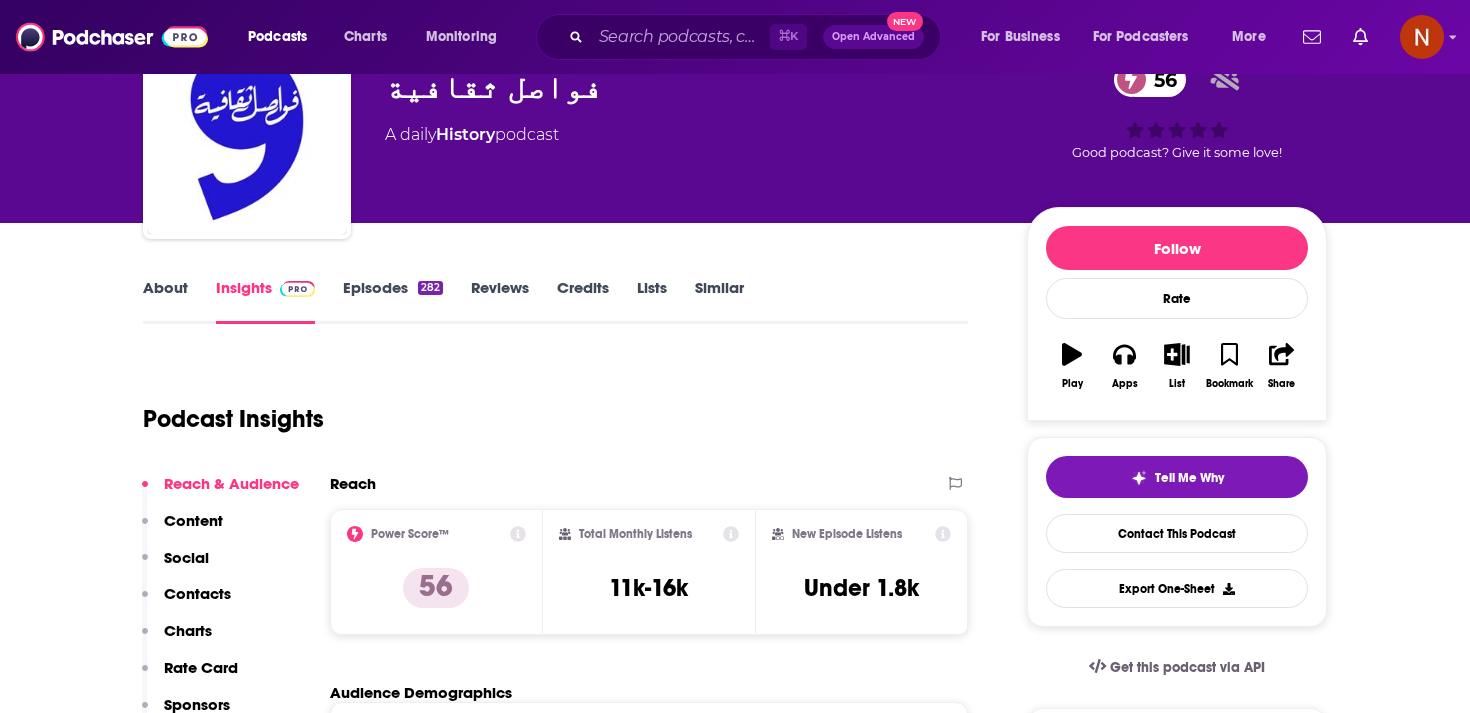 scroll, scrollTop: 0, scrollLeft: 0, axis: both 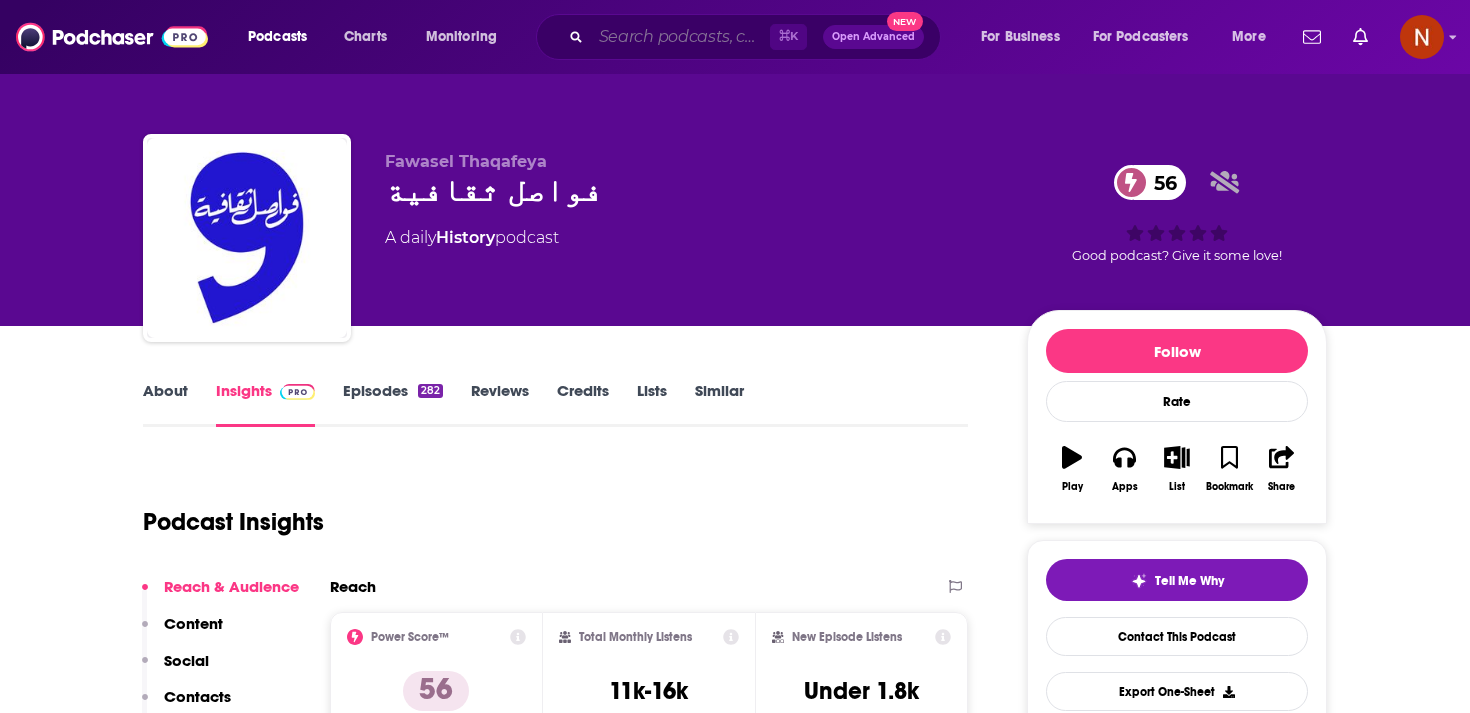 click at bounding box center [680, 37] 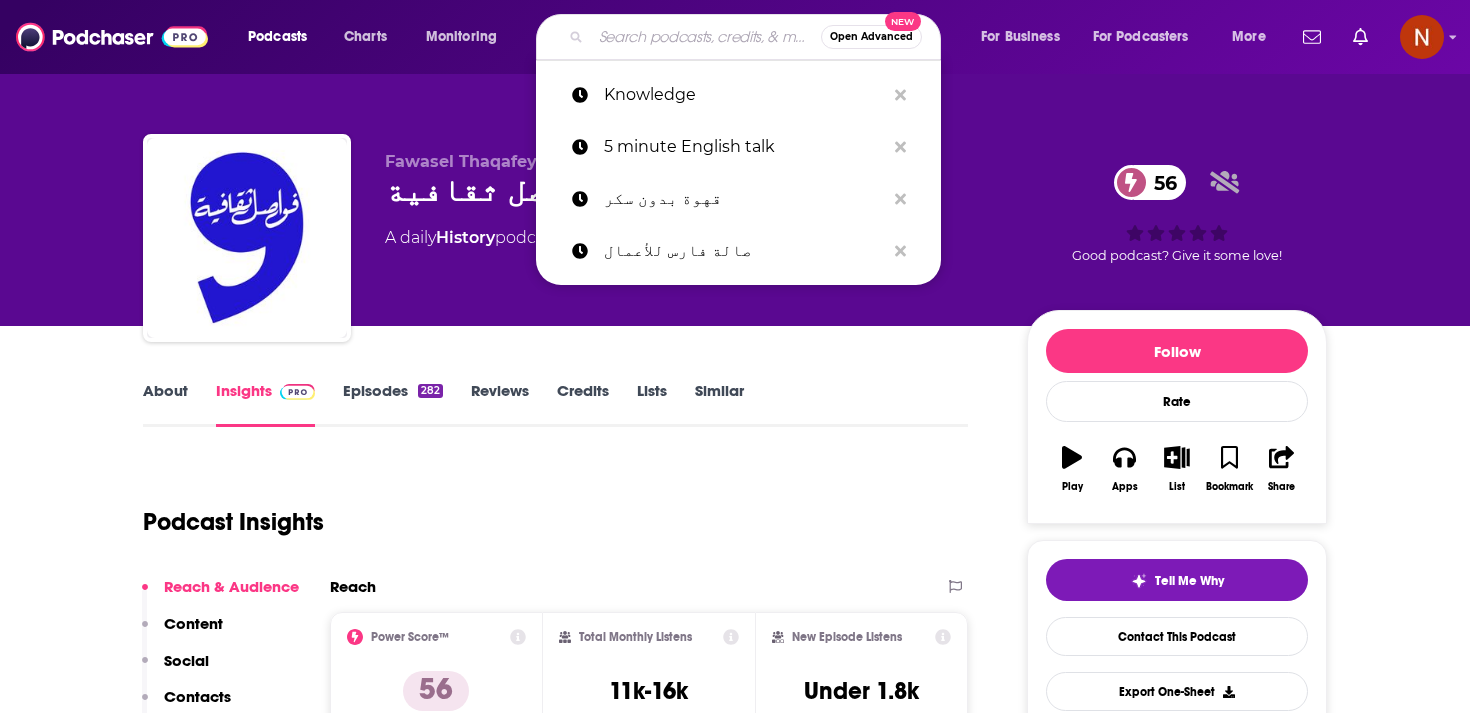 paste on "Malo Isem Podcast بودكاست مالو اسم" 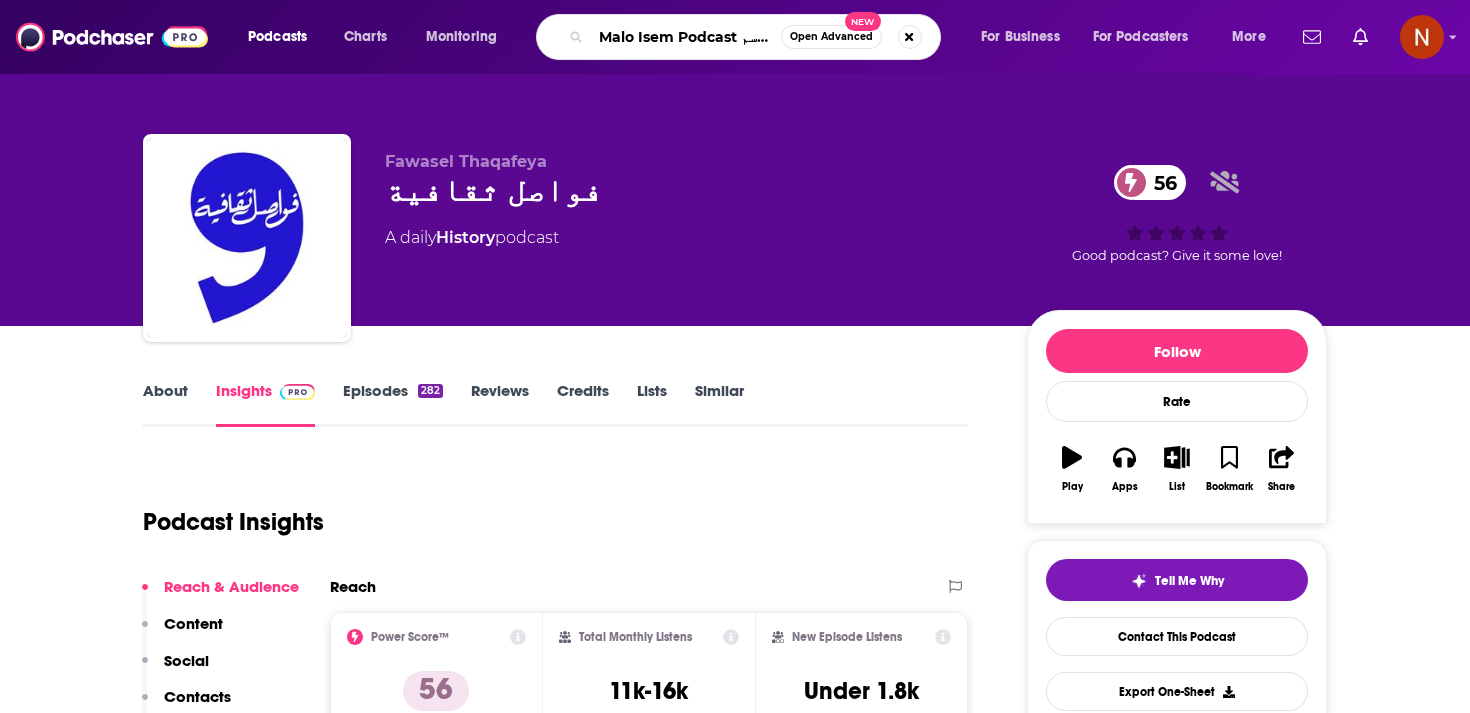 scroll, scrollTop: 0, scrollLeft: 66, axis: horizontal 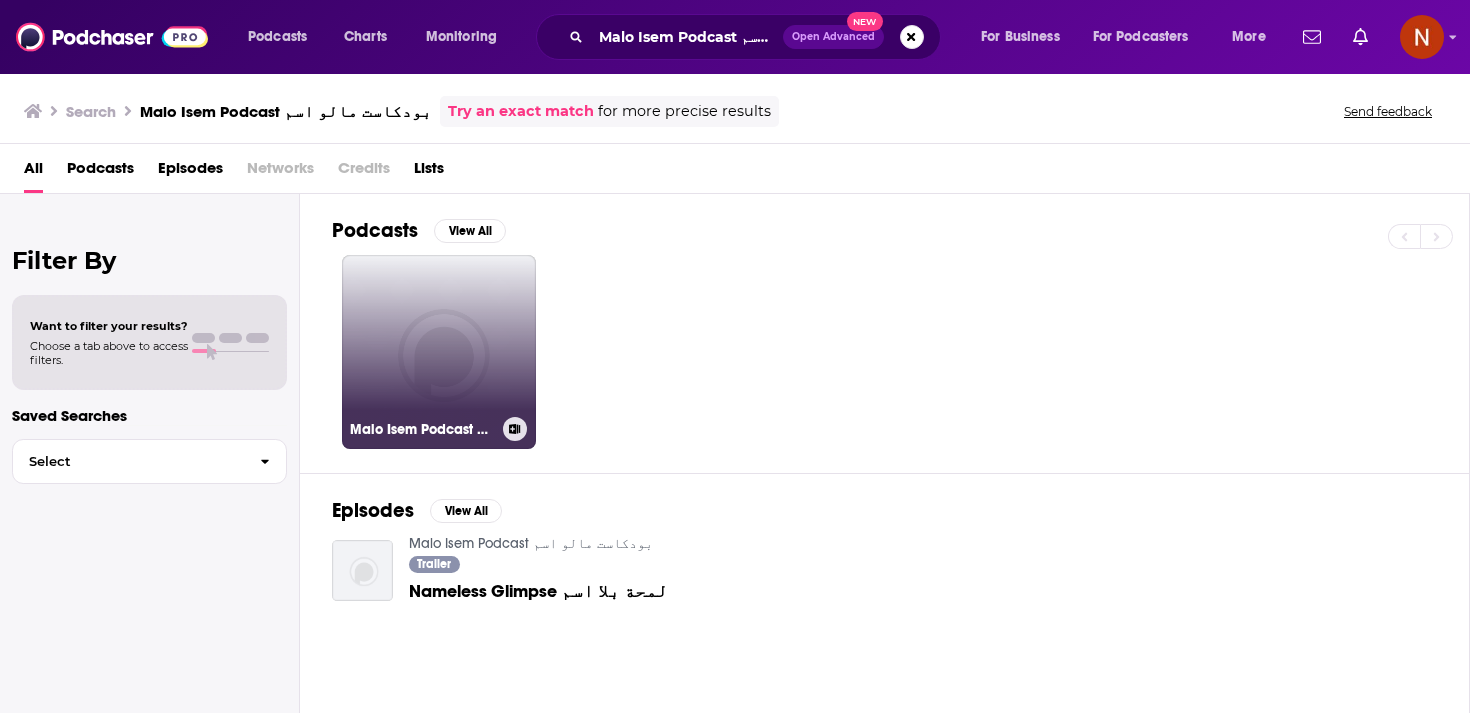 click on "Malo Isem Podcast بودكاست مالو اسم" at bounding box center (439, 352) 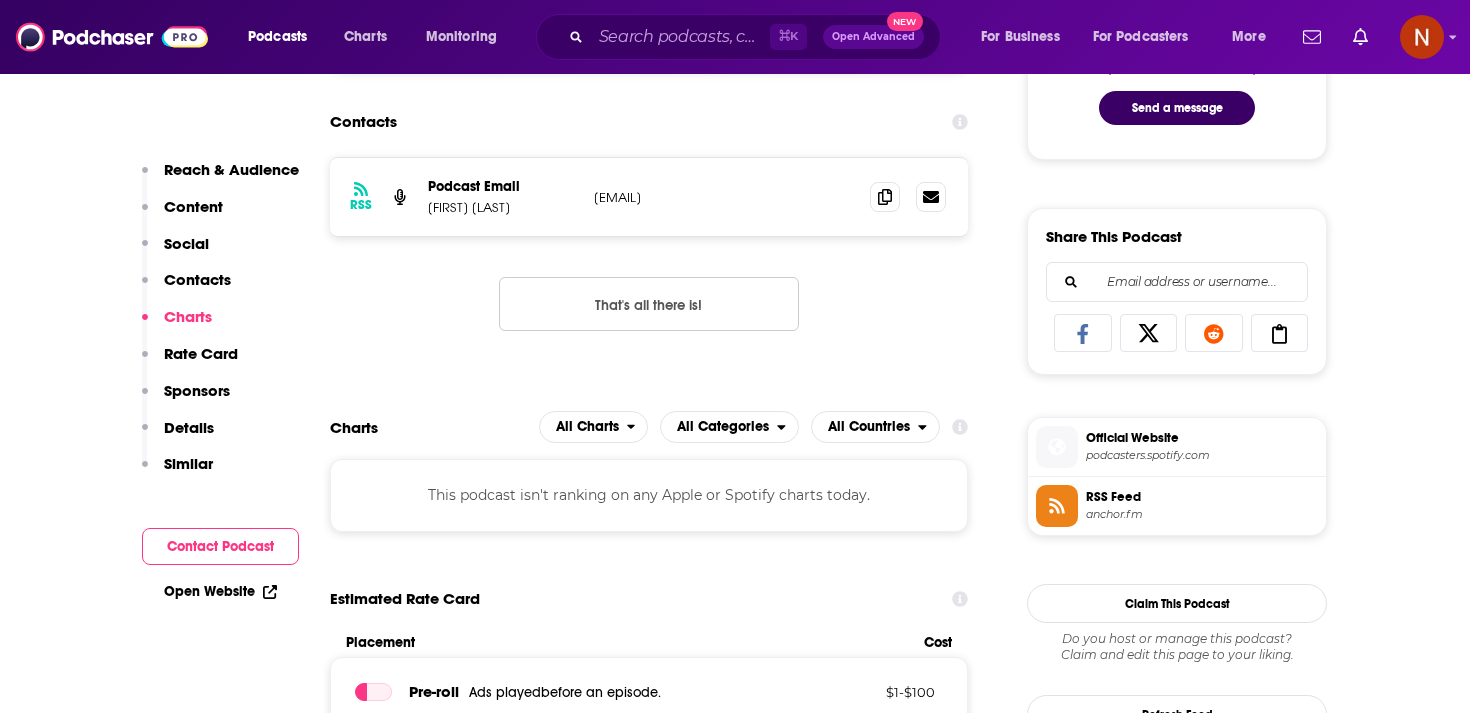 scroll, scrollTop: 1109, scrollLeft: 0, axis: vertical 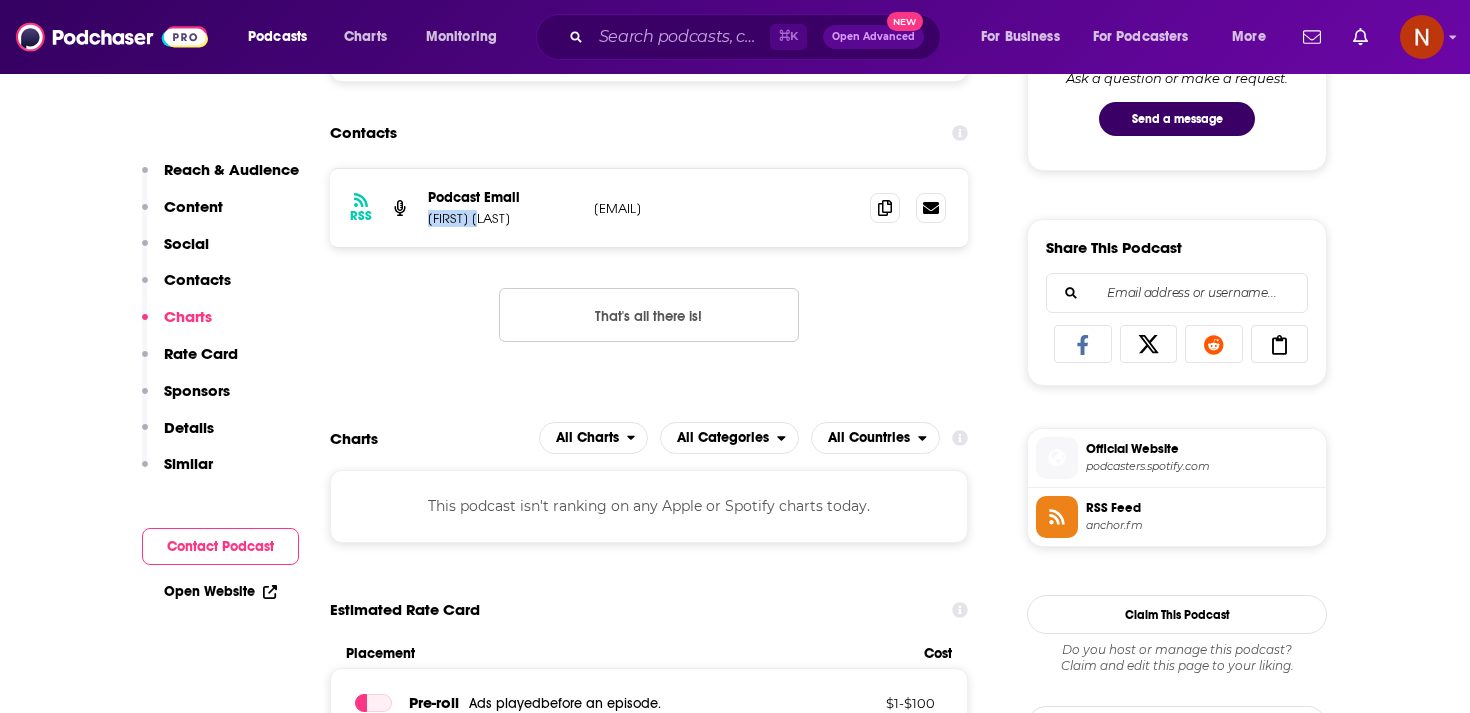 drag, startPoint x: 507, startPoint y: 223, endPoint x: 425, endPoint y: 222, distance: 82.006096 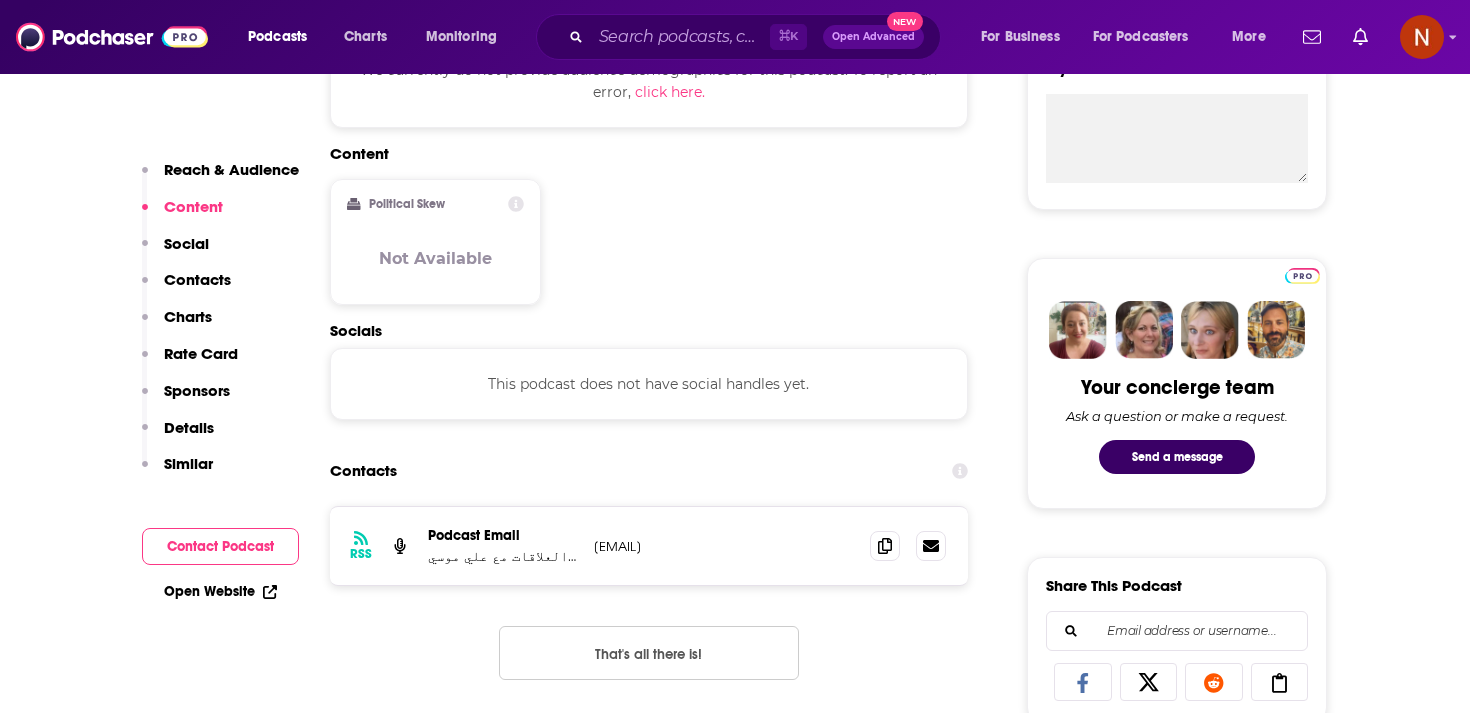 scroll, scrollTop: 827, scrollLeft: 0, axis: vertical 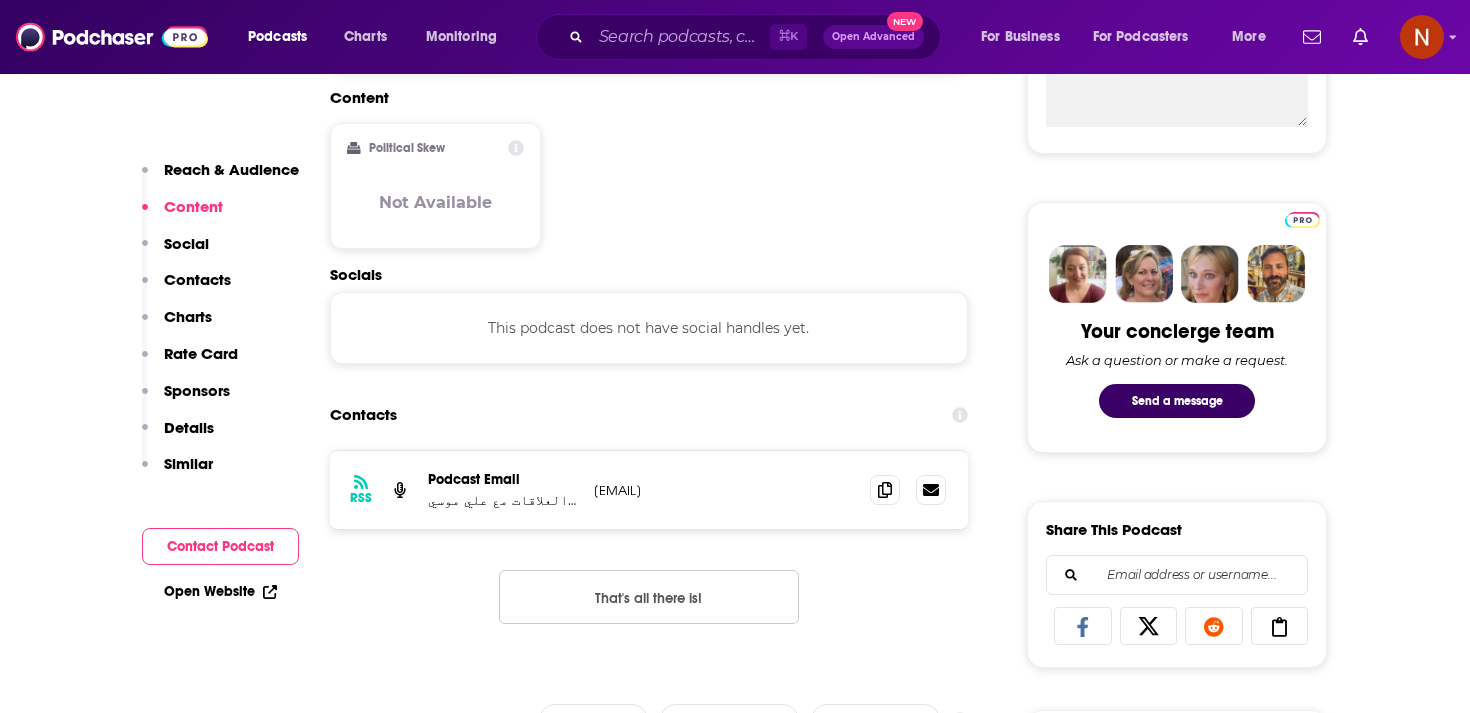 drag, startPoint x: 591, startPoint y: 496, endPoint x: 817, endPoint y: 491, distance: 226.0553 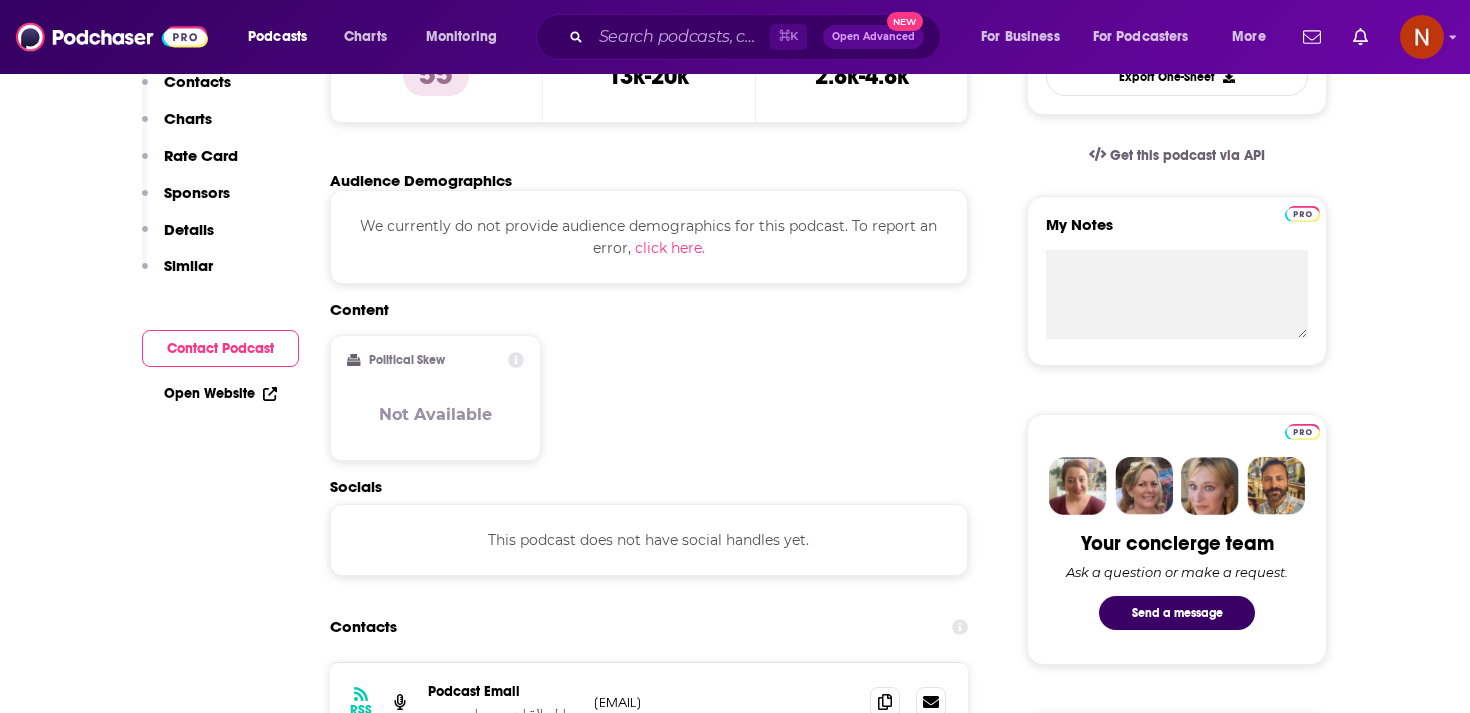scroll, scrollTop: 0, scrollLeft: 0, axis: both 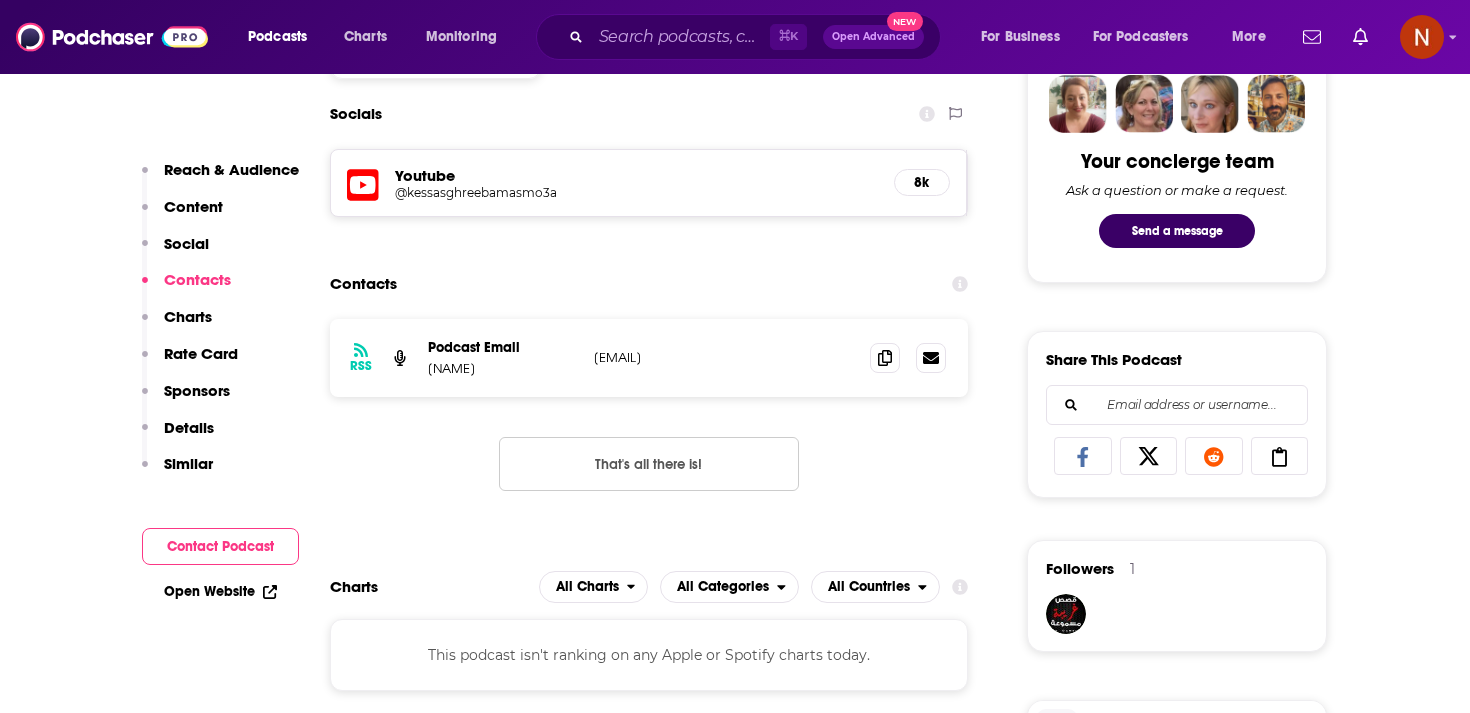 drag, startPoint x: 577, startPoint y: 355, endPoint x: 847, endPoint y: 358, distance: 270.01666 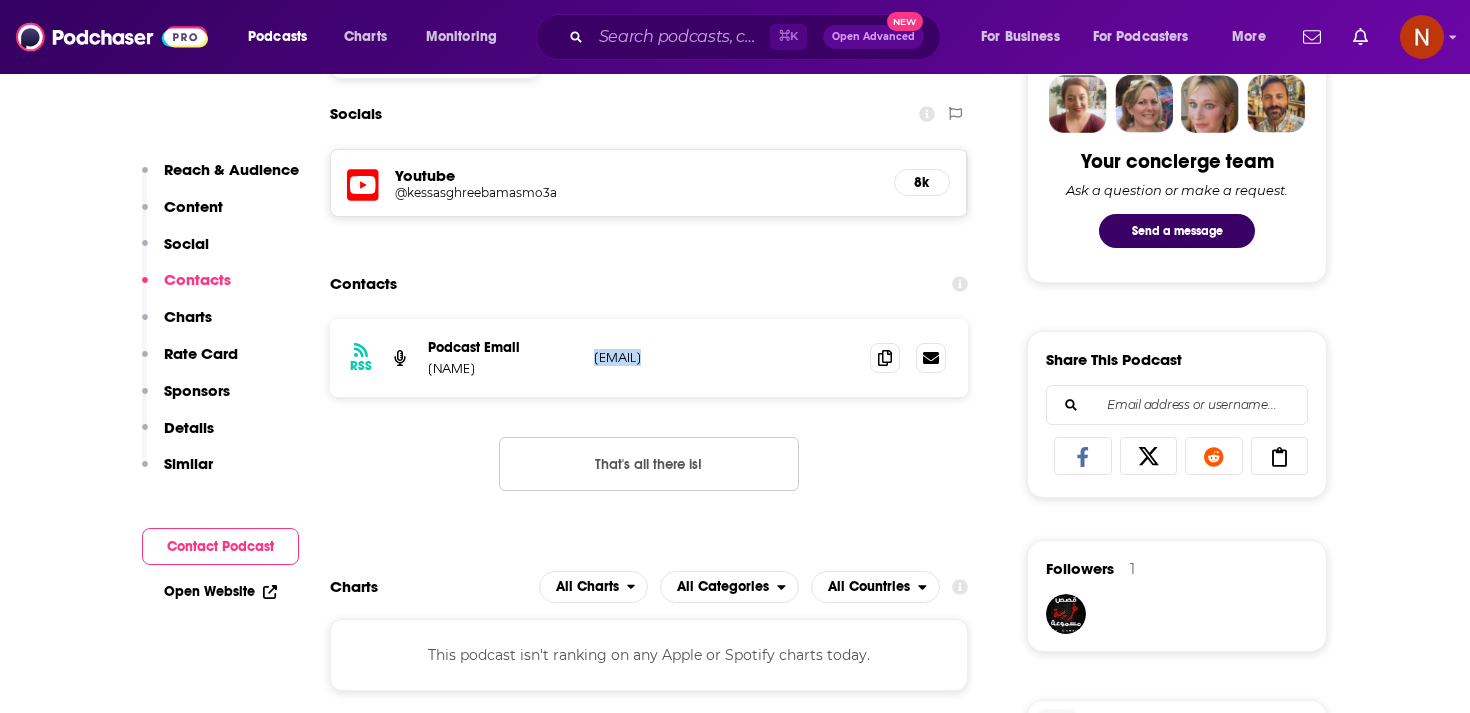 drag, startPoint x: 846, startPoint y: 358, endPoint x: 612, endPoint y: 358, distance: 234 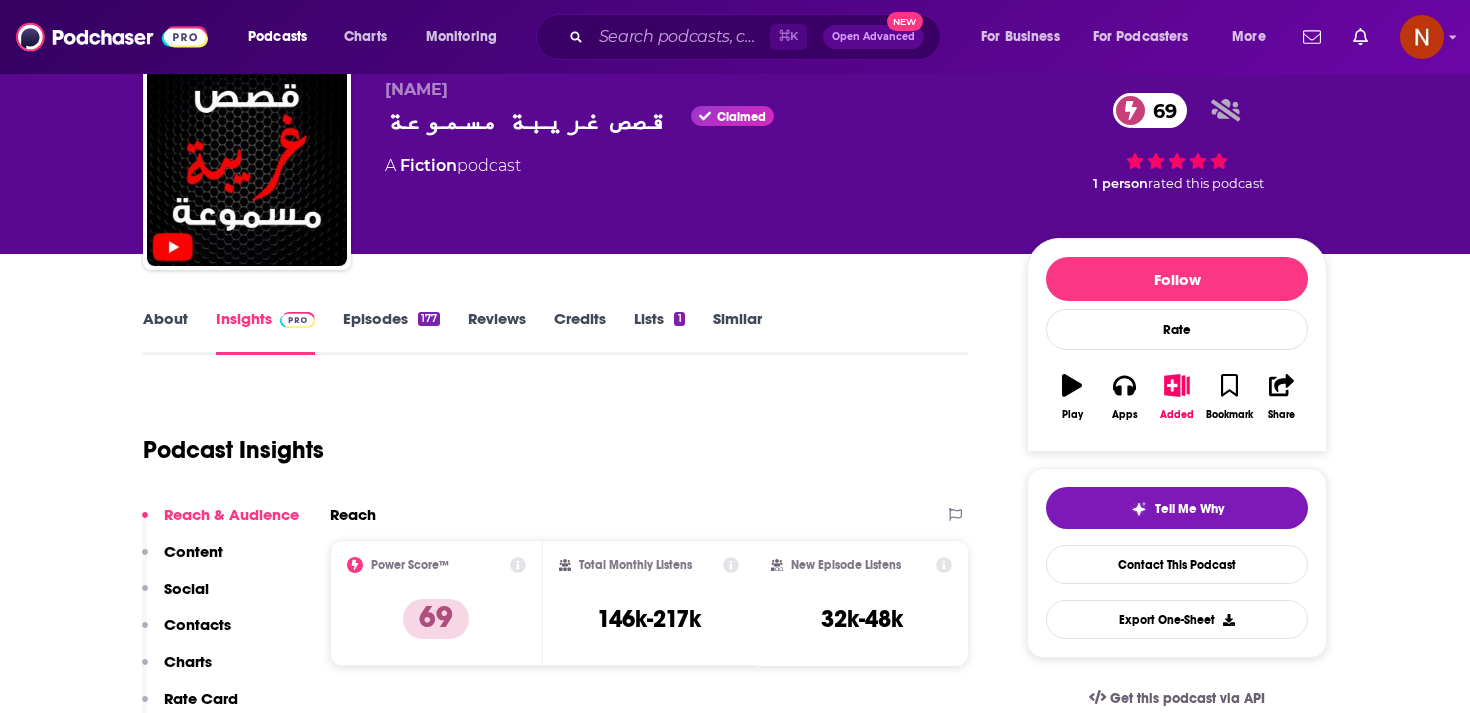 scroll, scrollTop: 59, scrollLeft: 0, axis: vertical 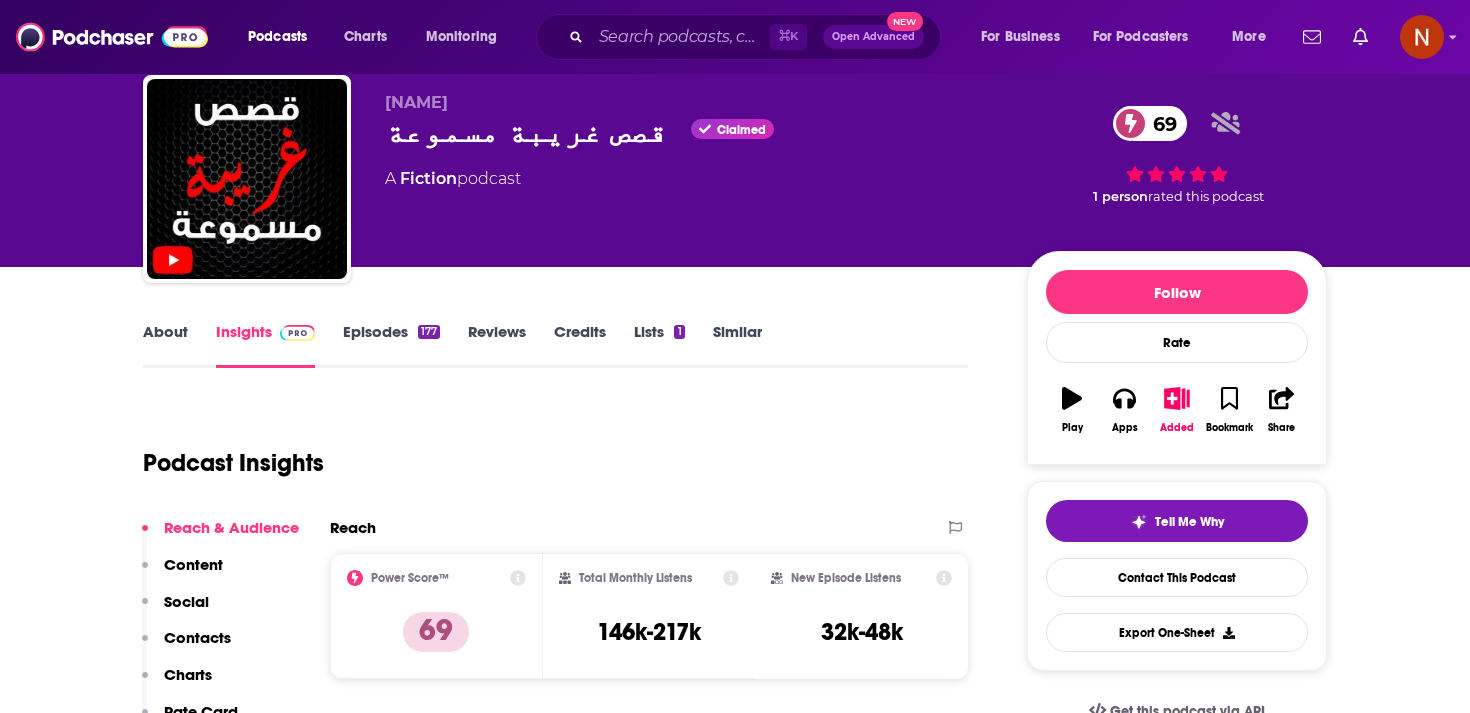 click on "Episodes 177" at bounding box center (391, 345) 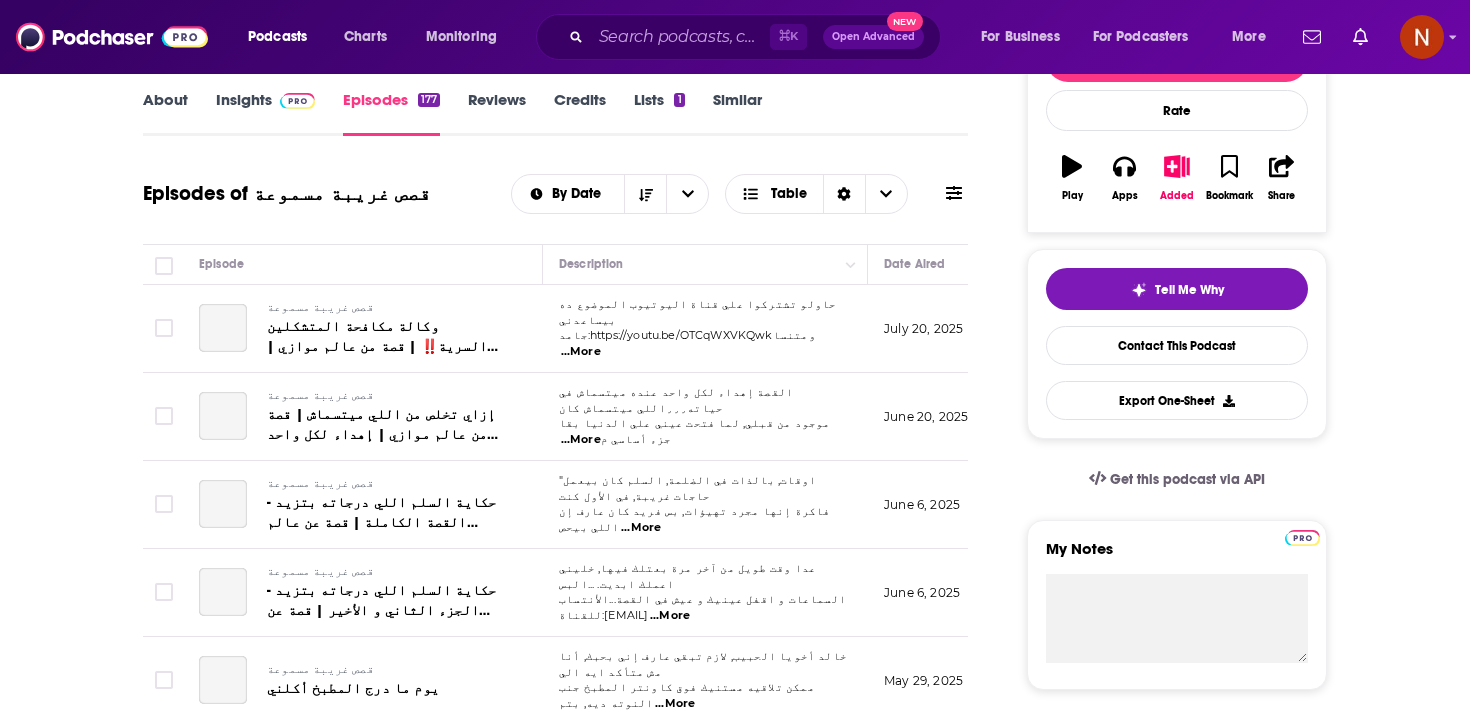 scroll, scrollTop: 295, scrollLeft: 0, axis: vertical 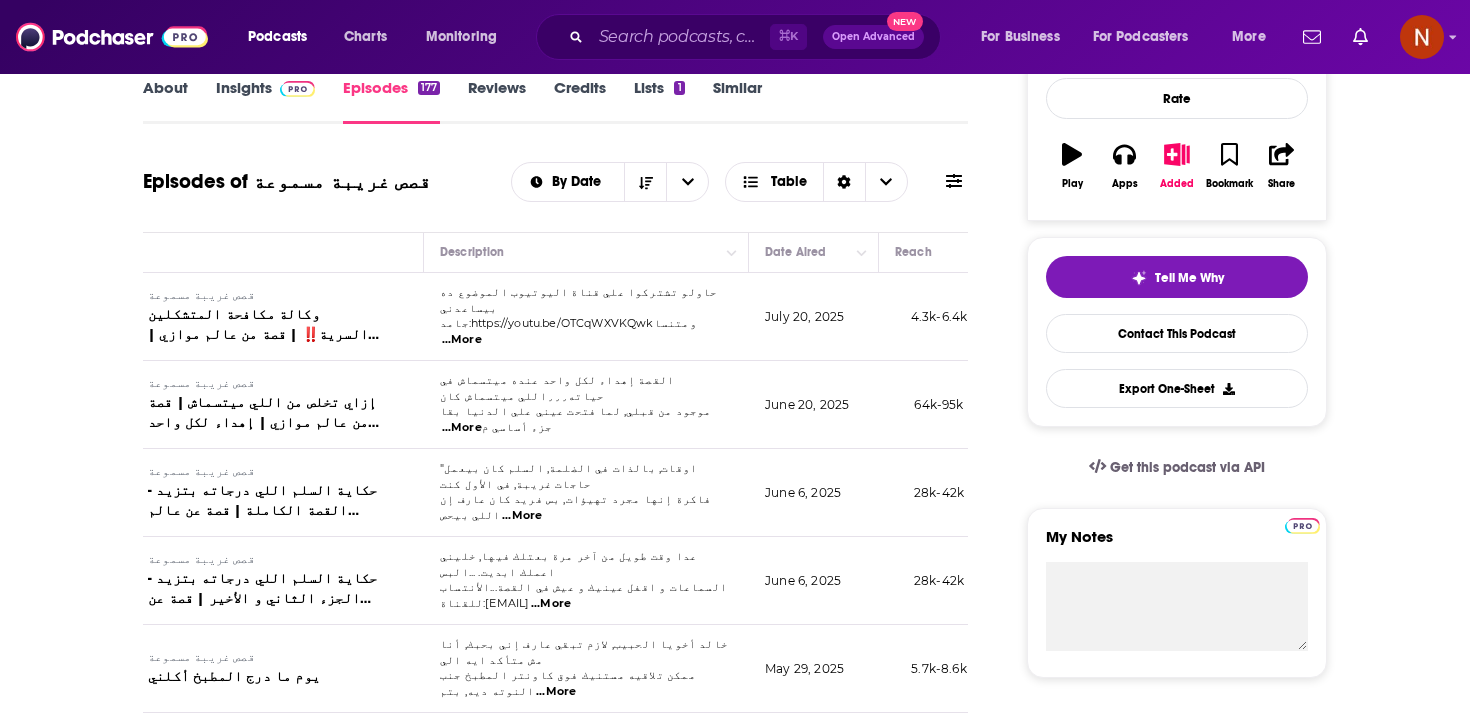click on "Insights" at bounding box center [265, 101] 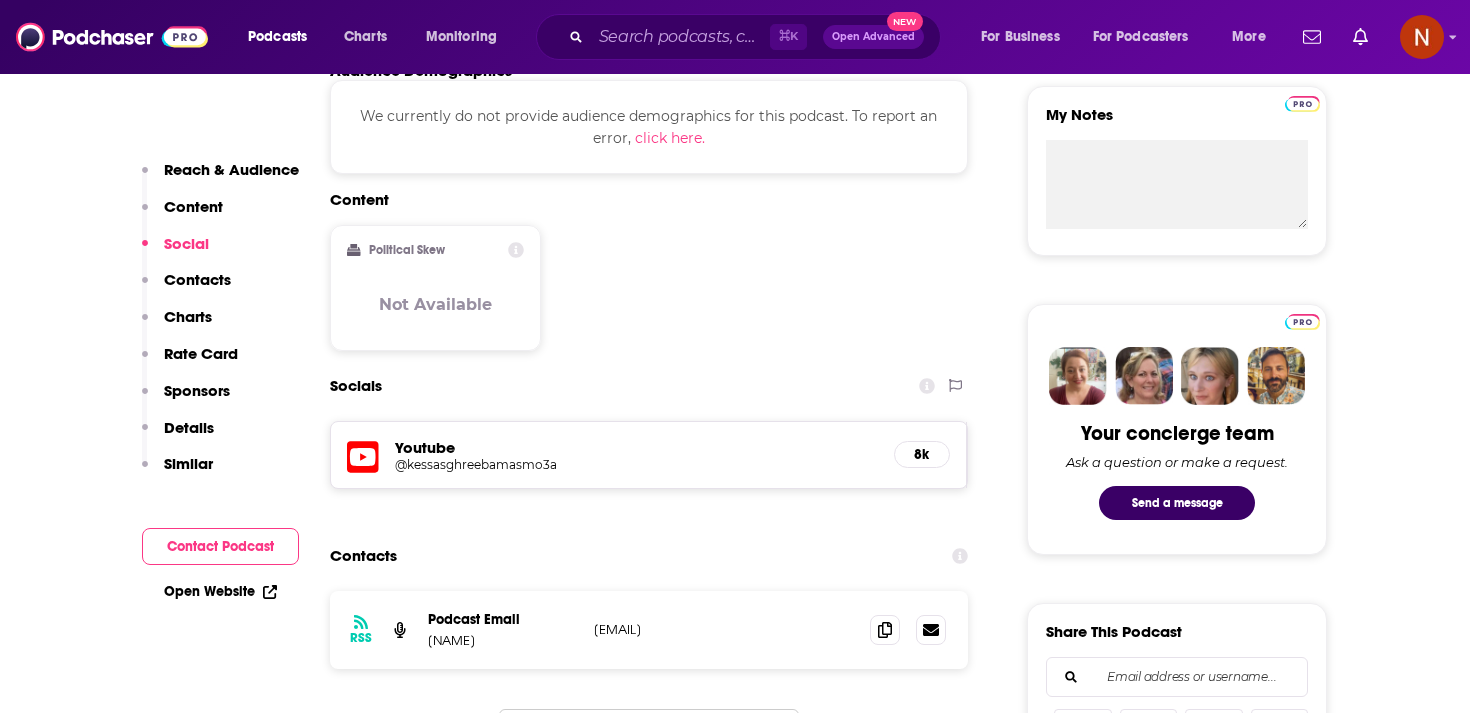 scroll, scrollTop: 733, scrollLeft: 0, axis: vertical 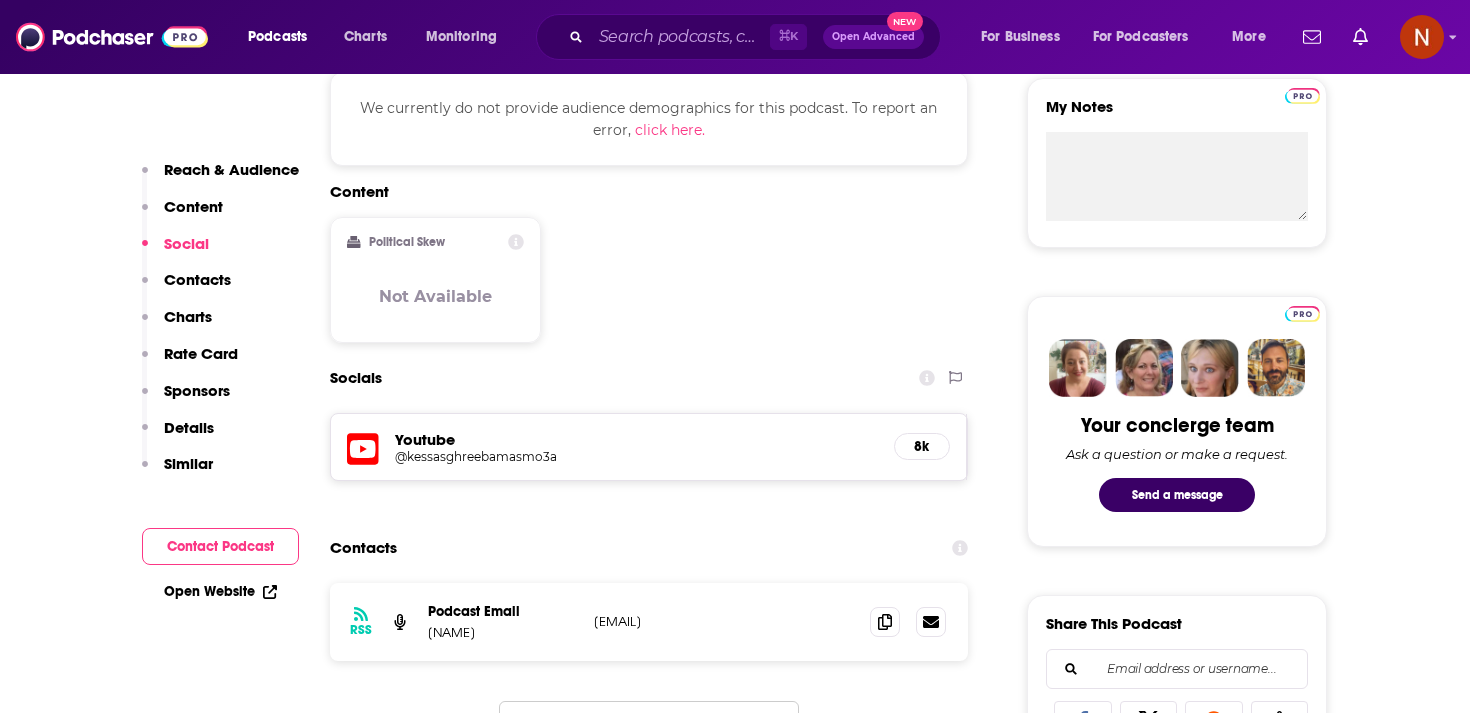 click on "@kessasghreebamasmo3a" at bounding box center (555, 456) 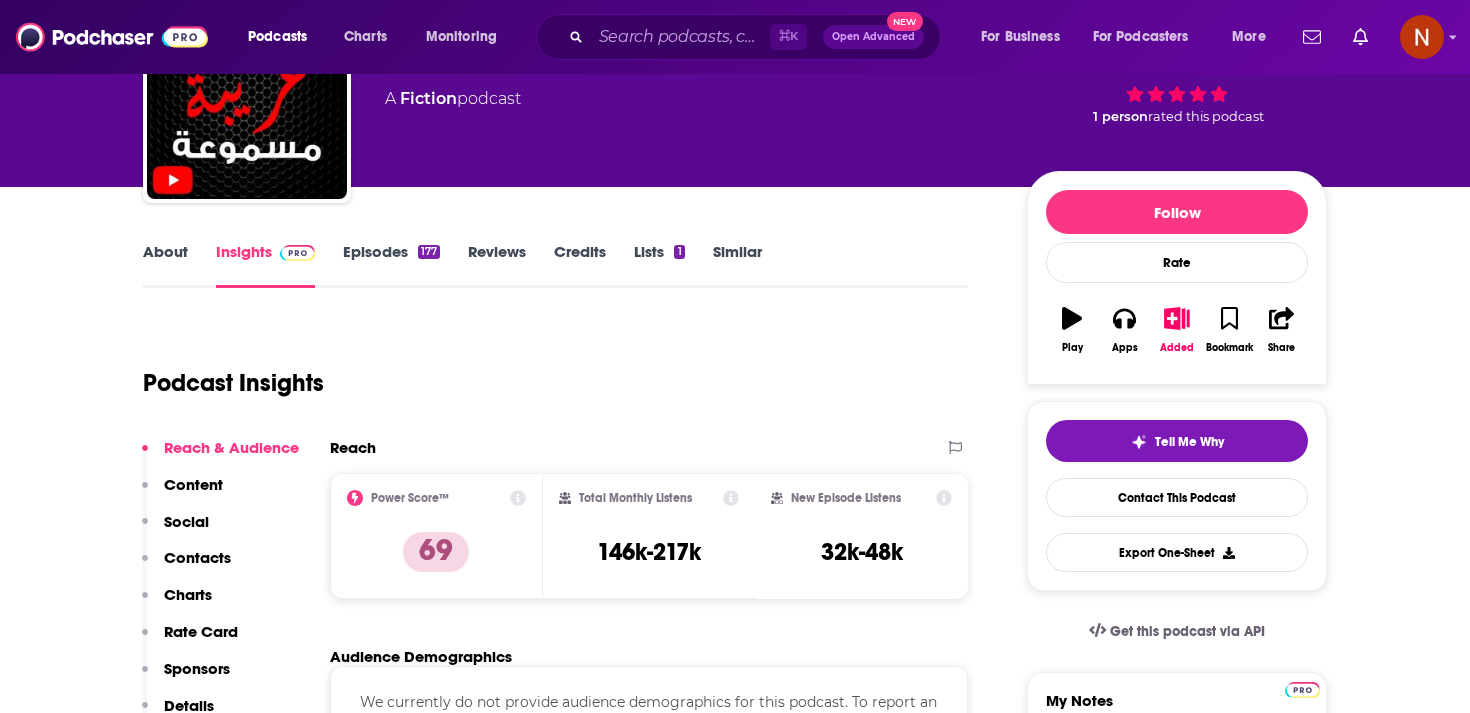 scroll, scrollTop: 0, scrollLeft: 0, axis: both 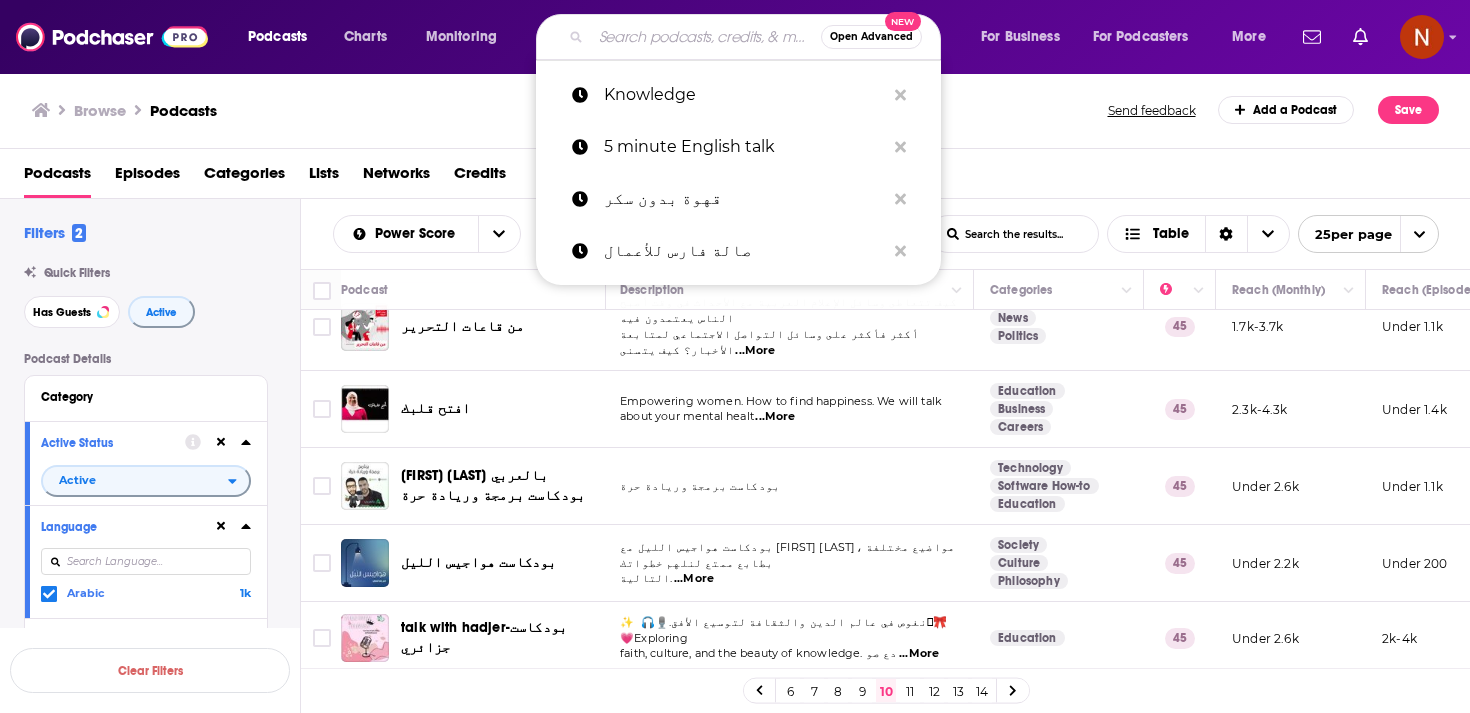 click at bounding box center [706, 37] 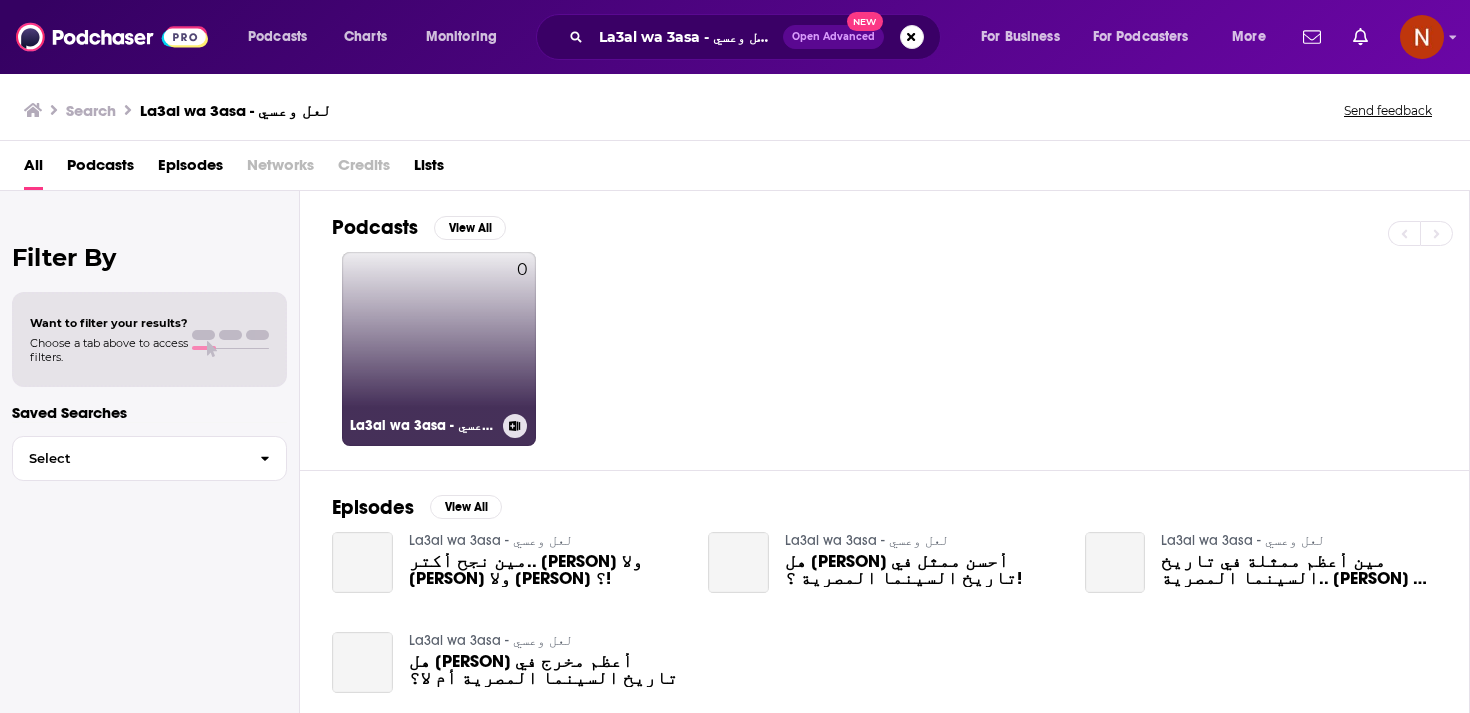 click on "0 La3al wa 3asa - لعل وعسي" at bounding box center [439, 349] 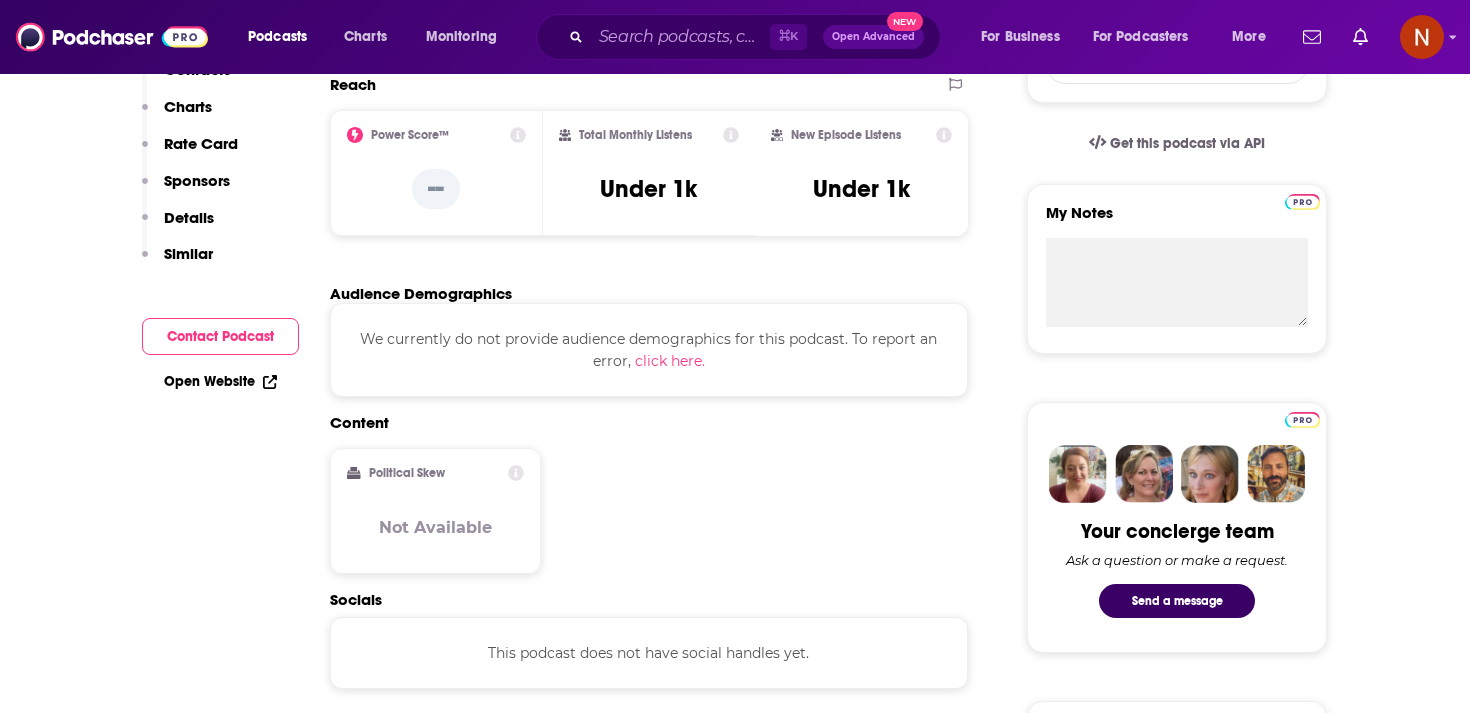 scroll, scrollTop: 132, scrollLeft: 0, axis: vertical 